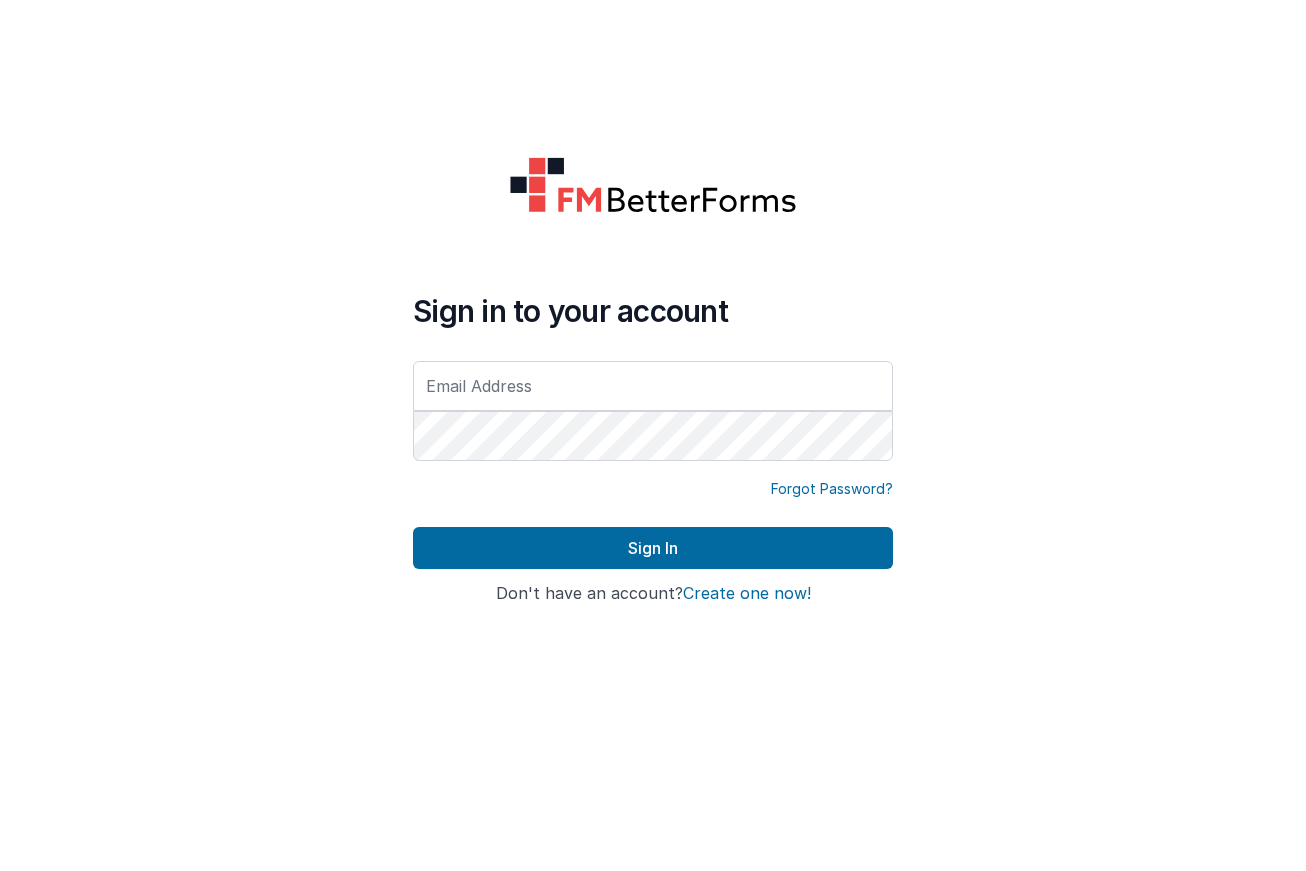 scroll, scrollTop: 0, scrollLeft: 0, axis: both 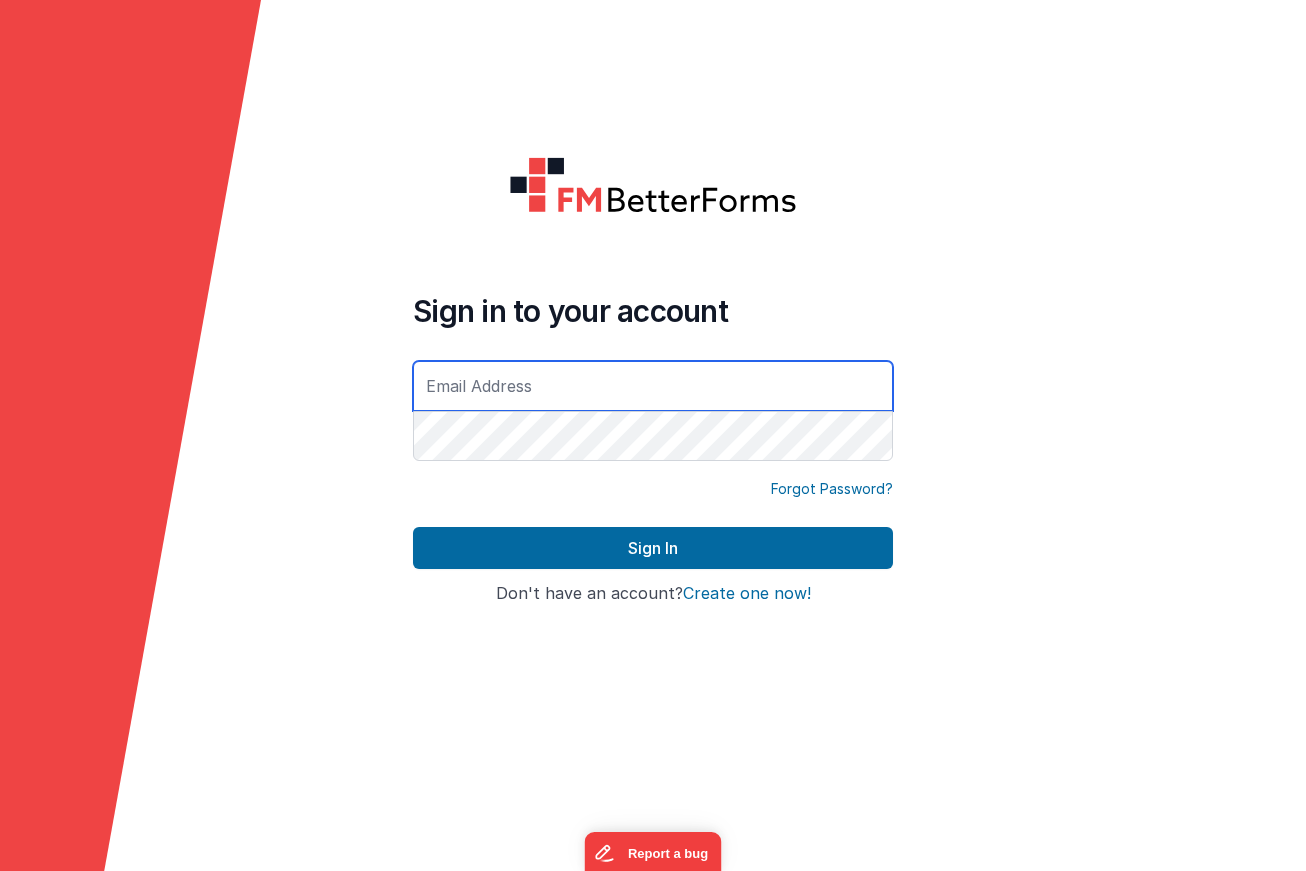 type on "dr.gold@example.com" 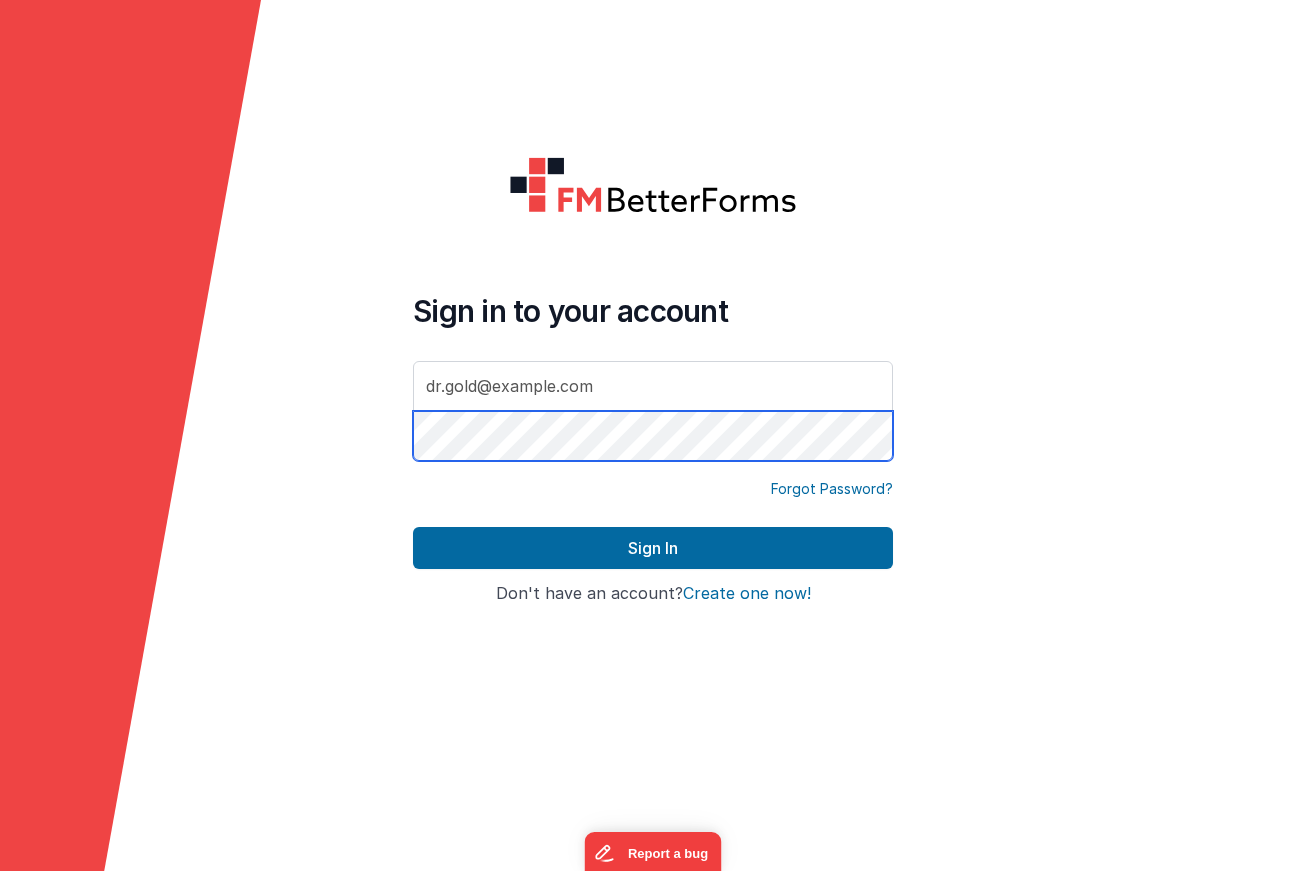click on "Sign In" at bounding box center [653, 548] 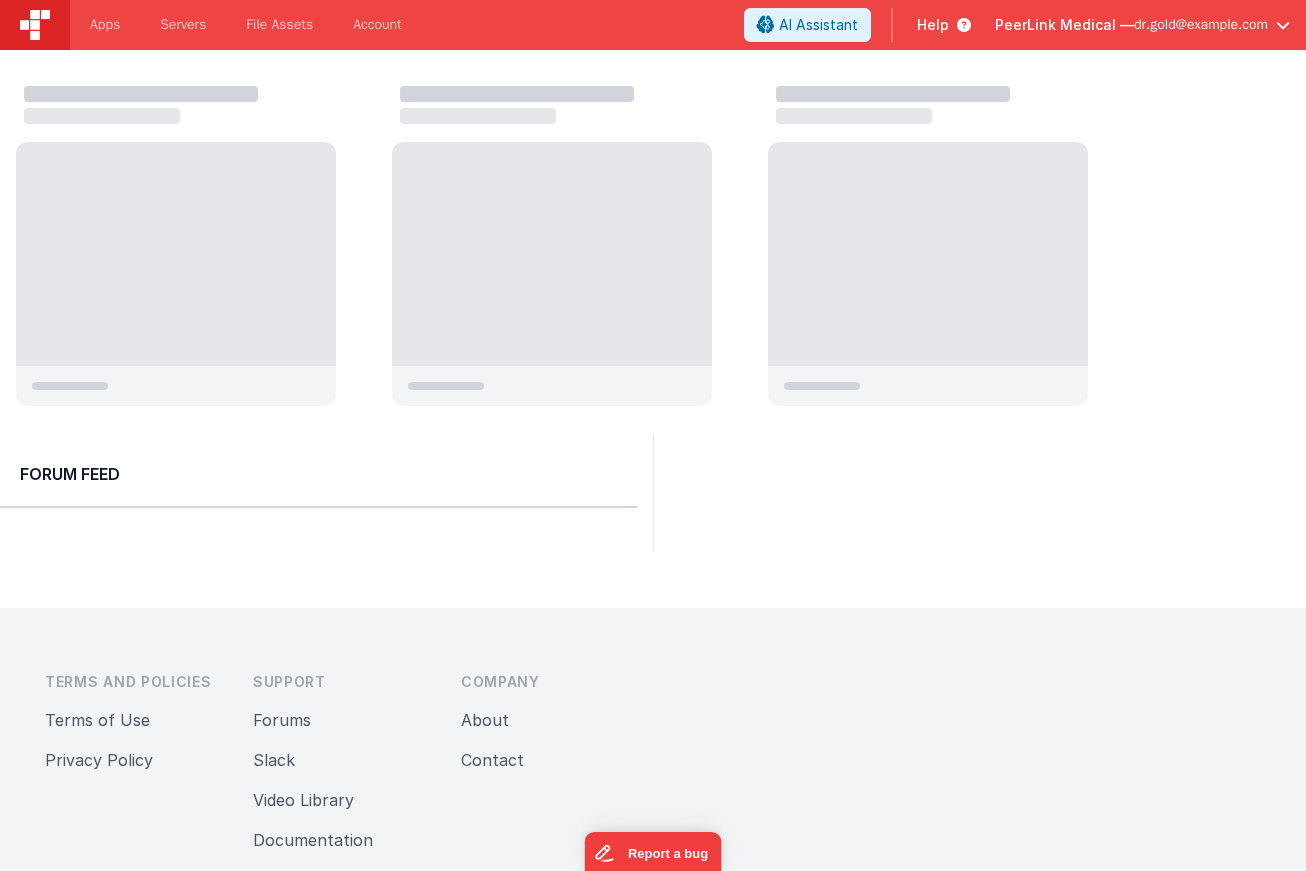 click on "dr.gold@example.com" at bounding box center (1201, 25) 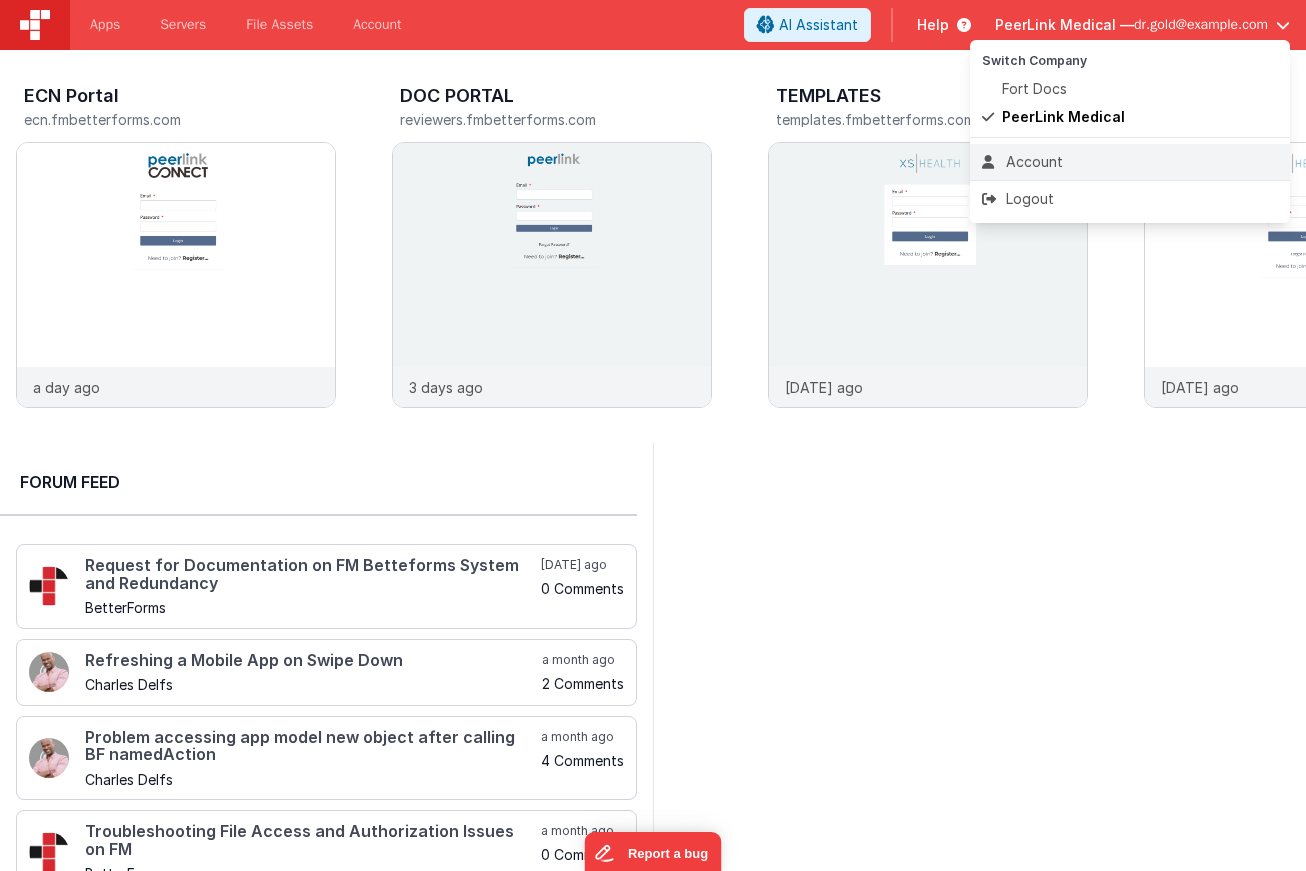 click on "Account" at bounding box center [1130, 162] 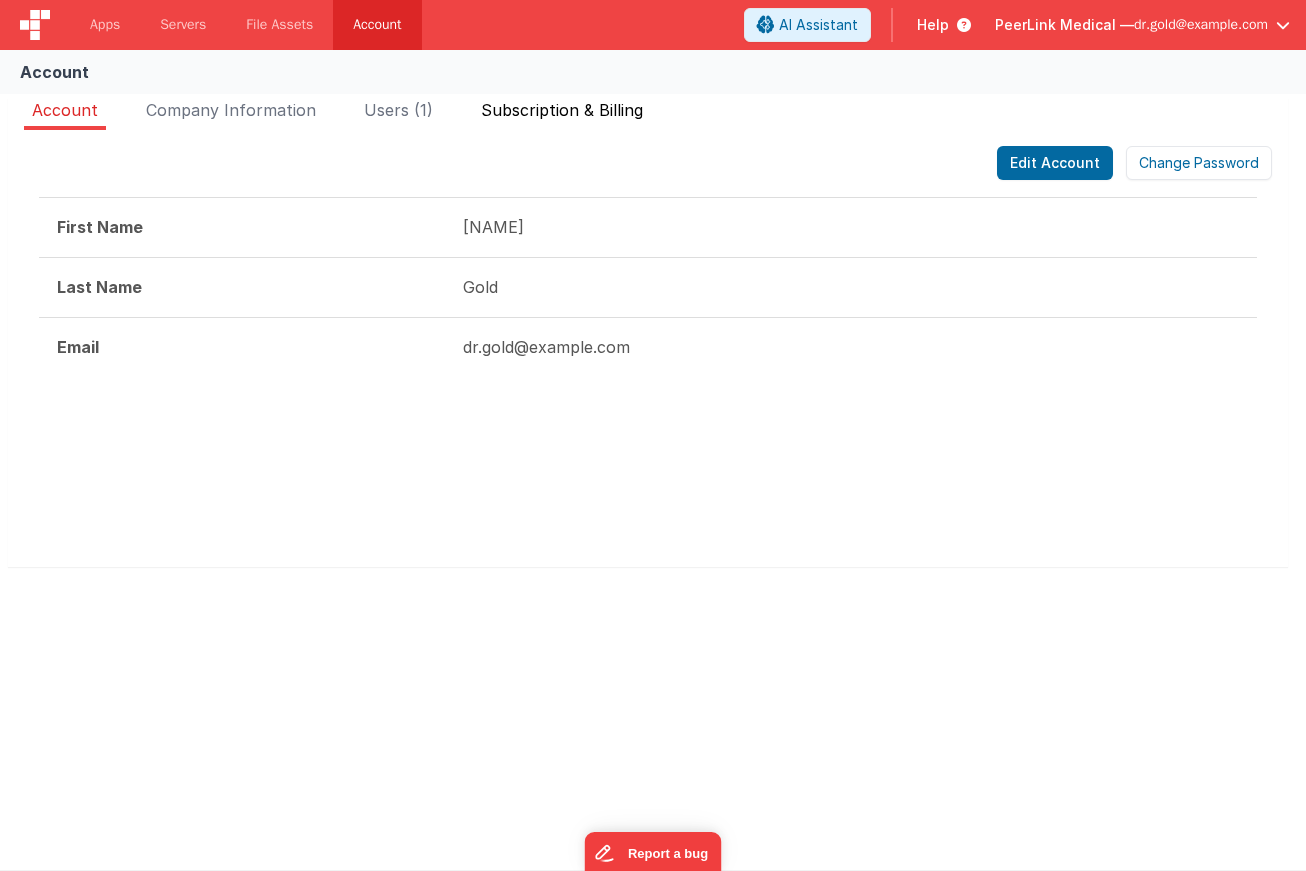 click on "Subscription & Billing" at bounding box center (562, 110) 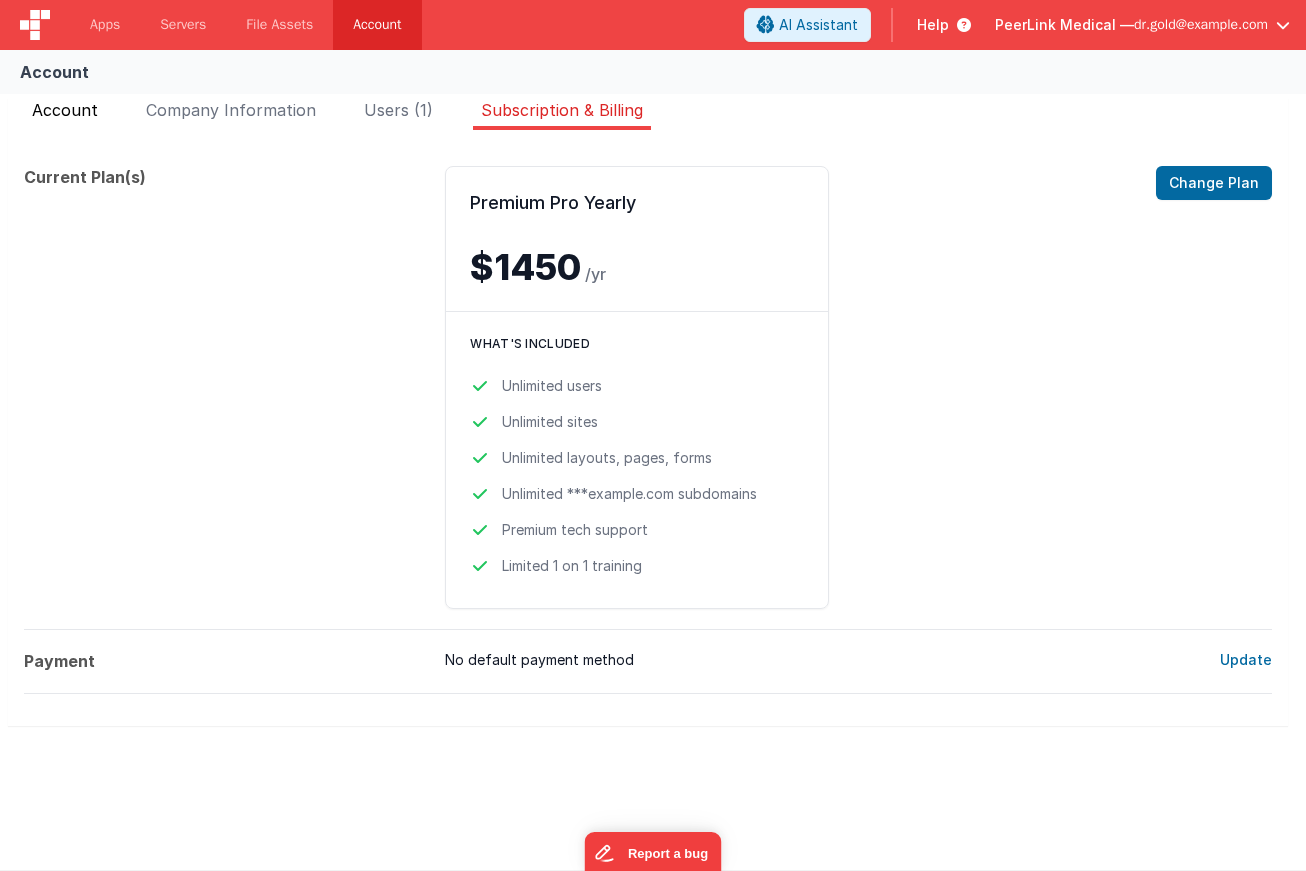 click on "Account" at bounding box center (65, 110) 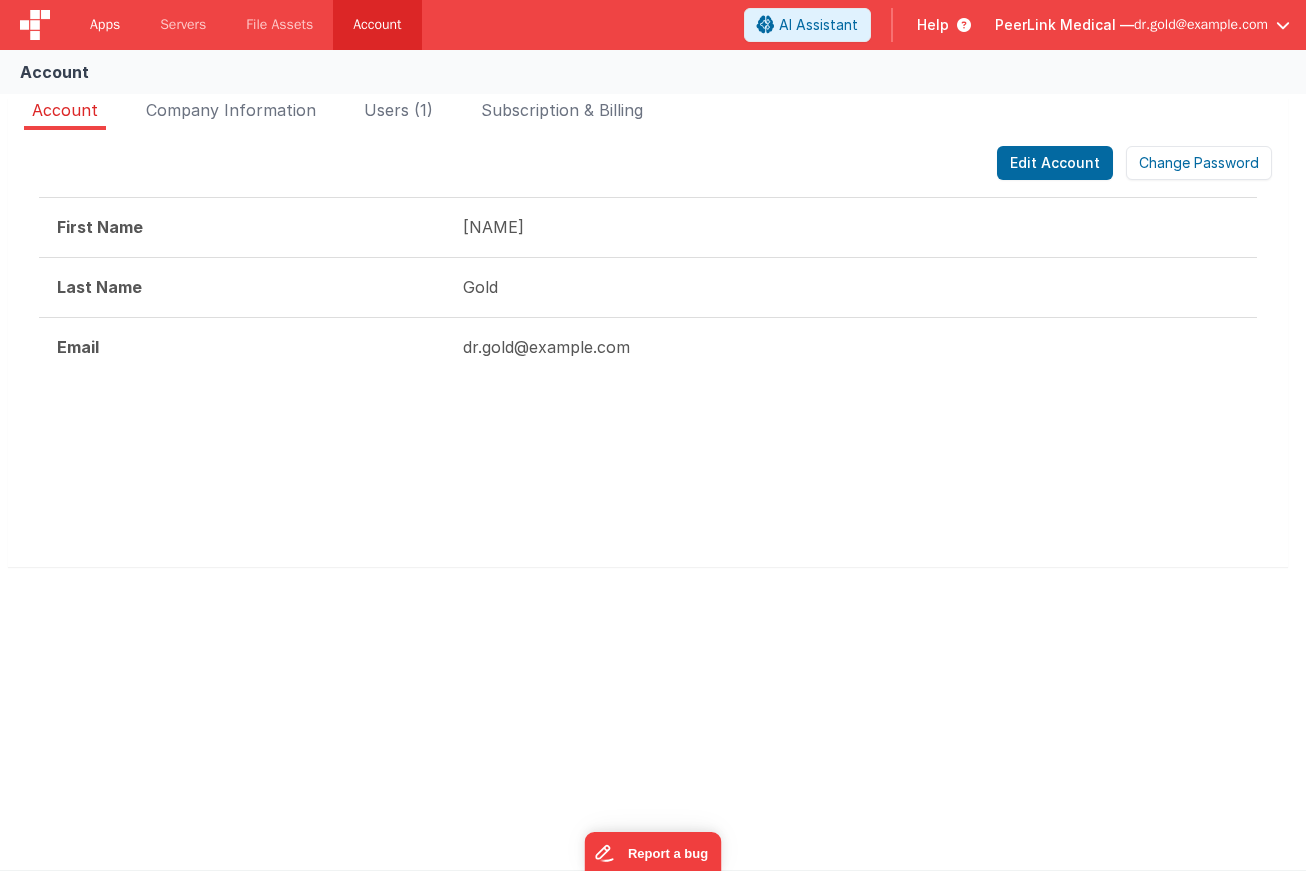 click on "Apps" at bounding box center (105, 25) 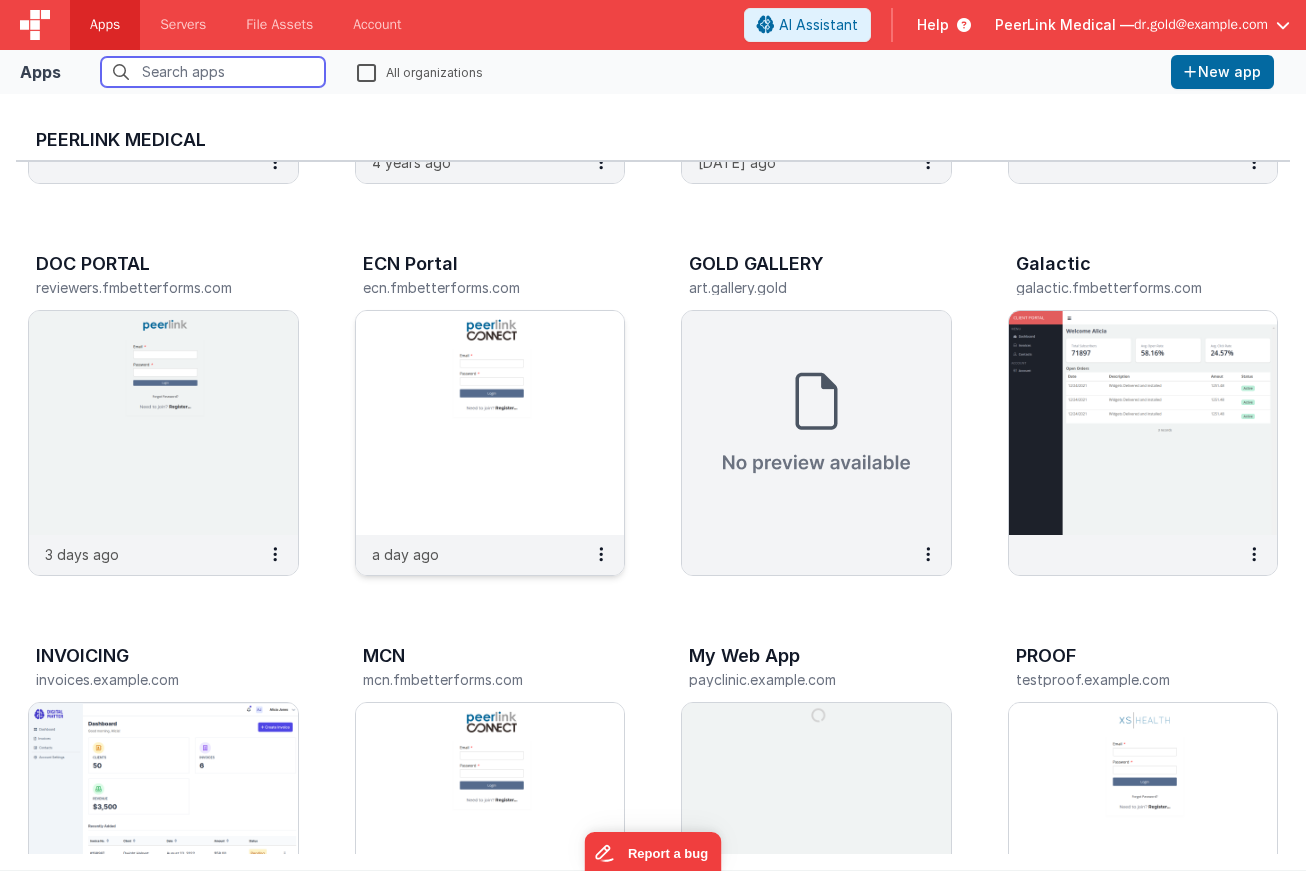 scroll, scrollTop: 337, scrollLeft: 0, axis: vertical 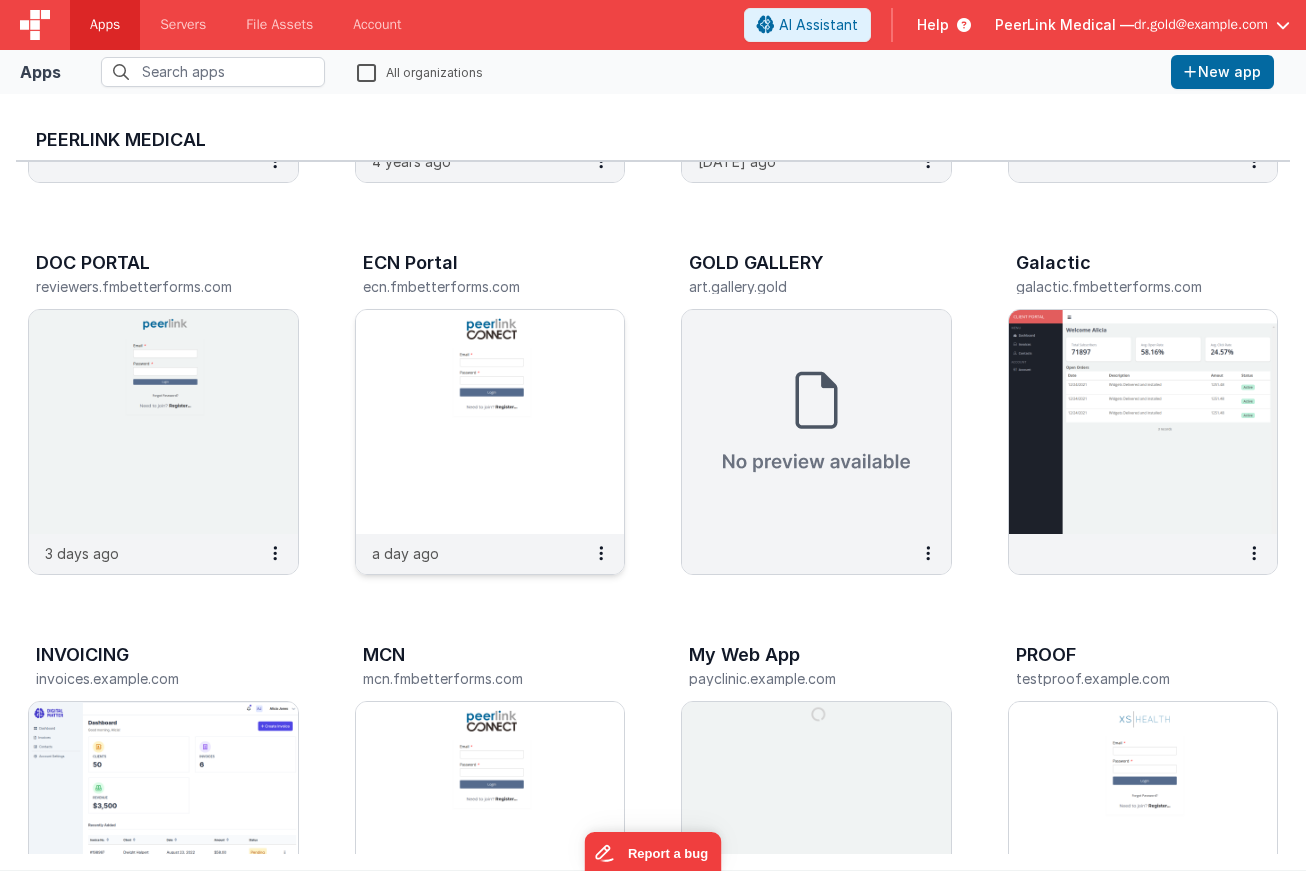 click at bounding box center [490, 422] 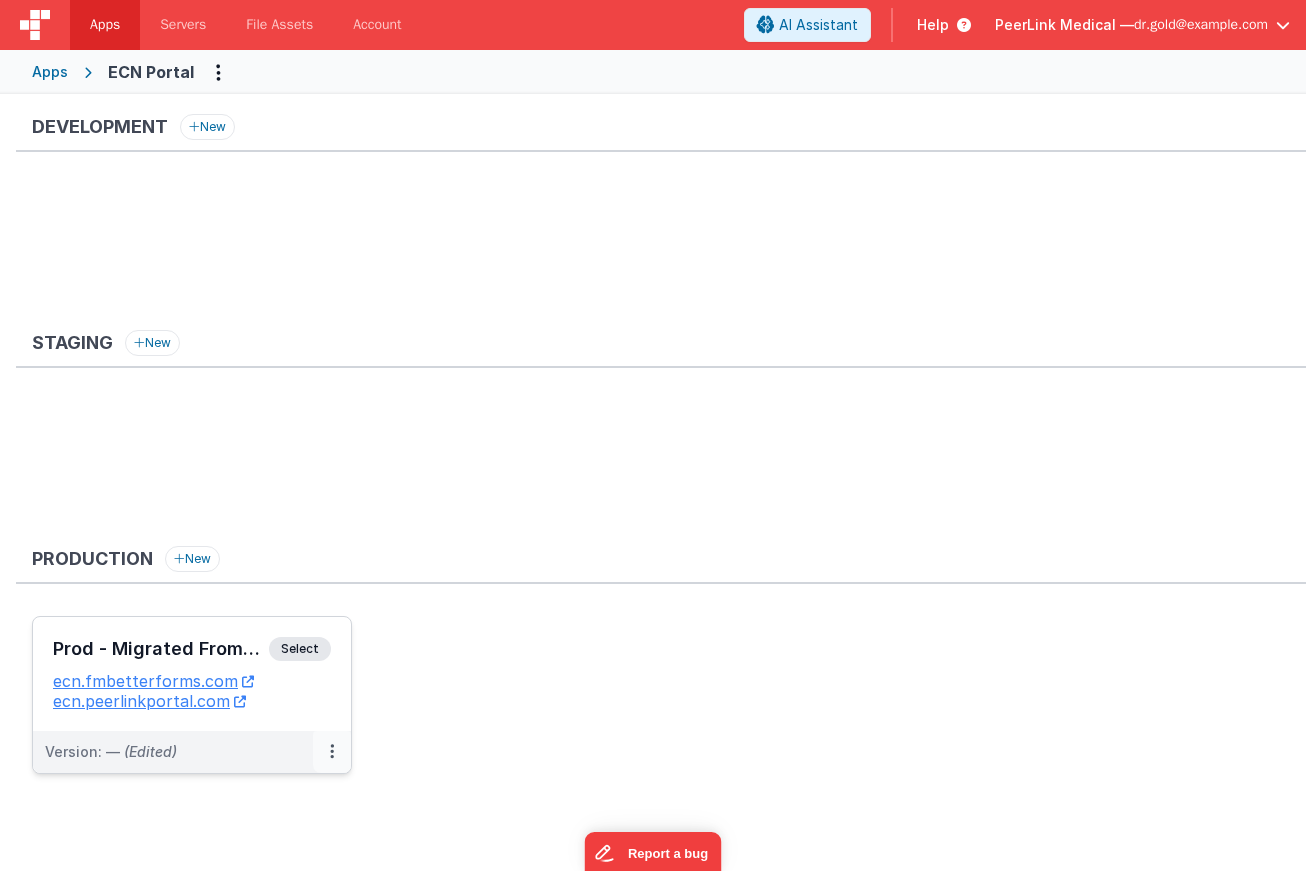 click at bounding box center [332, 751] 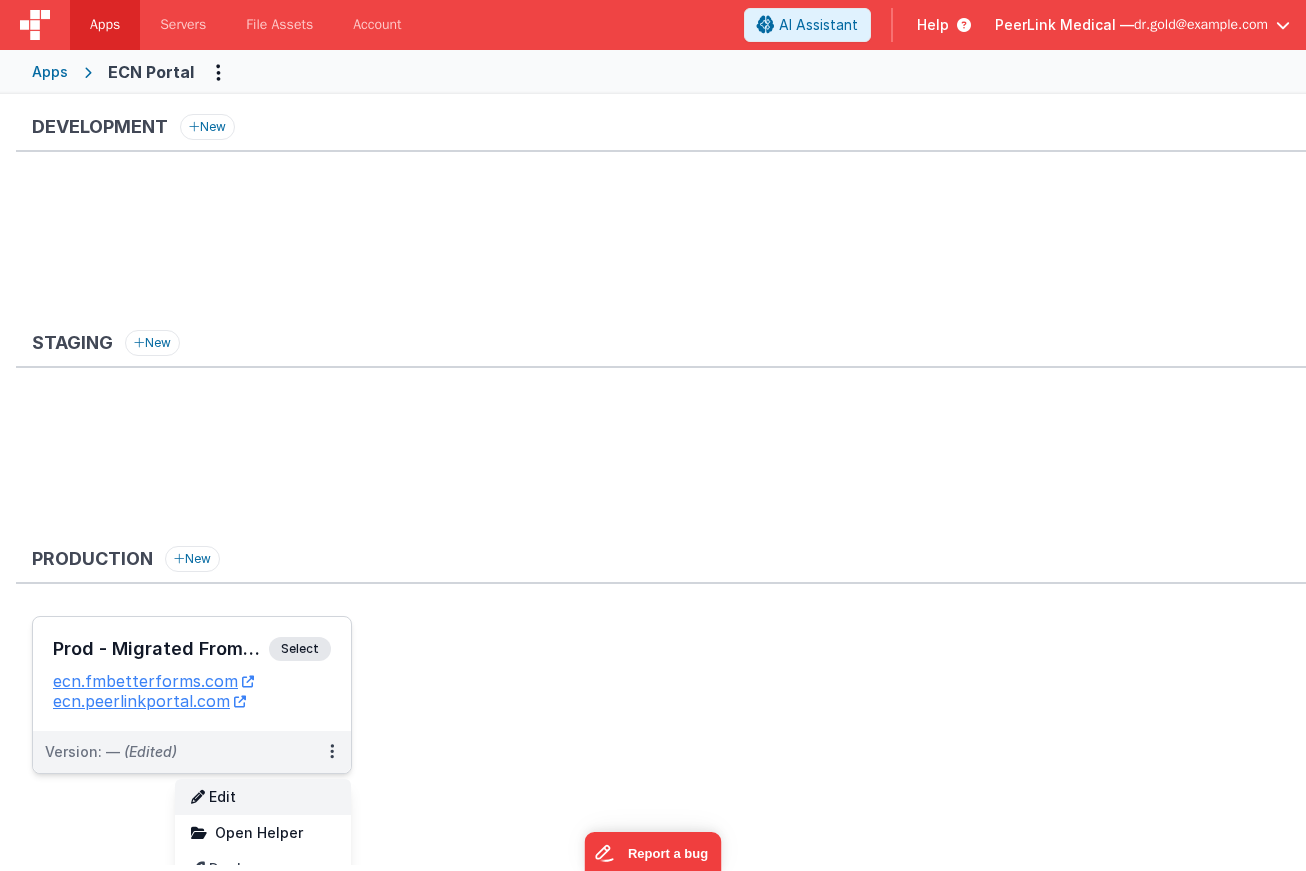 click on "Edit" at bounding box center [263, 797] 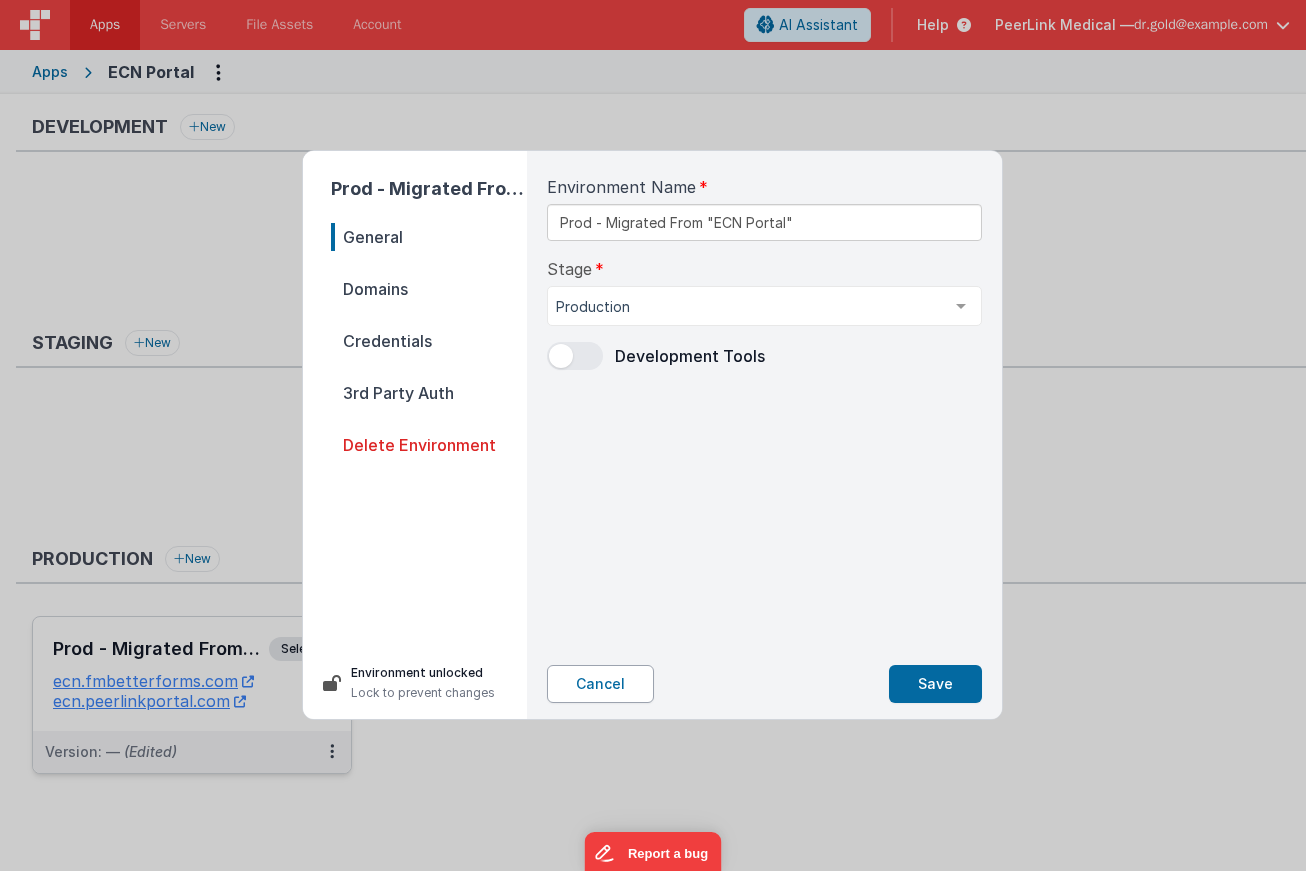 click on "Cancel" at bounding box center [600, 684] 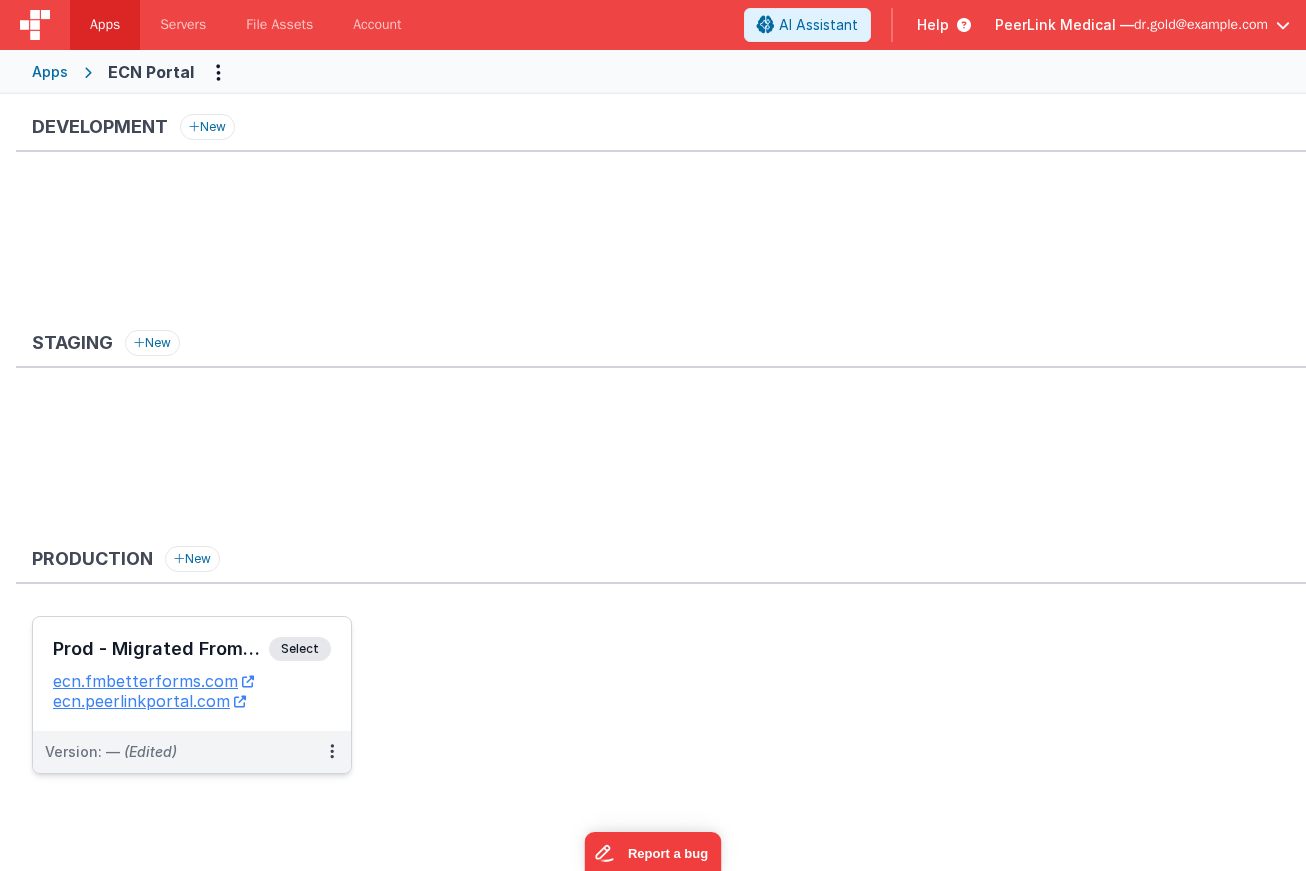 click on "Apps" at bounding box center [50, 72] 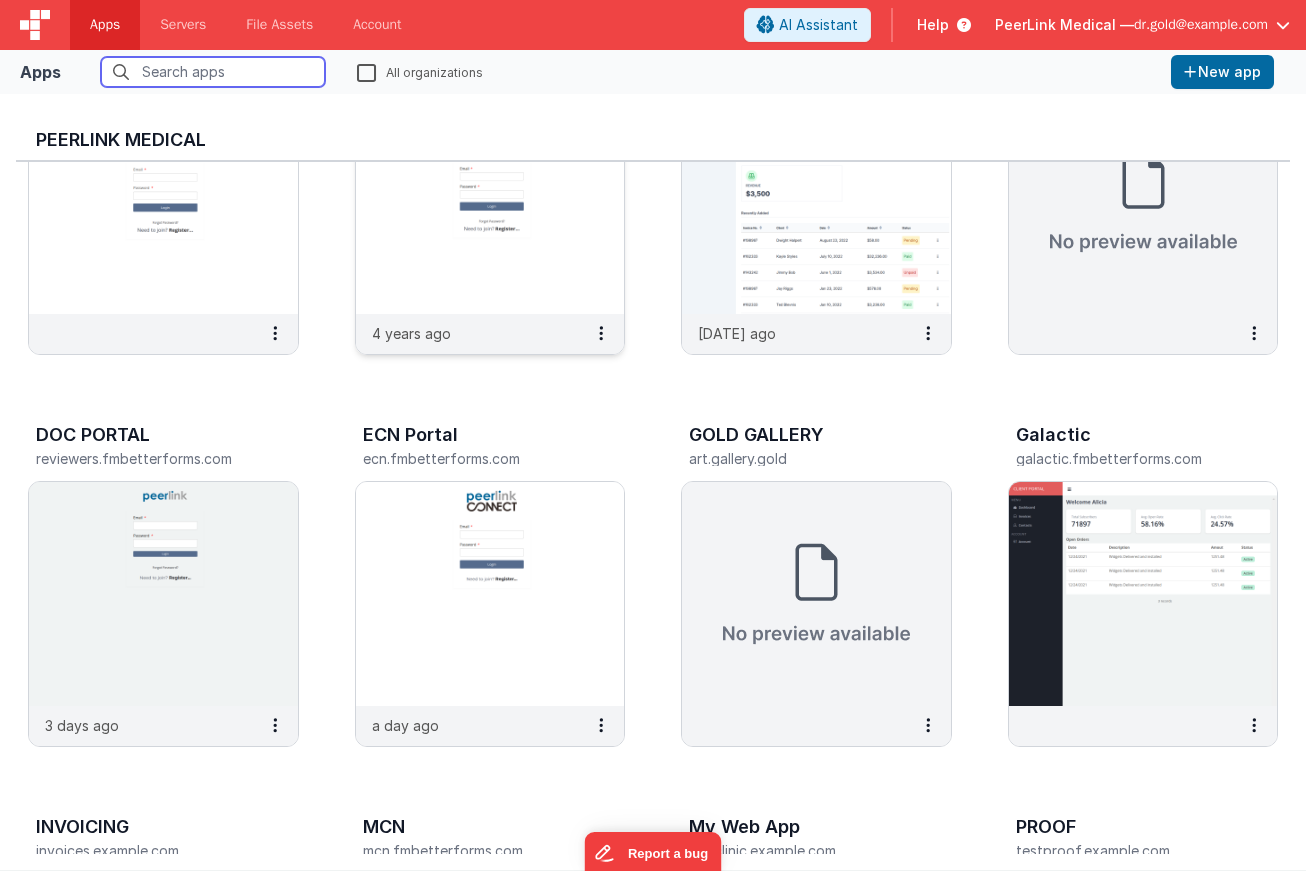 scroll, scrollTop: 232, scrollLeft: 0, axis: vertical 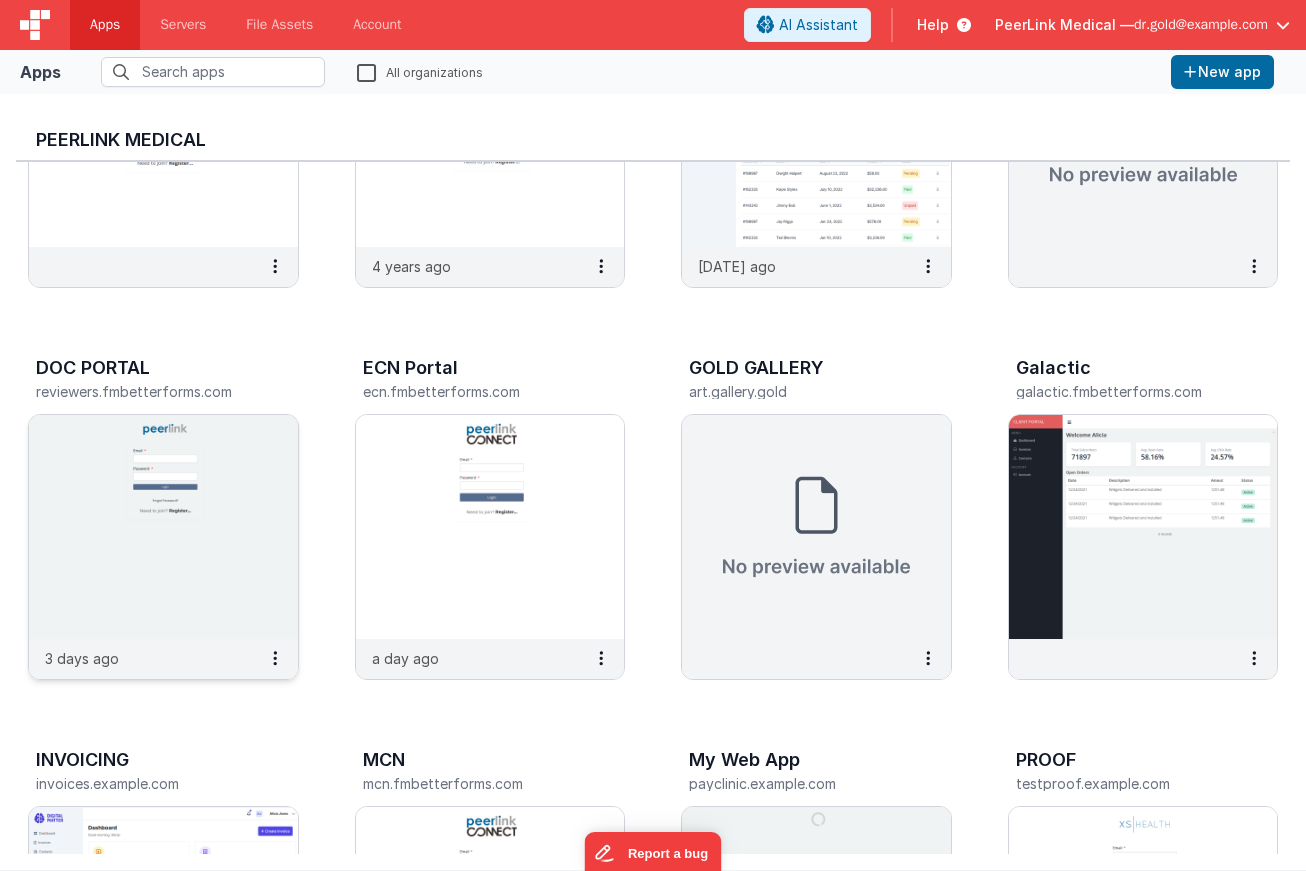 click at bounding box center (163, 527) 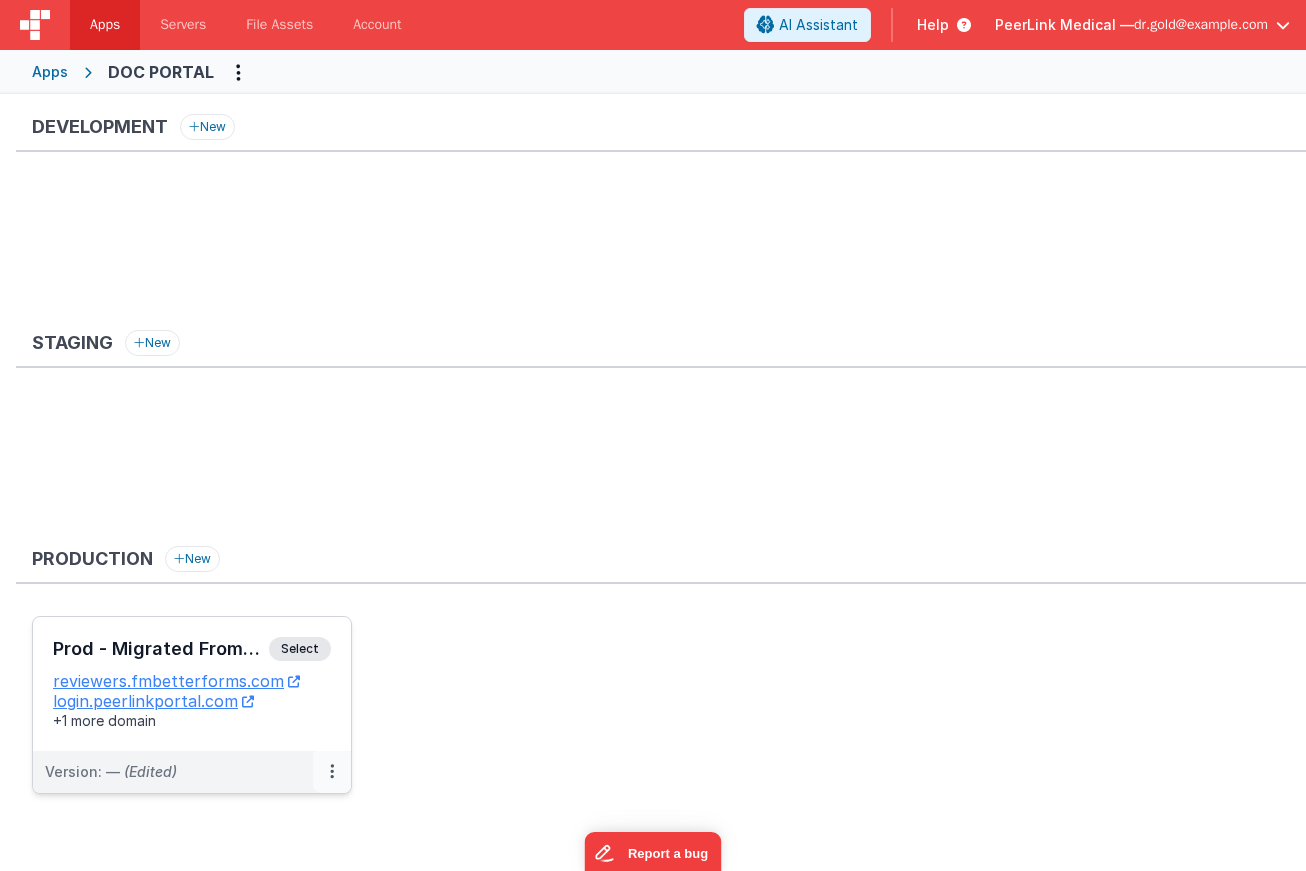 click at bounding box center (332, 772) 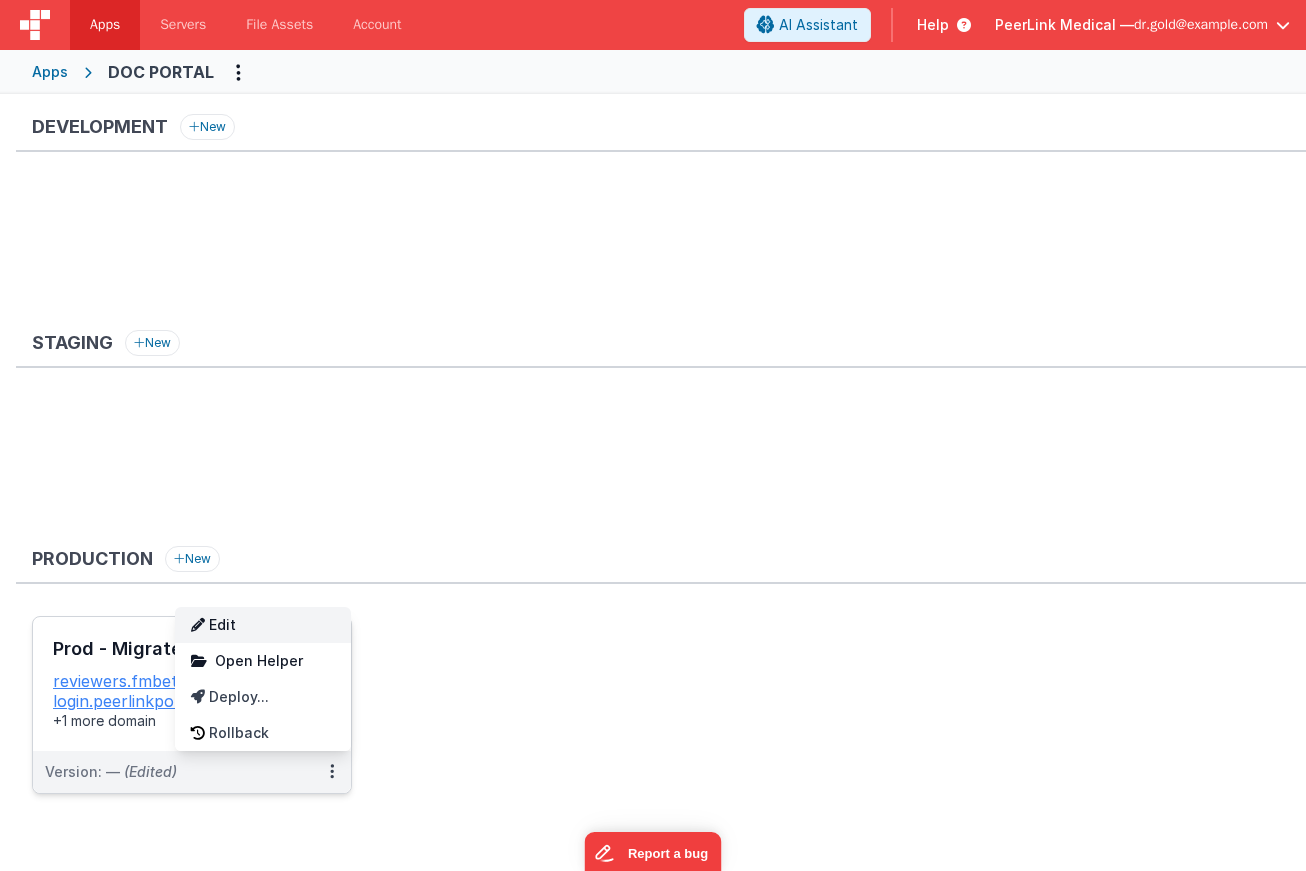 click on "Edit" at bounding box center [263, 625] 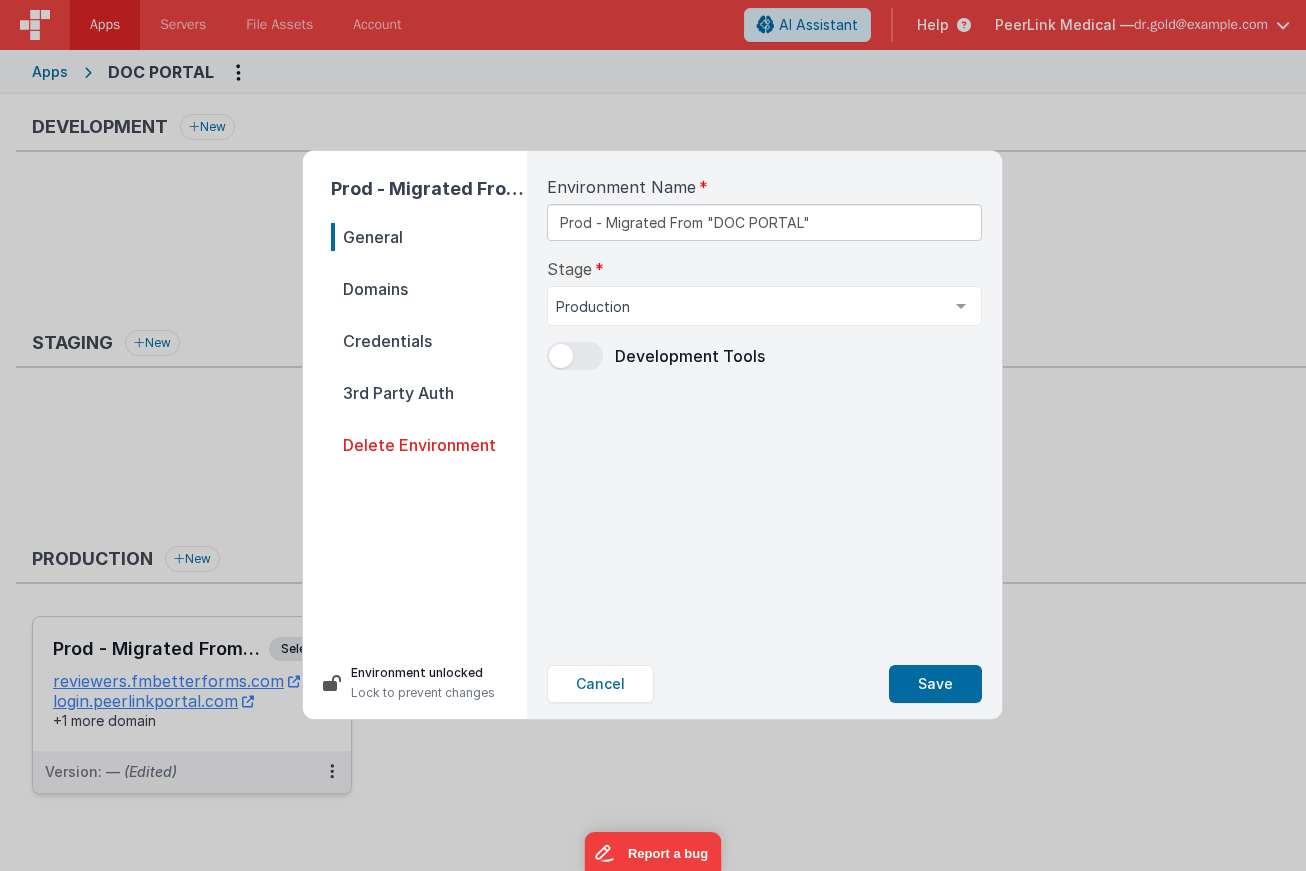 click at bounding box center [575, 356] 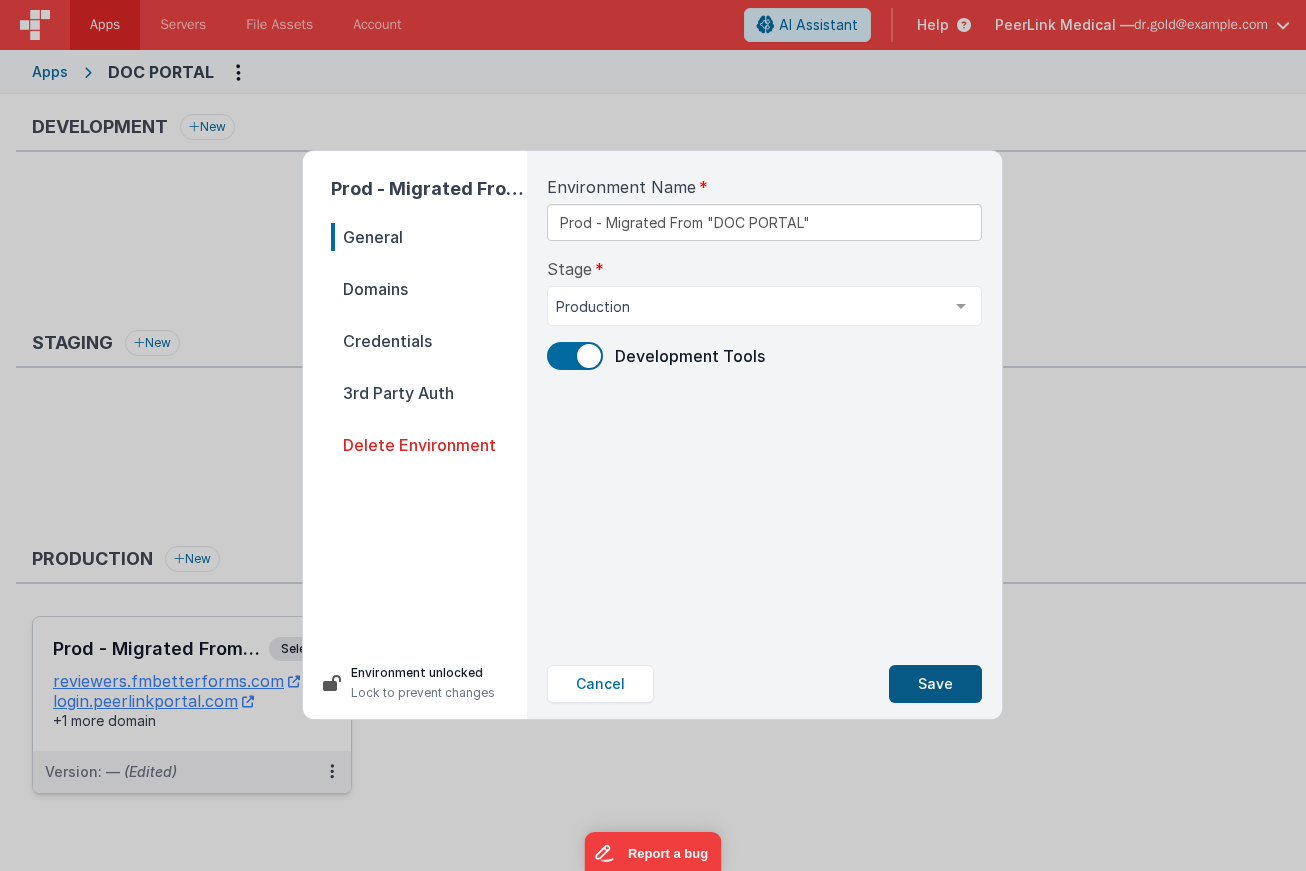 click on "Save" at bounding box center [935, 684] 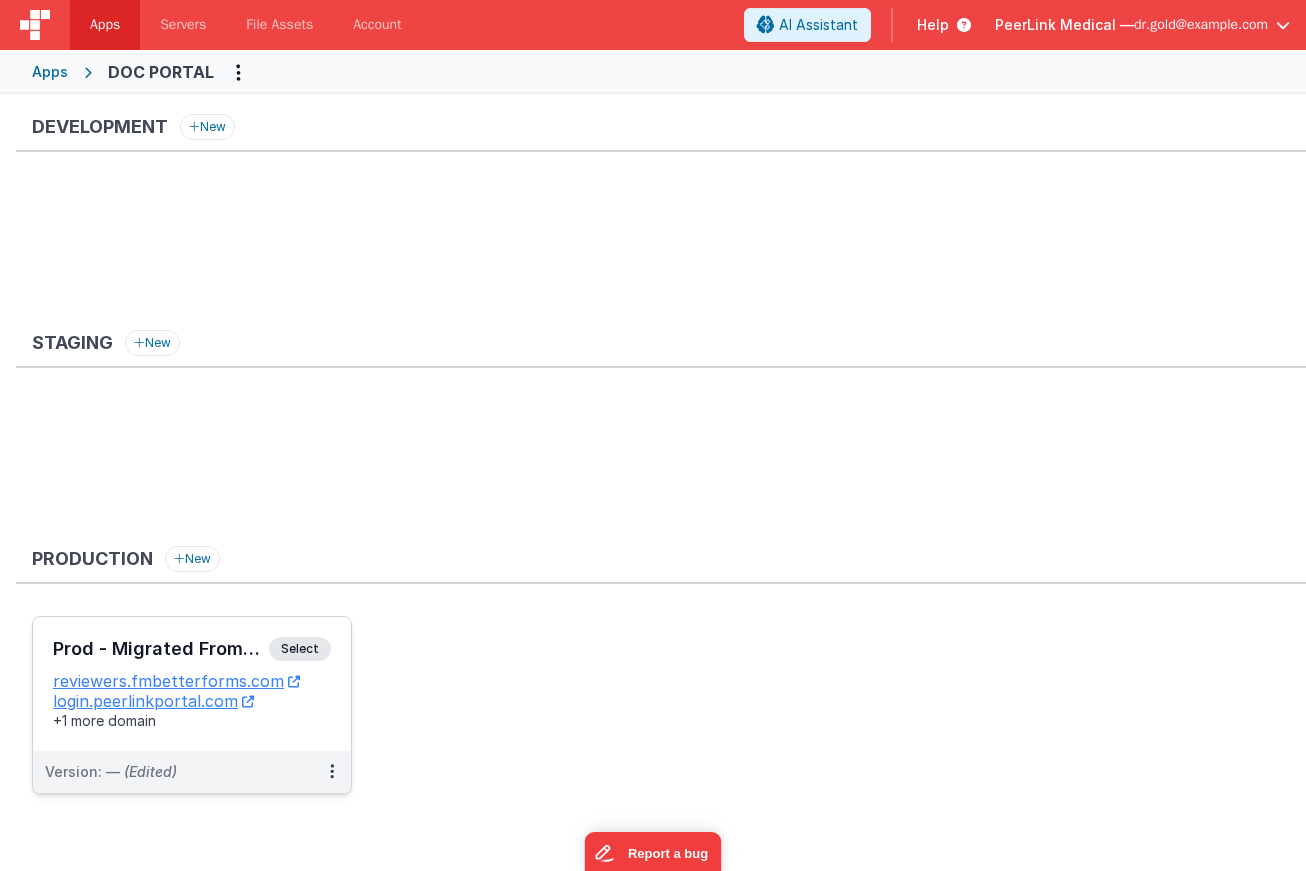 click on "Prod - Migrated From "DOC PORTAL"" at bounding box center (161, 649) 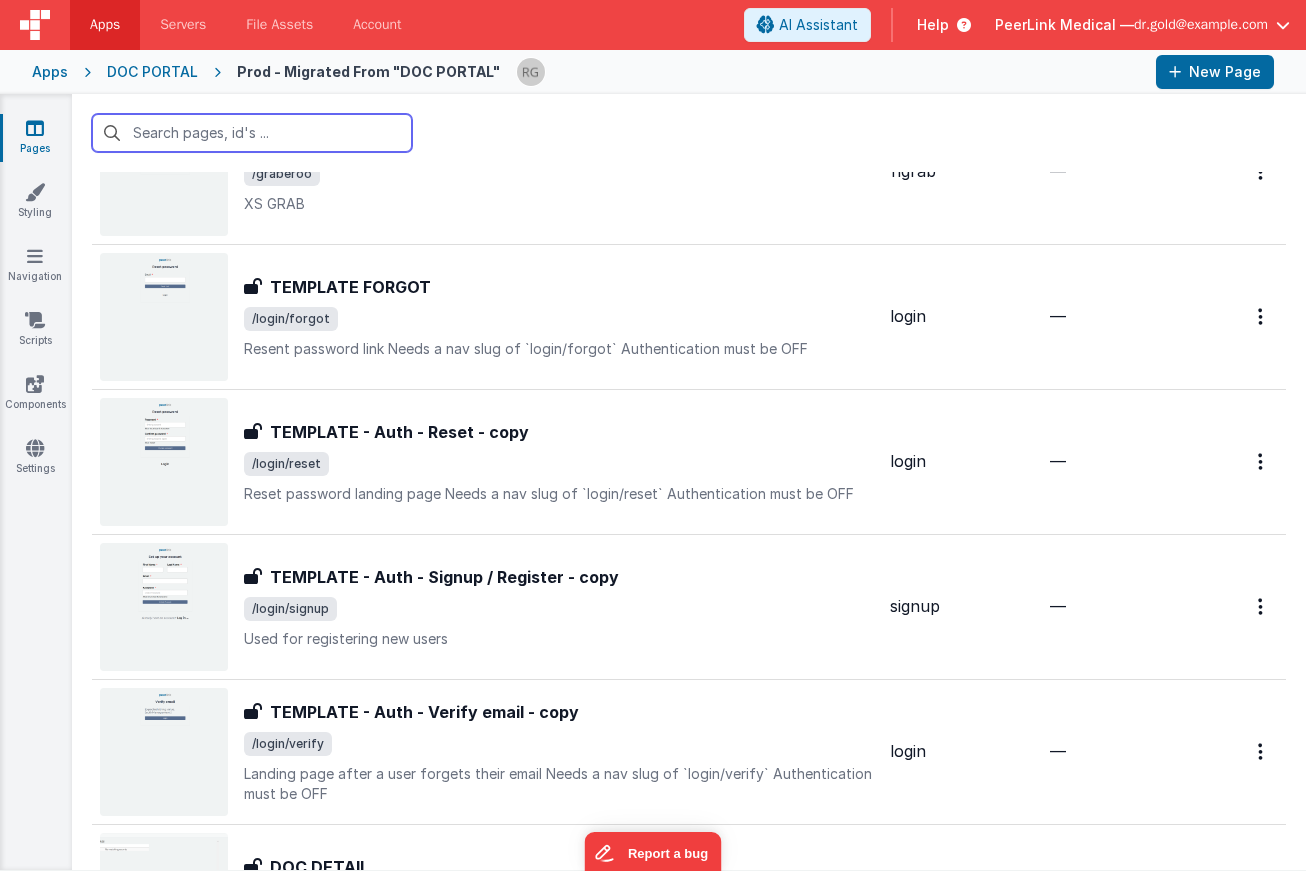 scroll, scrollTop: 1303, scrollLeft: 0, axis: vertical 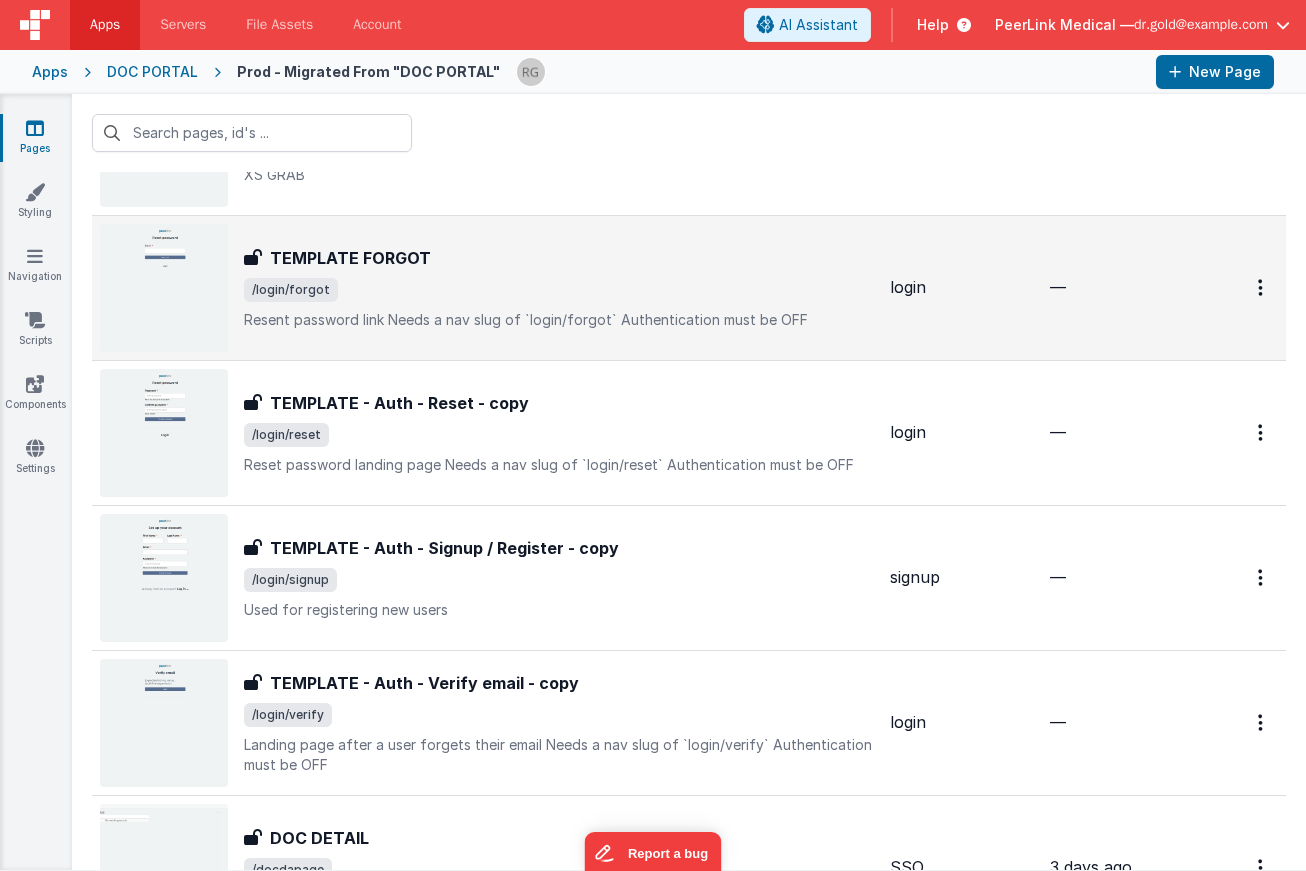click on "TEMPLATE FORGOT
TEMPLATE FORGOT
/login/forgot   Resent password linkNeeds a nav slug of `login/forgot`Authentication must be OFF" at bounding box center (487, 288) 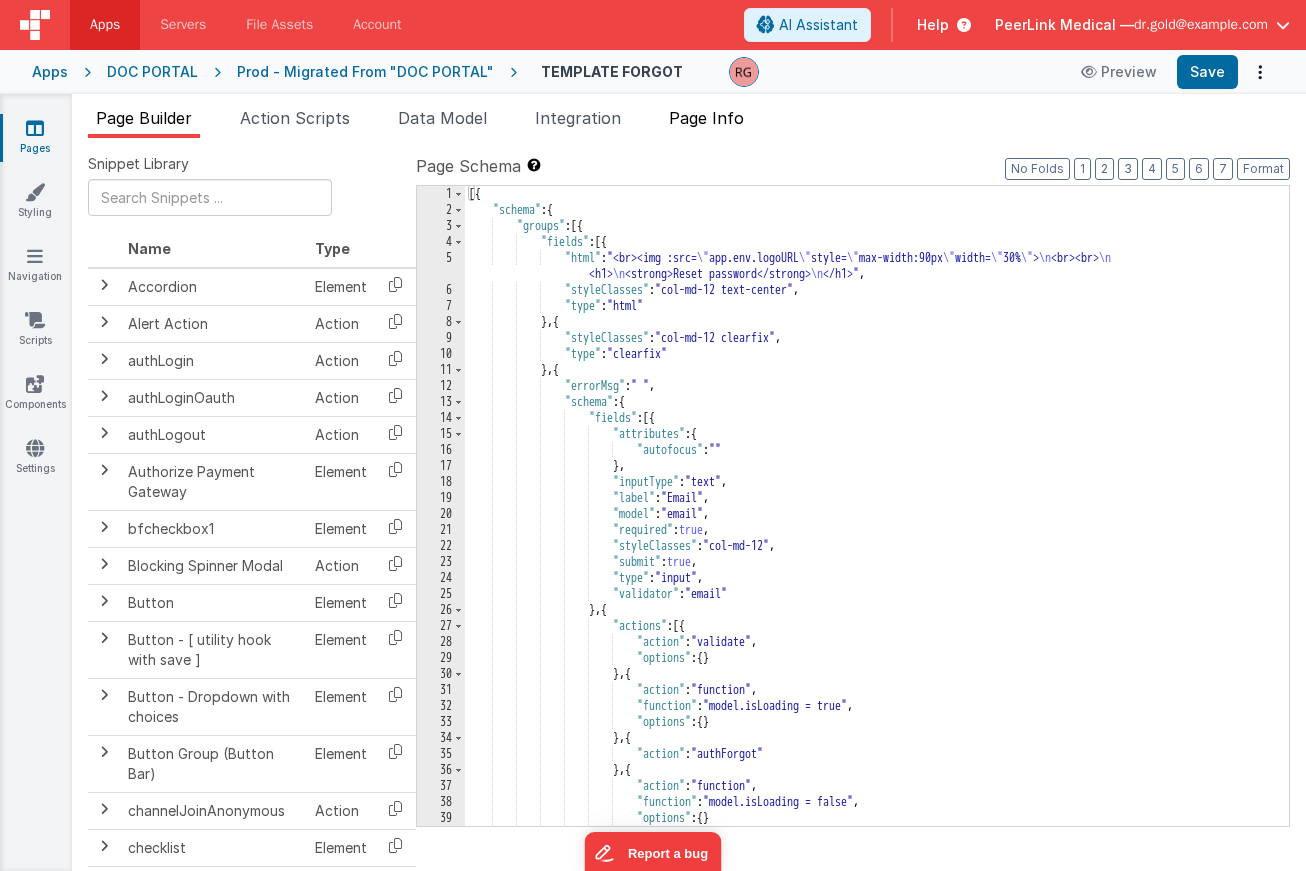 click on "Page Info" at bounding box center [706, 118] 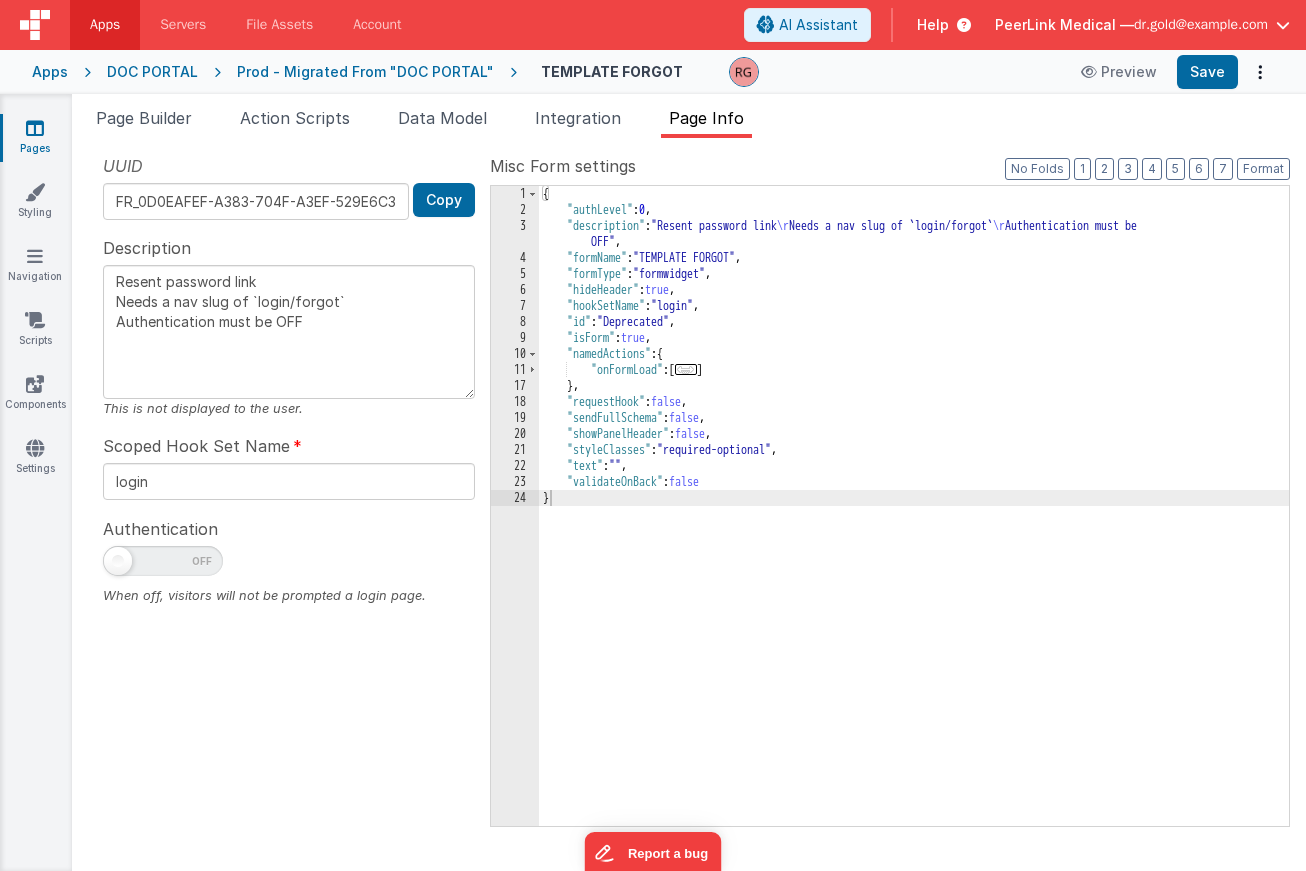 click on "Prod - Migrated From "DOC PORTAL"" at bounding box center (365, 72) 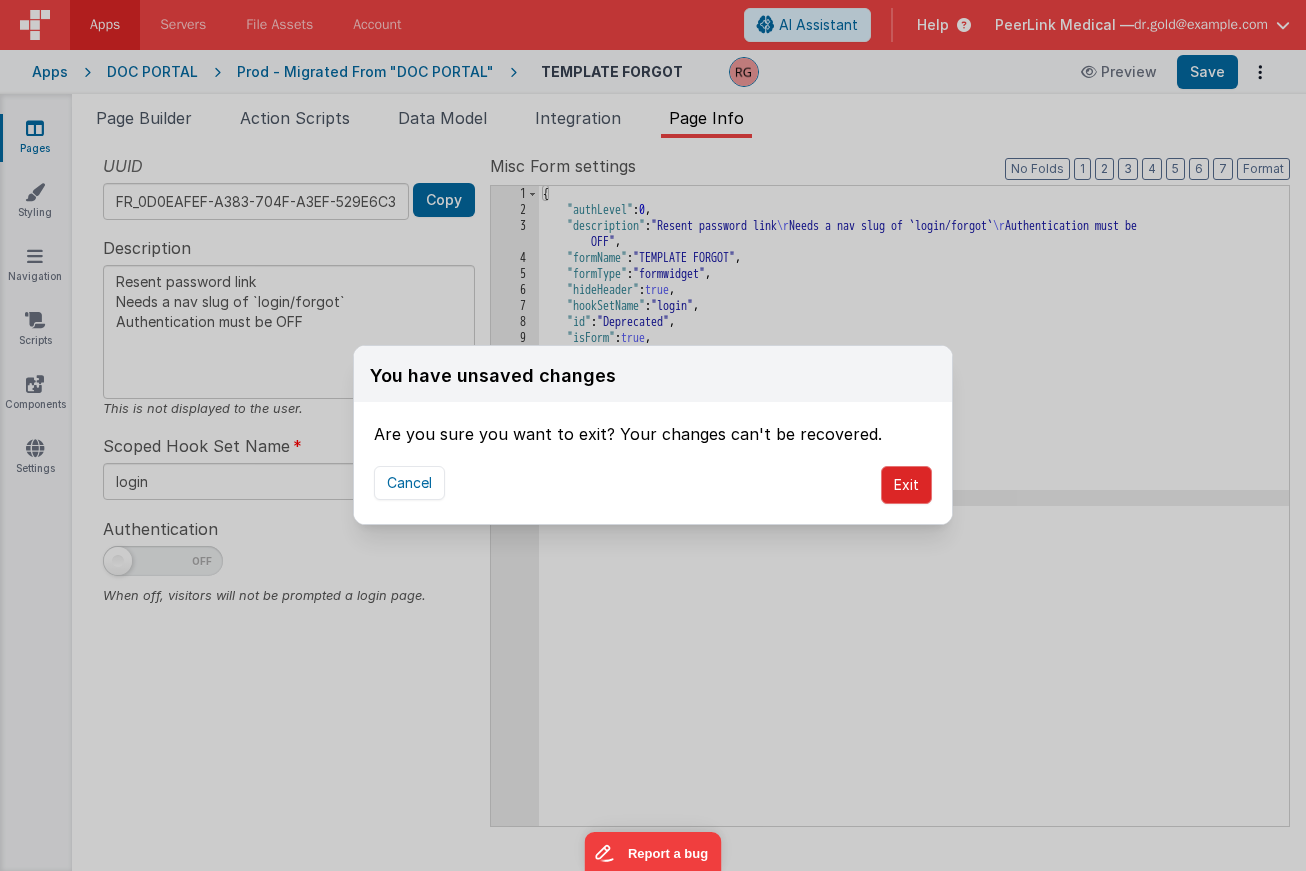 click on "Exit" at bounding box center [906, 485] 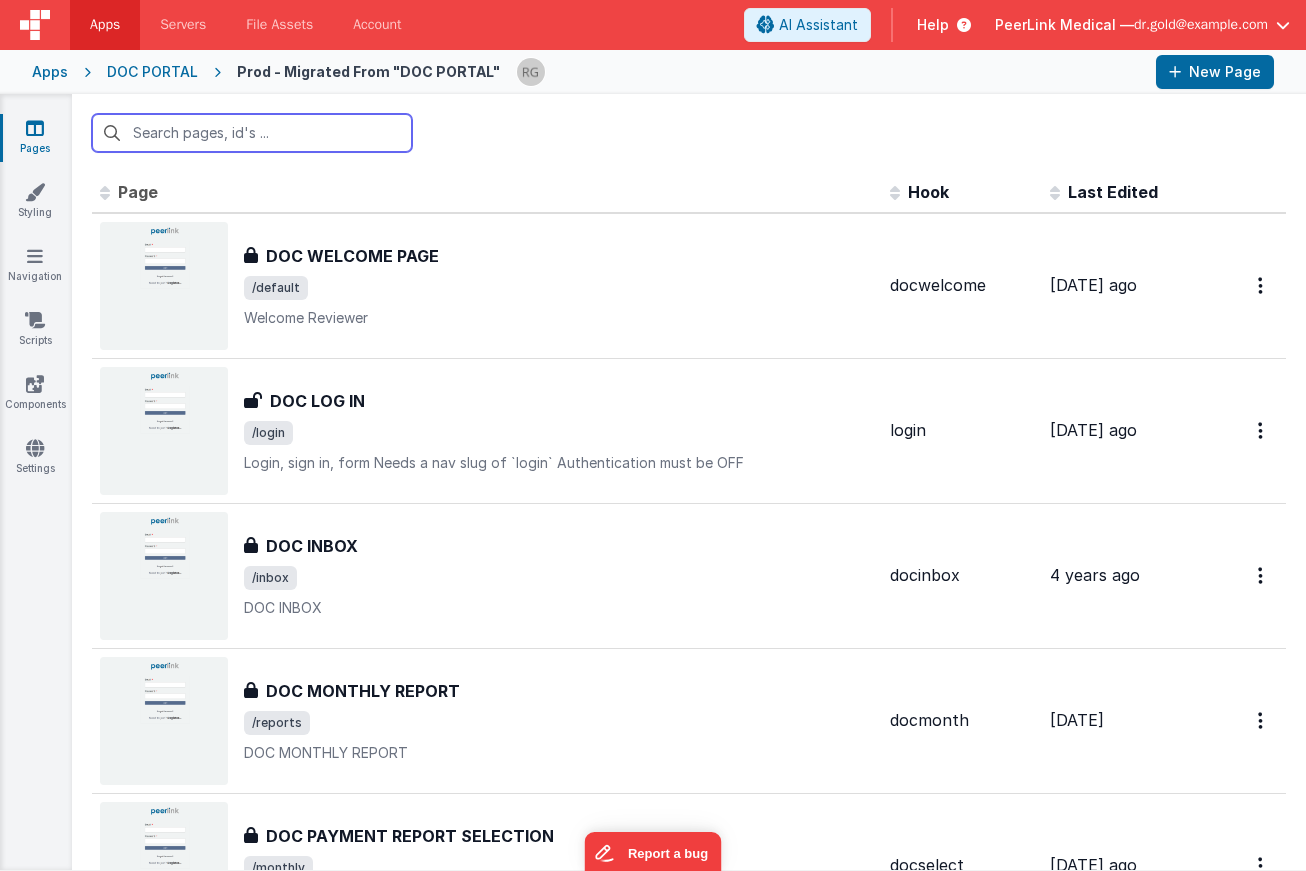paste on "FR_A653193C-E0A6-8B43-95B8-F31EA58FE861" 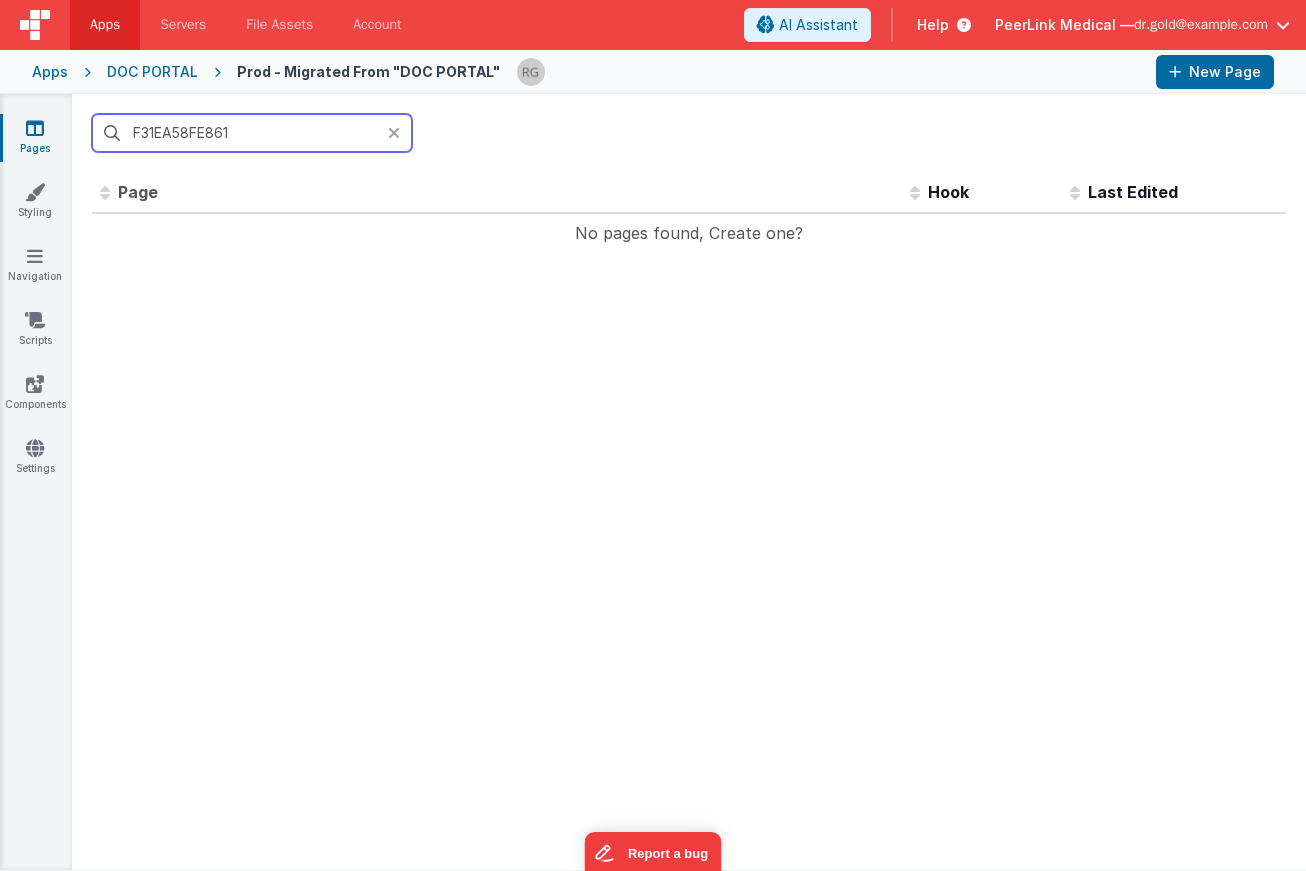 type on "F31EA58FE861" 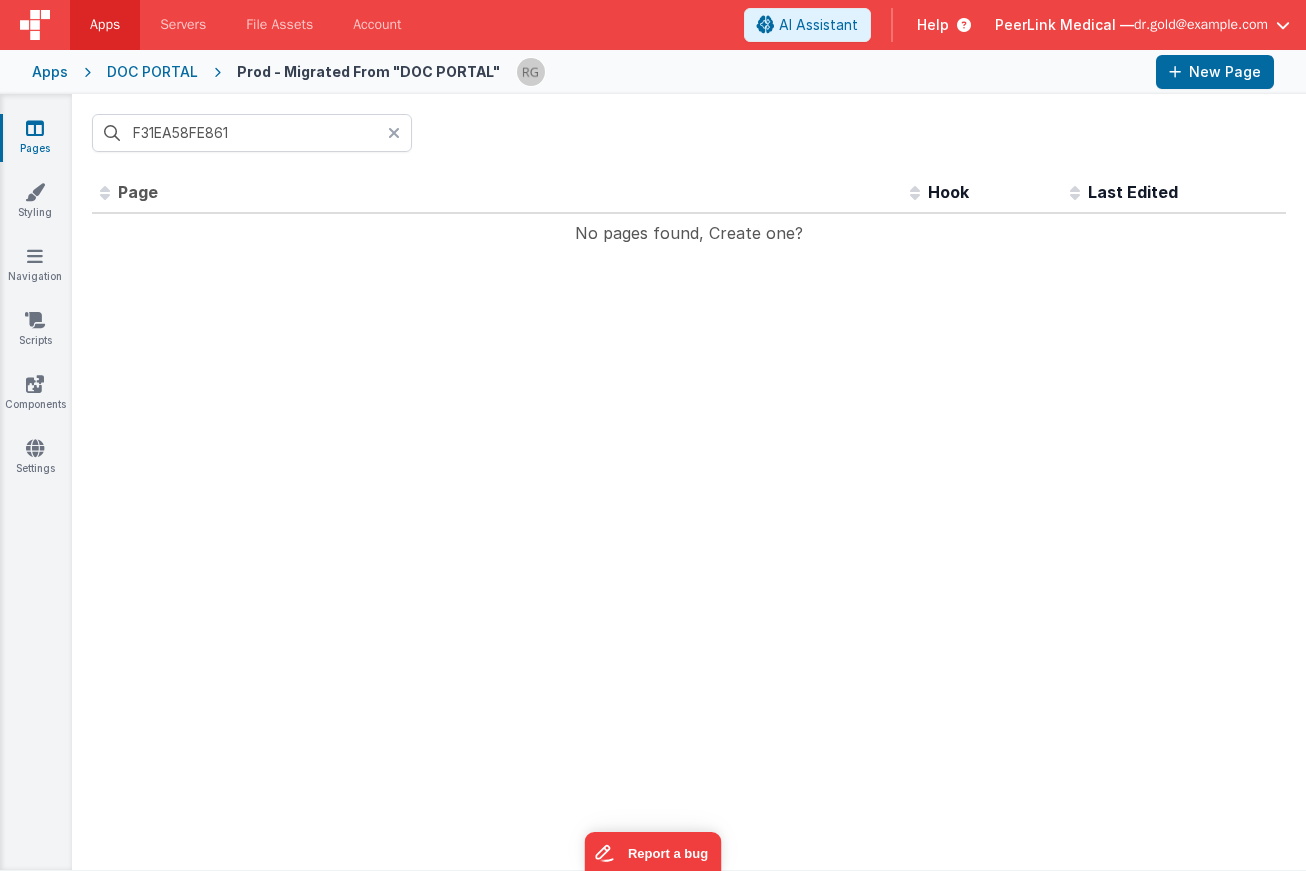 click on "F31EA58FE861" at bounding box center [689, 133] 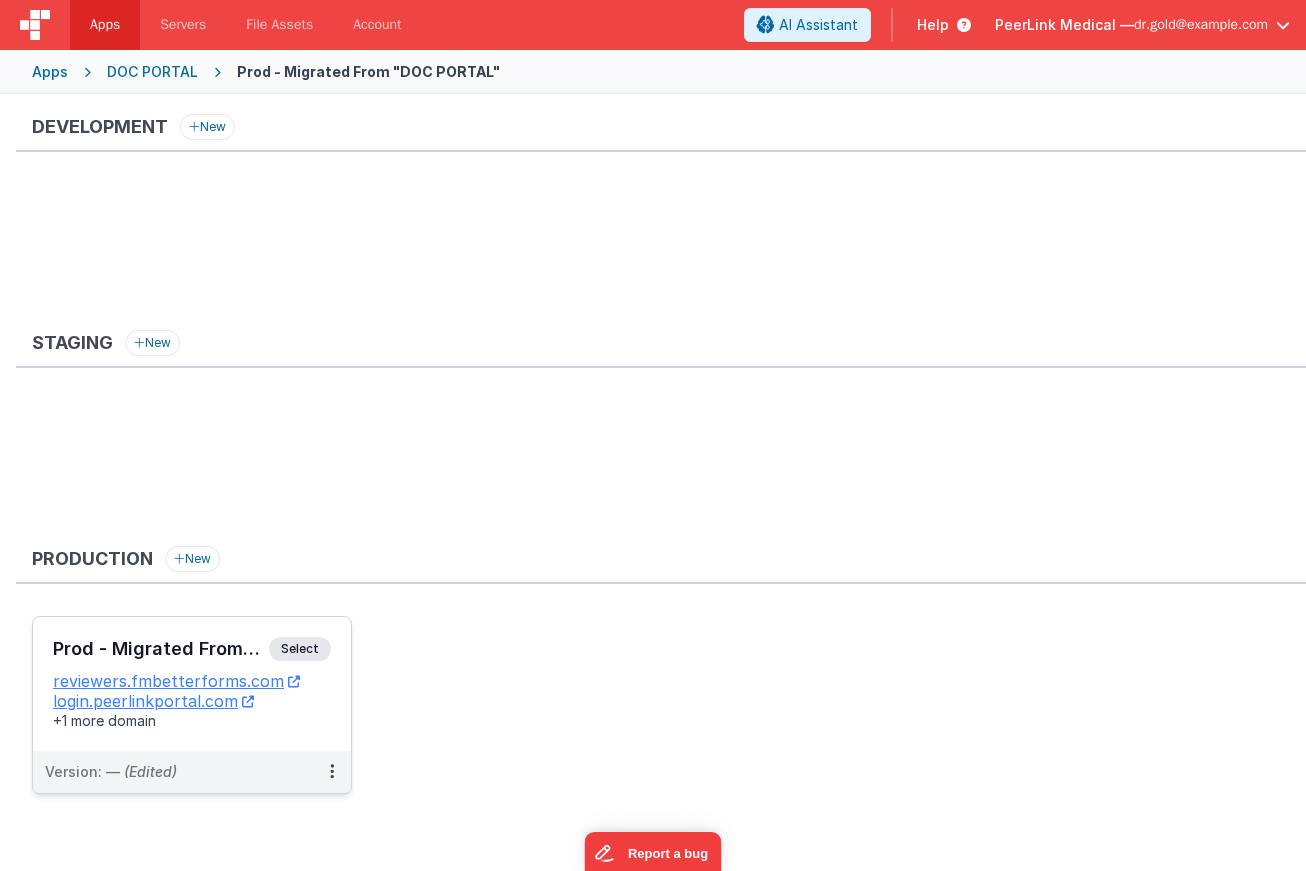click on "Prod - Migrated From "DOC PORTAL"" at bounding box center (161, 649) 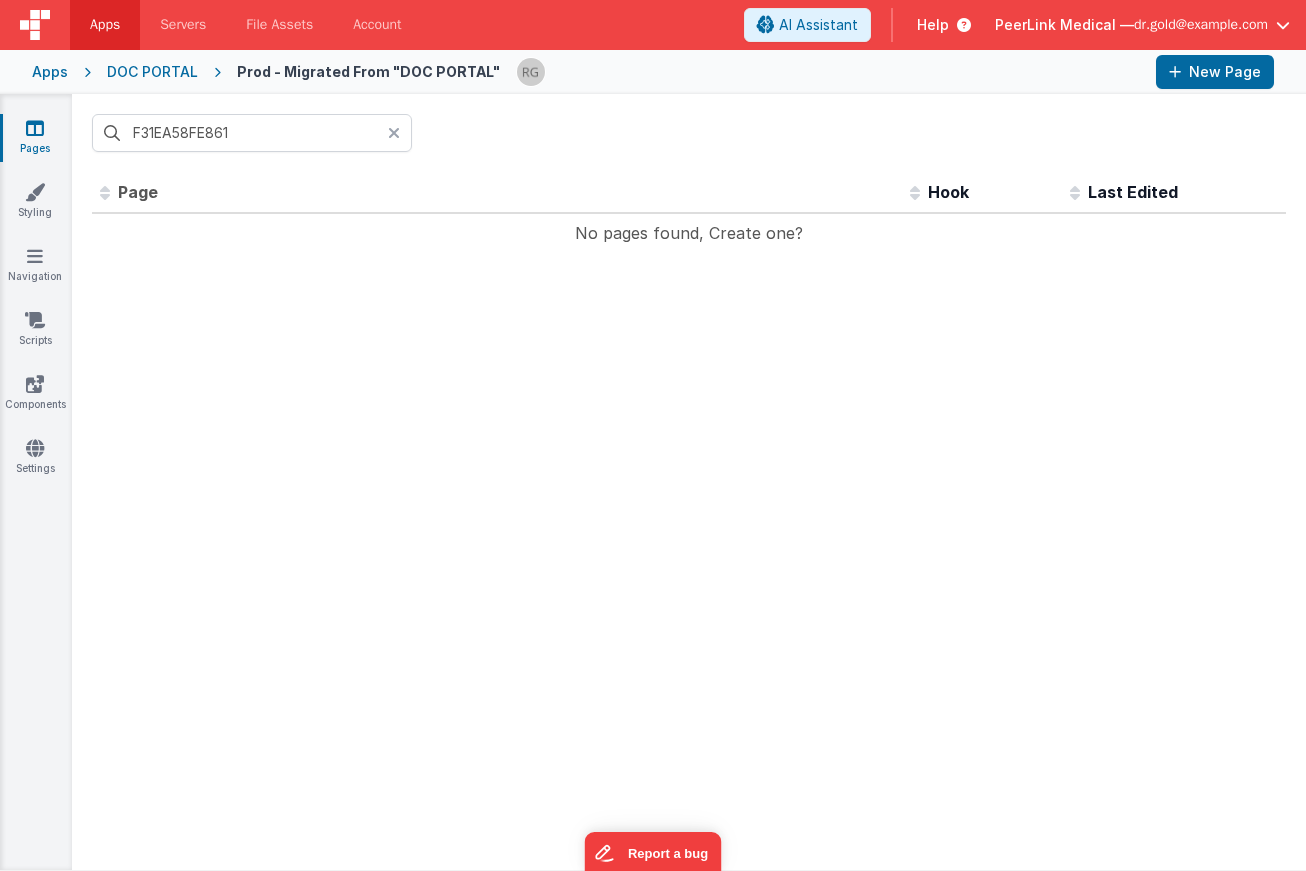 click at bounding box center [394, 133] 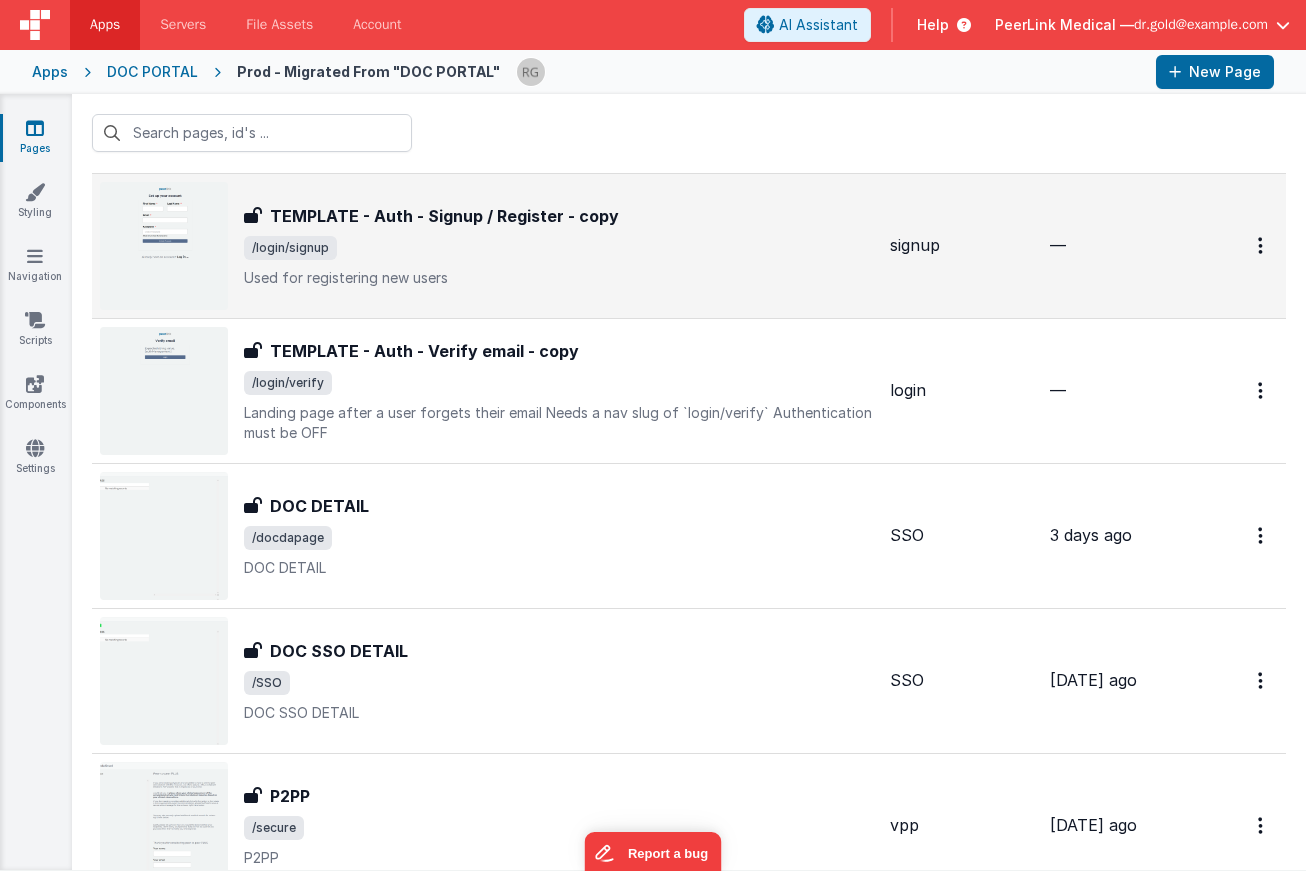 scroll, scrollTop: 1636, scrollLeft: 0, axis: vertical 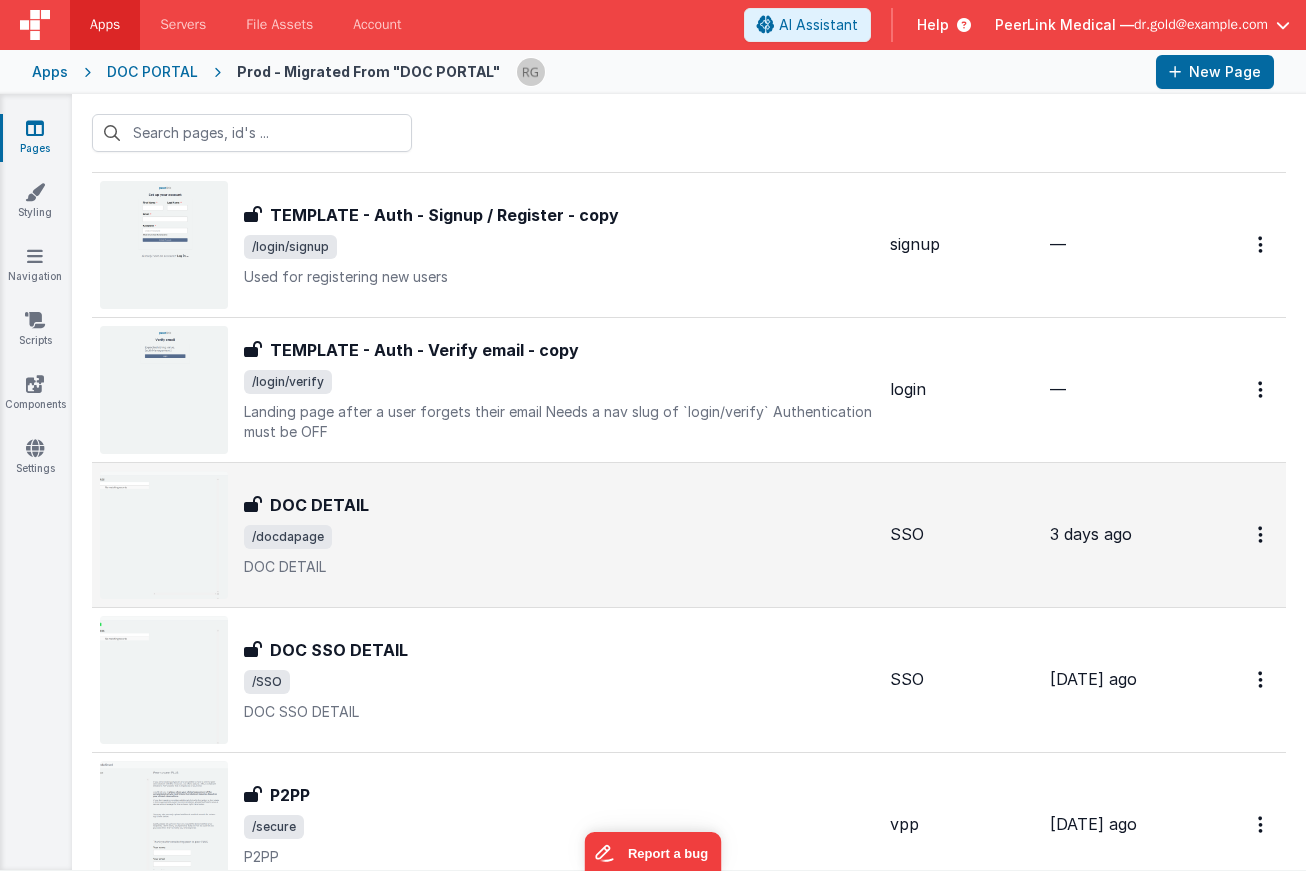 click on "DOC DETAIL" at bounding box center [319, 505] 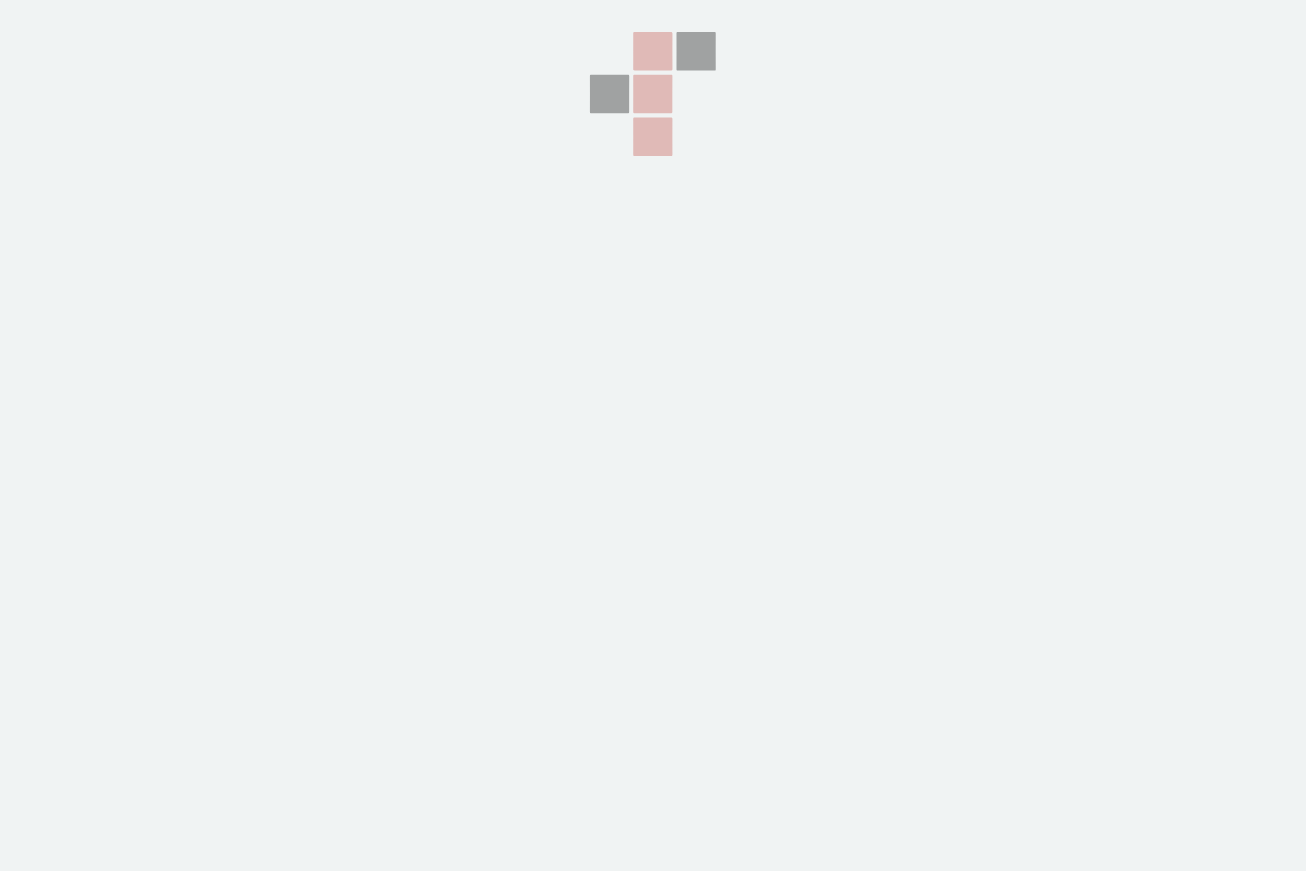 scroll, scrollTop: 0, scrollLeft: 0, axis: both 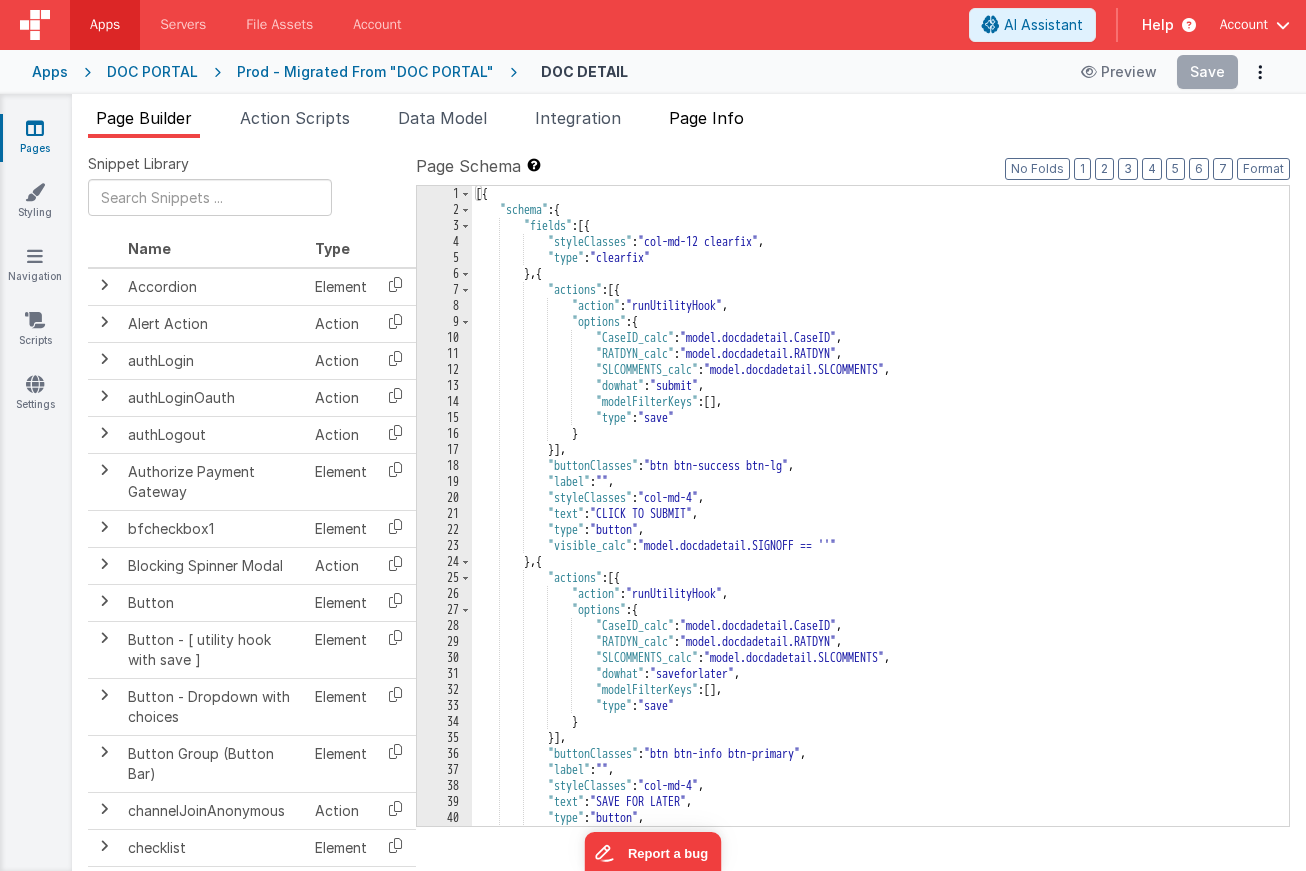 click on "Page Info" at bounding box center (706, 118) 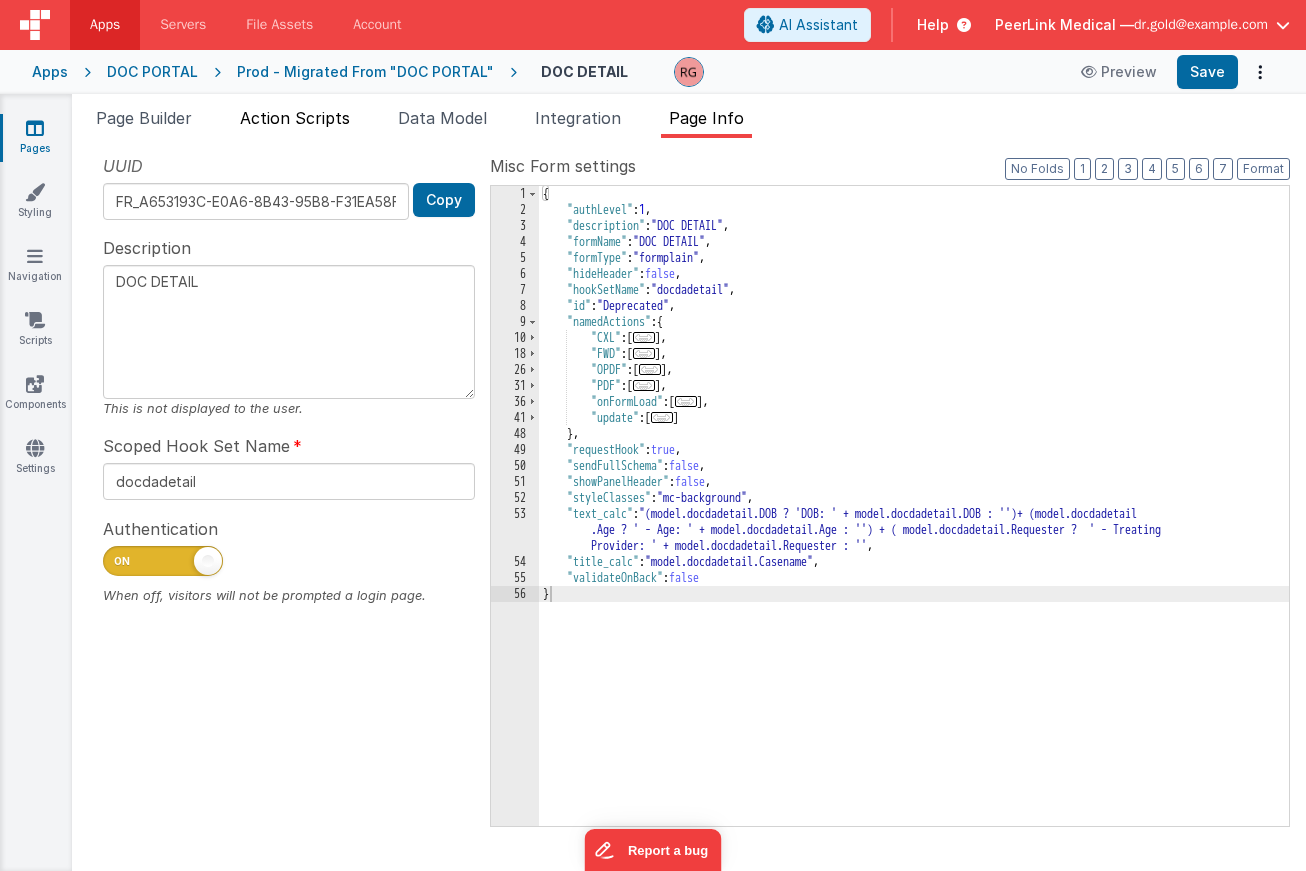 click on "Action Scripts" at bounding box center (295, 118) 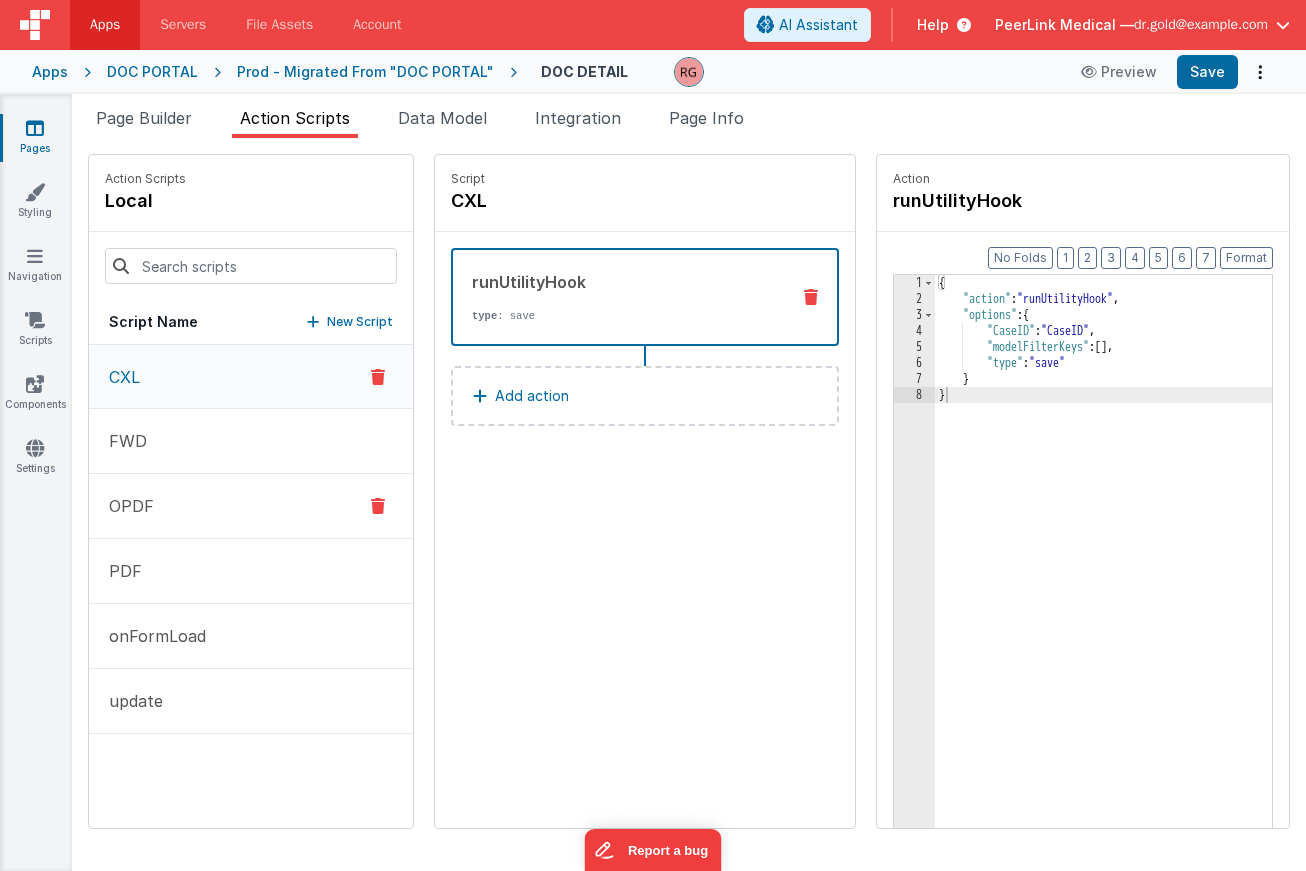 click on "OPDF" at bounding box center [251, 506] 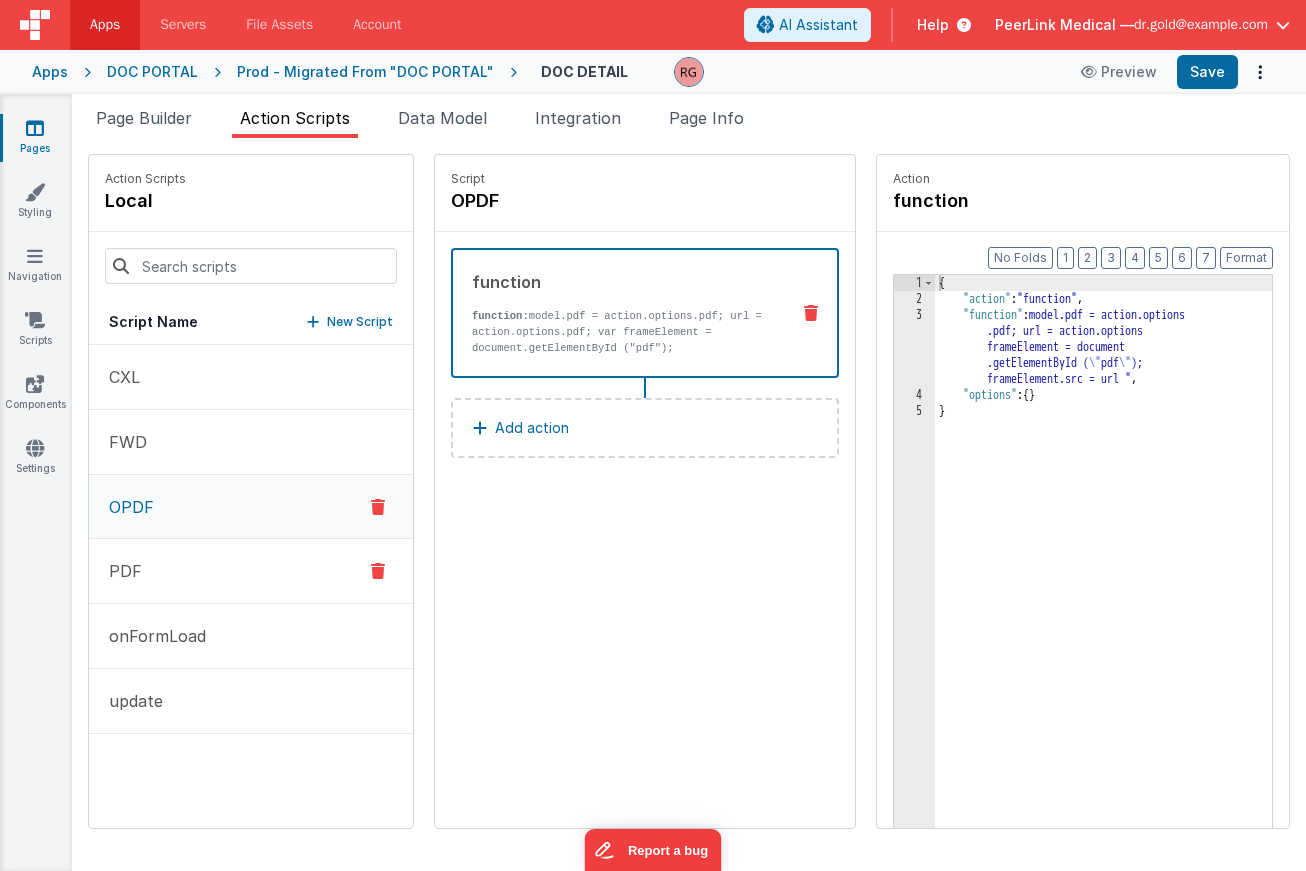 click on "PDF" at bounding box center (251, 571) 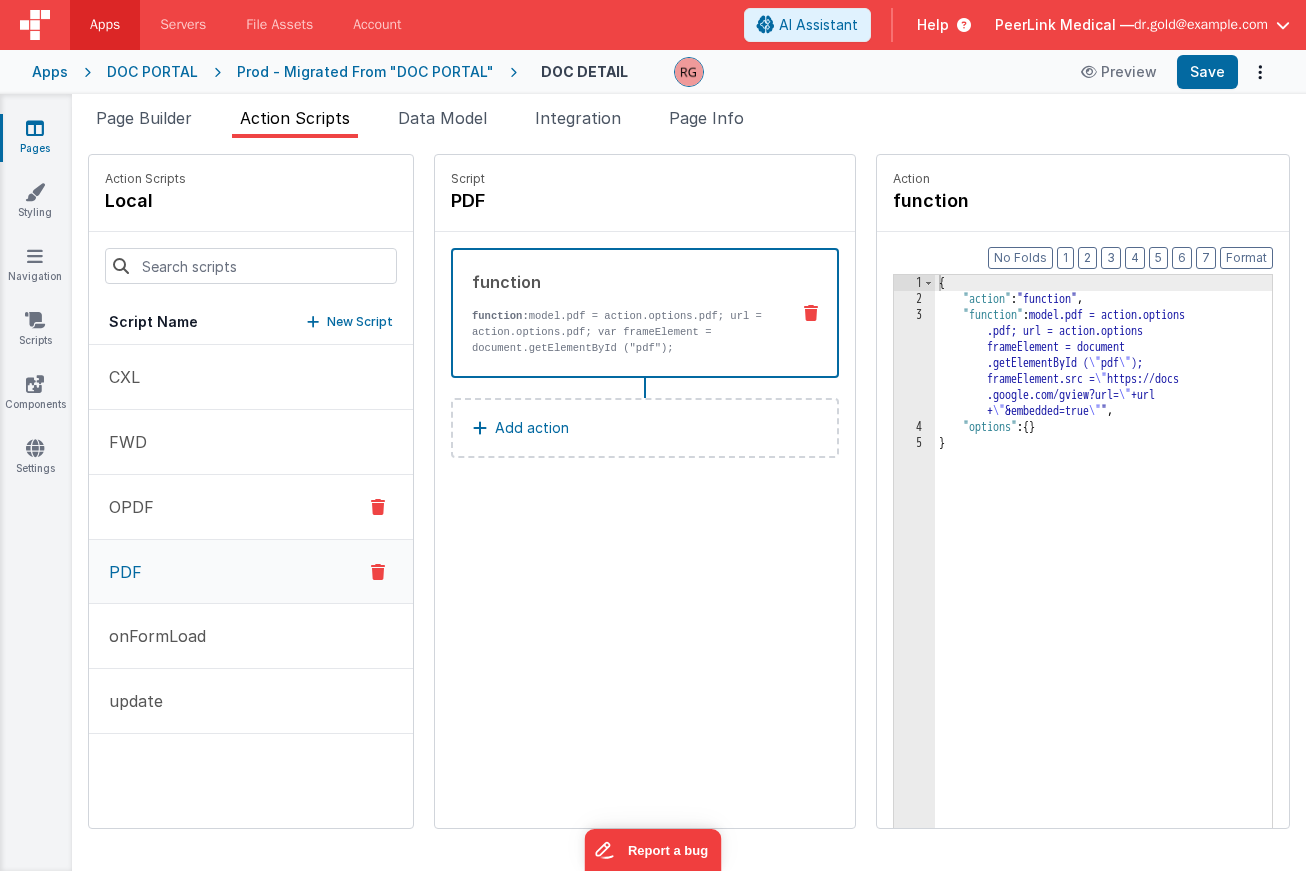 click on "OPDF" at bounding box center (251, 507) 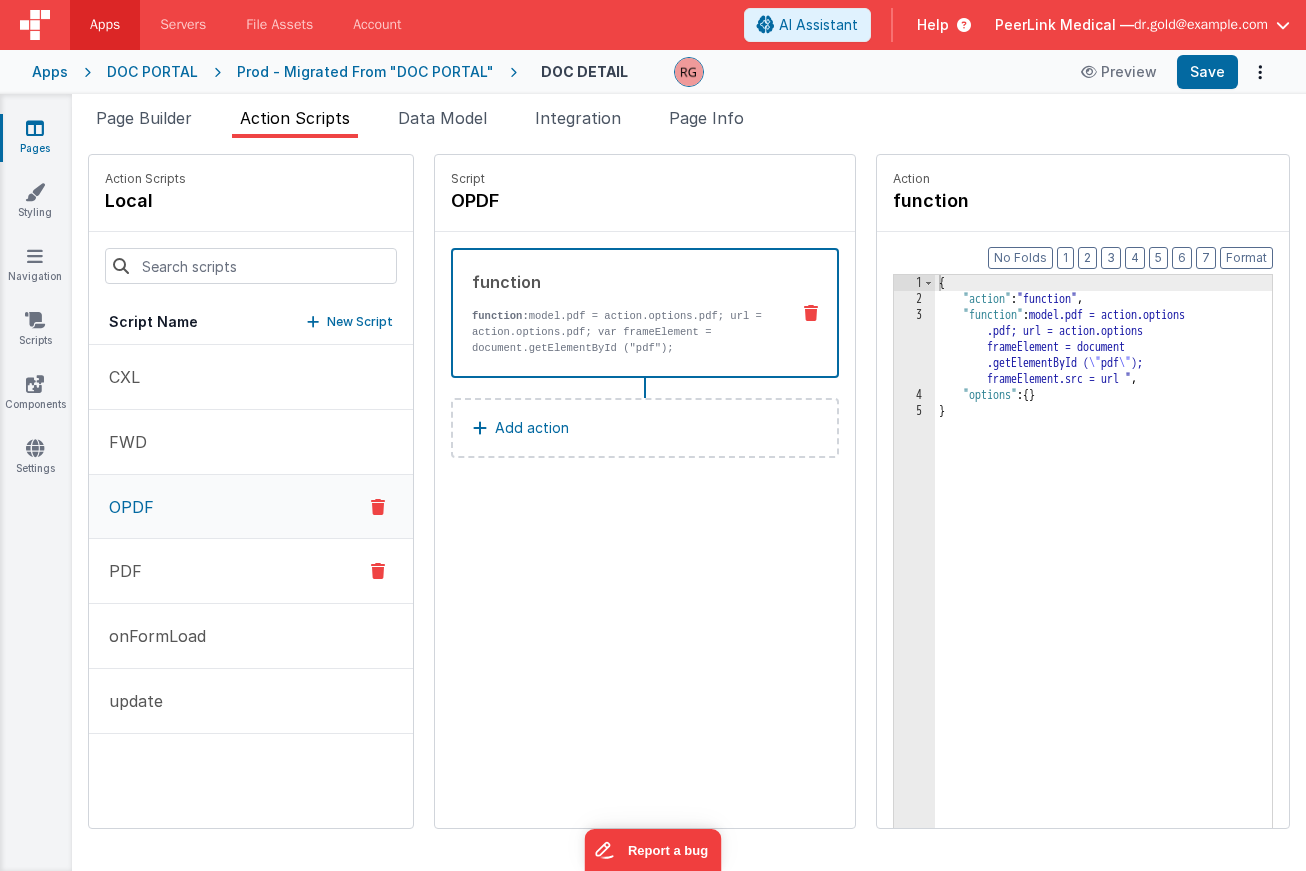 click on "PDF" at bounding box center (251, 571) 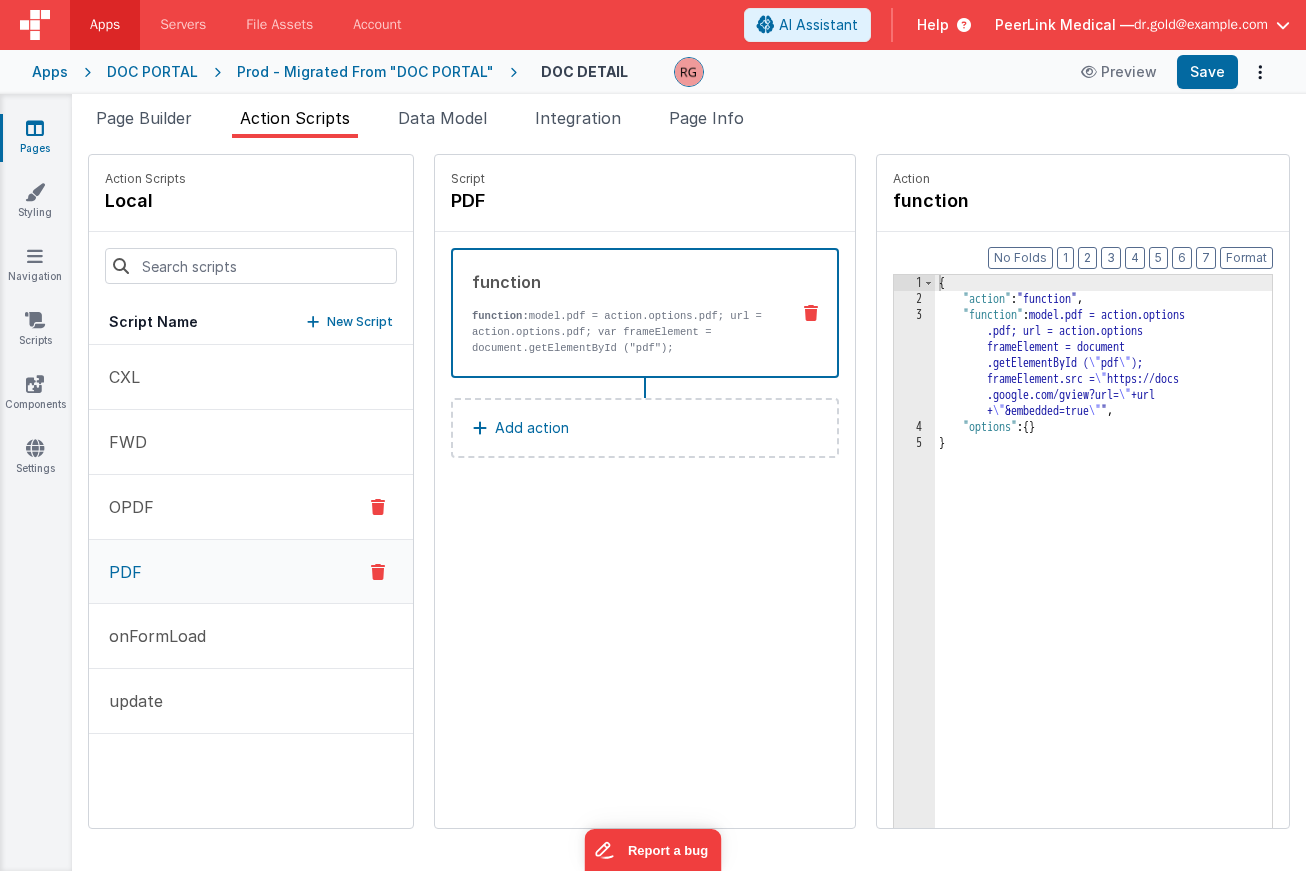 click on "OPDF" at bounding box center (251, 507) 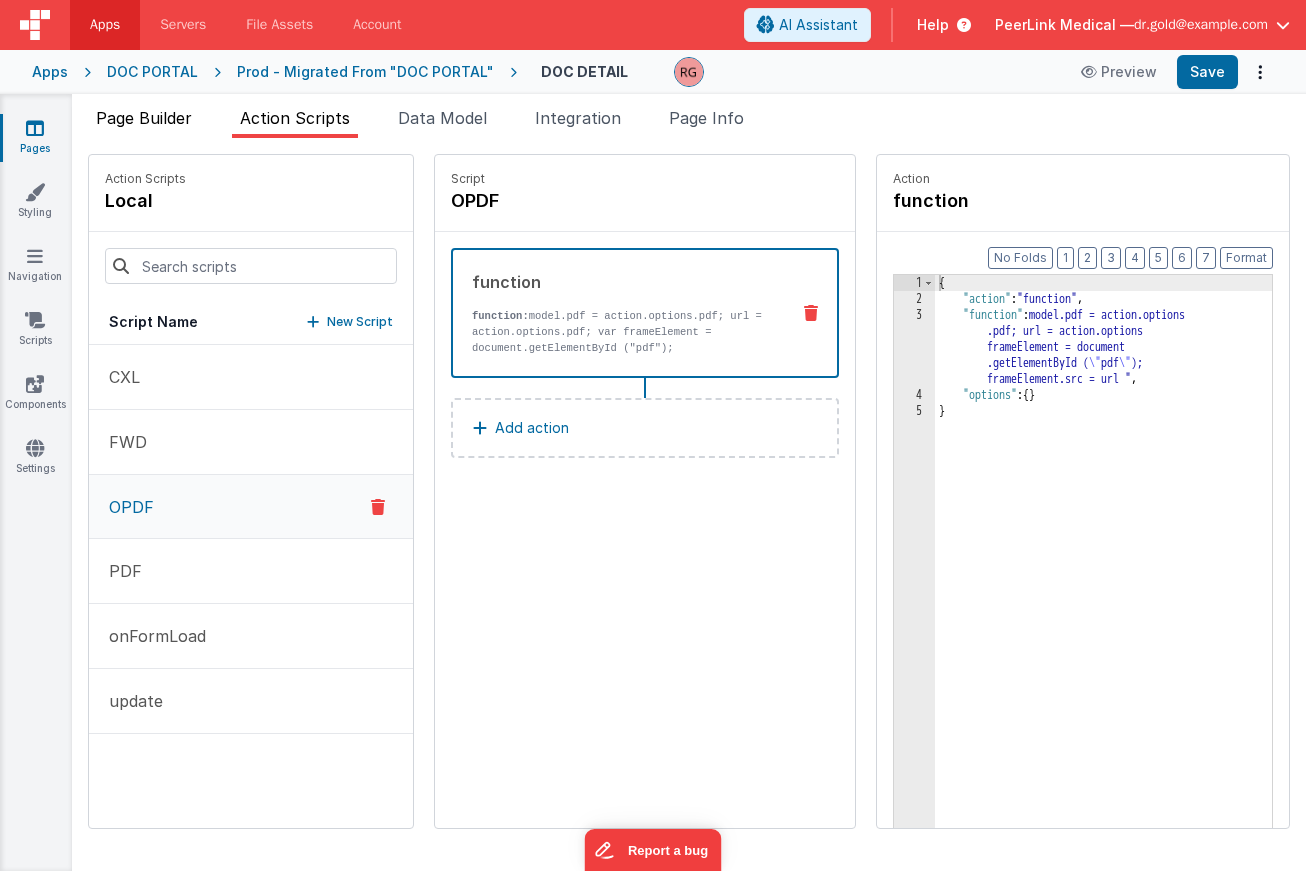 click on "Page Builder" at bounding box center (144, 118) 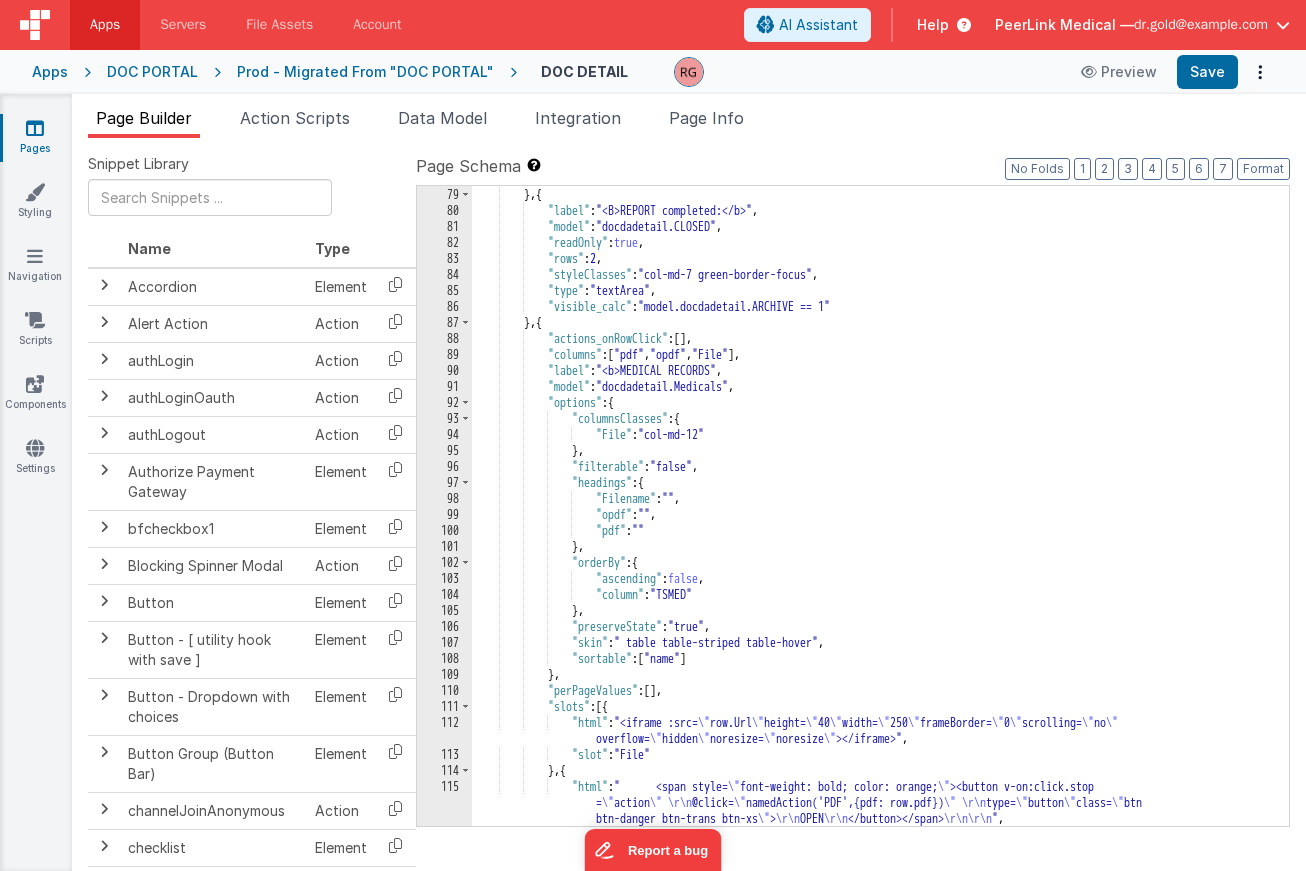 scroll, scrollTop: 1317, scrollLeft: 0, axis: vertical 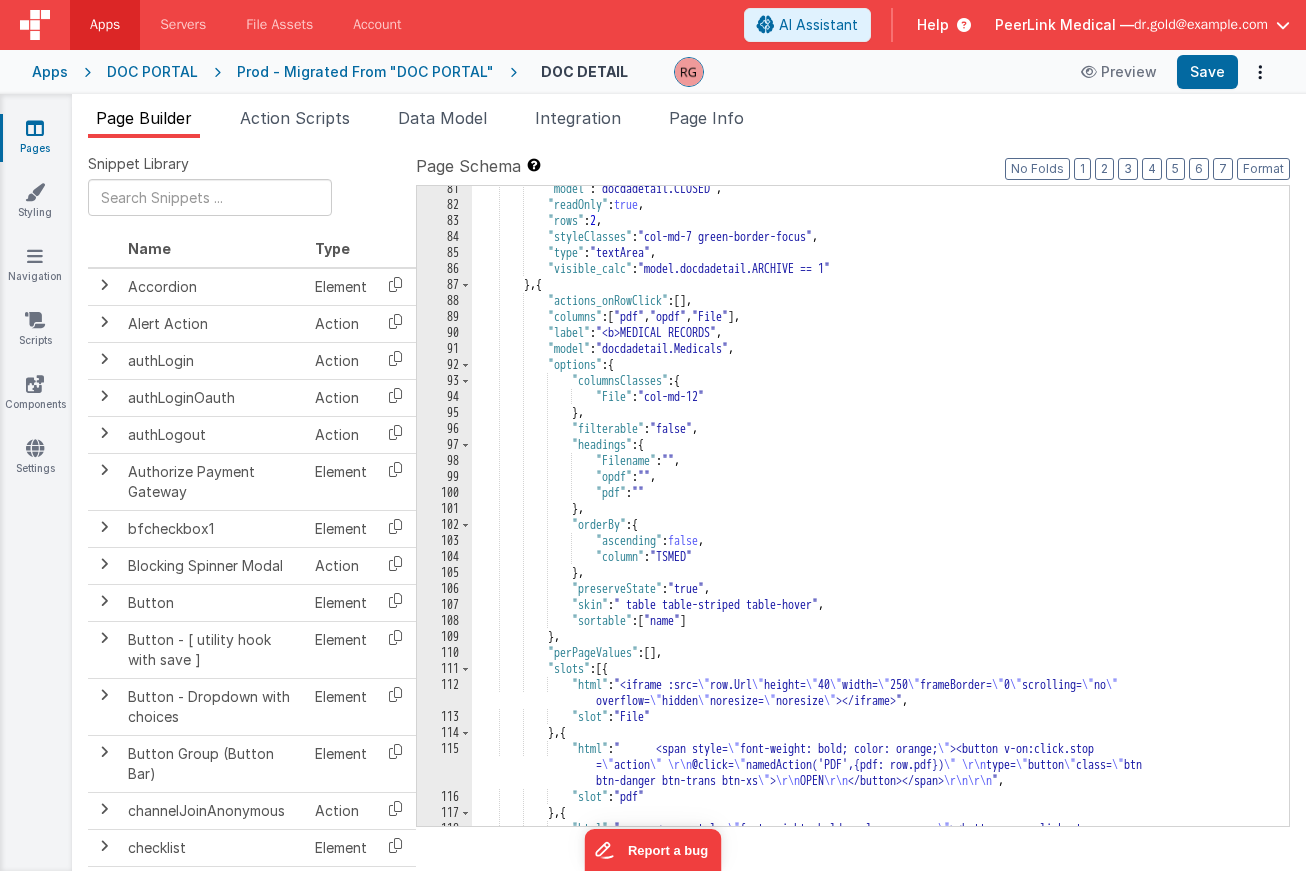 click on ""model" :  "docdadetail.CLOSED" ,                "readOnly" :  true ,                "rows" :  2 ,                "styleClasses" :  "col-md-7 green-border-focus" ,                "type" :  "textArea" ,                "visible_calc" :  "model.docdadetail.ARCHIVE == 1"           } ,  {                "actions_onRowClick" :  [ ] ,                "columns" :  [ "pdf" ,  "opdf" ,  "File" ] ,                "label" :  "<b>MEDICAL RECORDS" ,                "model" :  "docdadetail.Medicals" ,                "options" :  {                     "columnsClasses" :  {                          "File" :  "col-md-12"                     } ,                     "filterable" :  "false" ,                     "headings" :  {                          "Filename" :  "" ,                          "opdf" :  "" ,                          "pdf" :  ""                     } ,                     "orderBy" :  {                          "ascending" :  false ,                          "column" :  "TSMED"                     }" at bounding box center (880, 533) 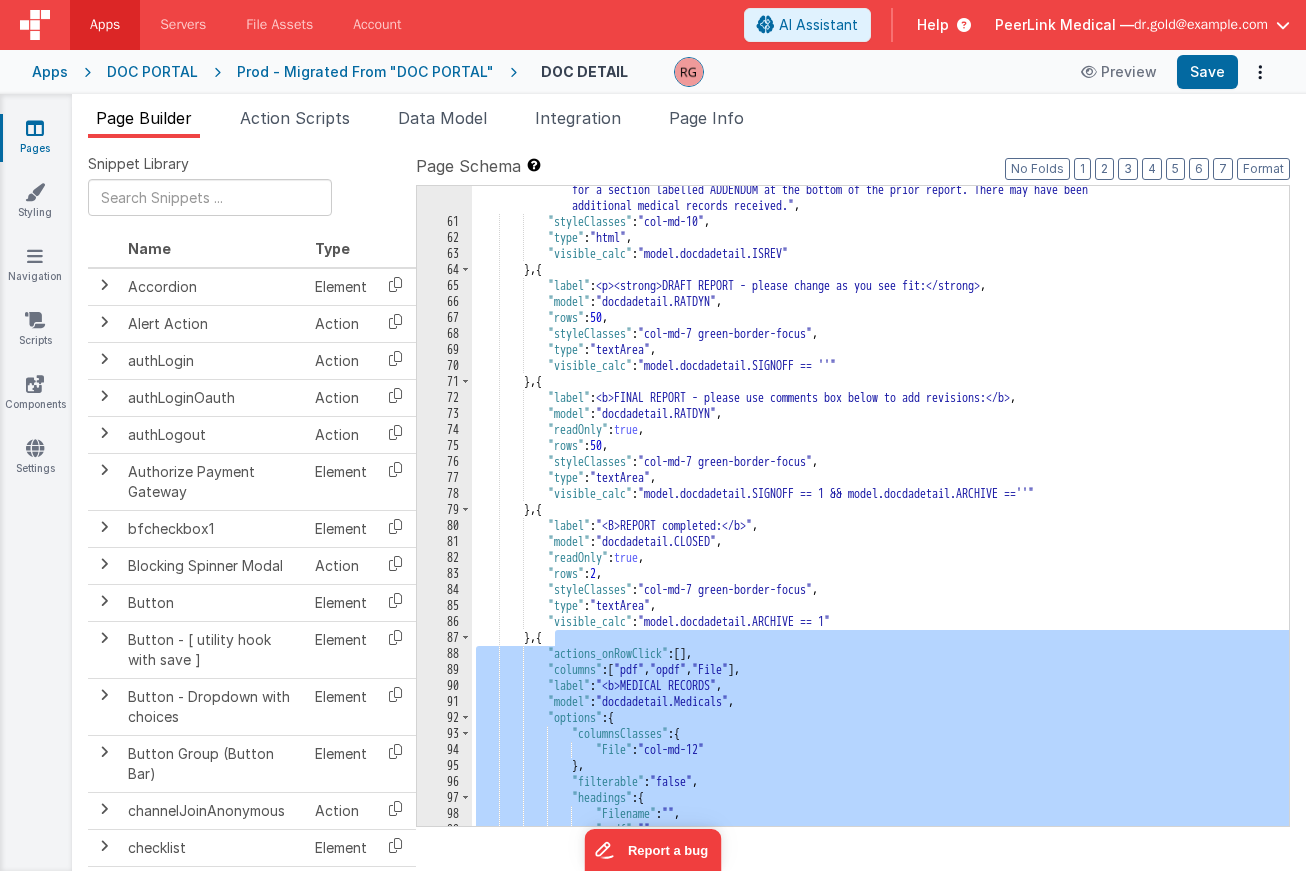 scroll, scrollTop: 963, scrollLeft: 0, axis: vertical 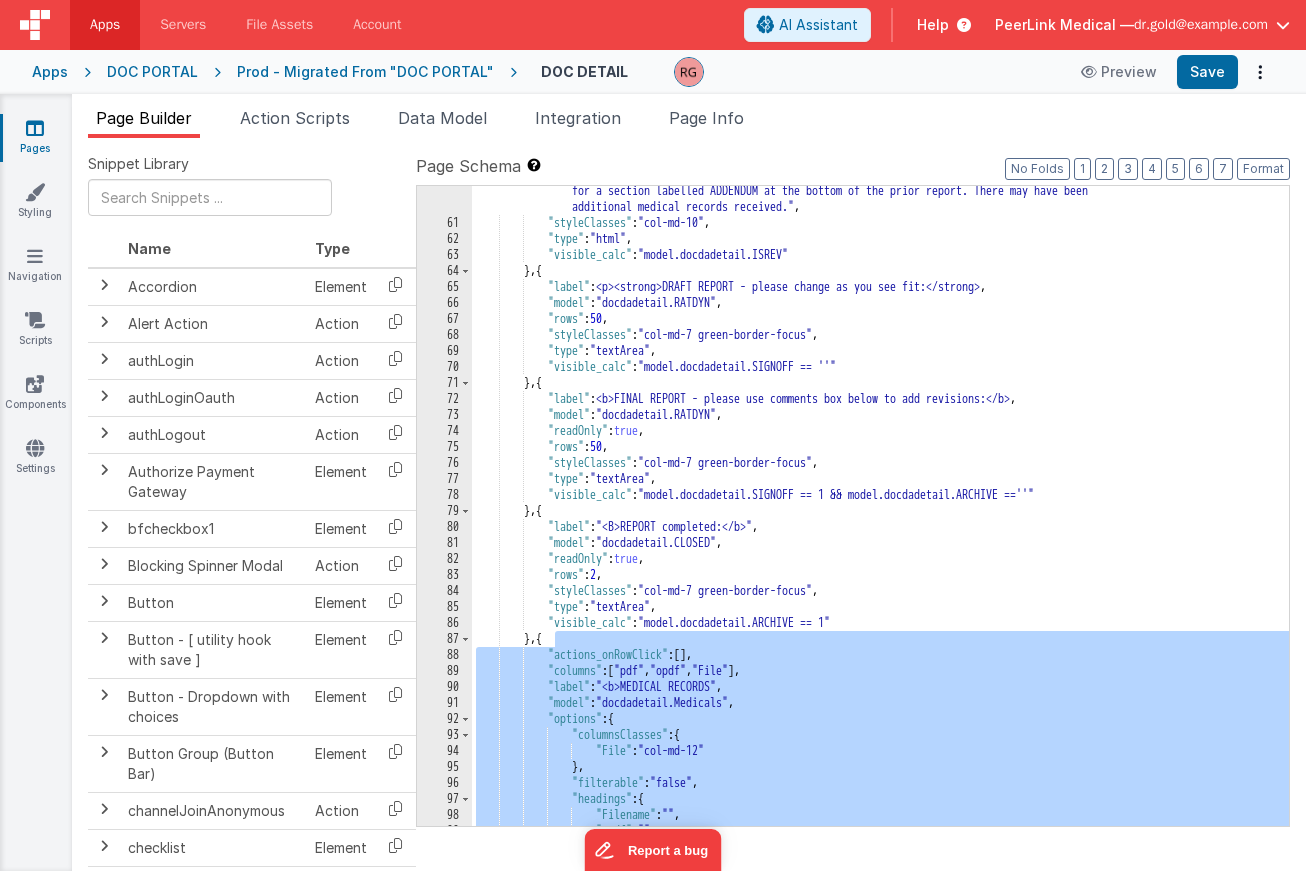click on ""html" :  "<h2><B>THIS IS A CORRECTION OR ADDENDUM ONLY</b><br></h2></br>Please only review the below                   for a section labelled ADDENDUM at the bottom of the prior report. There may have been                   additional medical records received." ,                "styleClasses" :  "col-md-10" ,                "type" :  "html" ,                "visible_calc" :  "model.docdadetail.ISREV"           } ,  {                "label" :  "<B>DRAFT REPORT - please change as you see fit:</b>" ,                "model" :  "docdadetail.RATDYN" ,                "rows" :  50 ,                "styleClasses" :  "col-md-7 green-border-focus" ,                "type" :  "textArea" ,                "visible_calc" :  "model.docdadetail.SIGNOFF == ''"           } ,  {                "label" :  "<B>FINAL REPORT - please use comments box below to add revisions:</b>" ,                "model" :  "docdadetail.RATDYN" ,                "readOnly" :  true ,                "rows"" at bounding box center [880, 519] 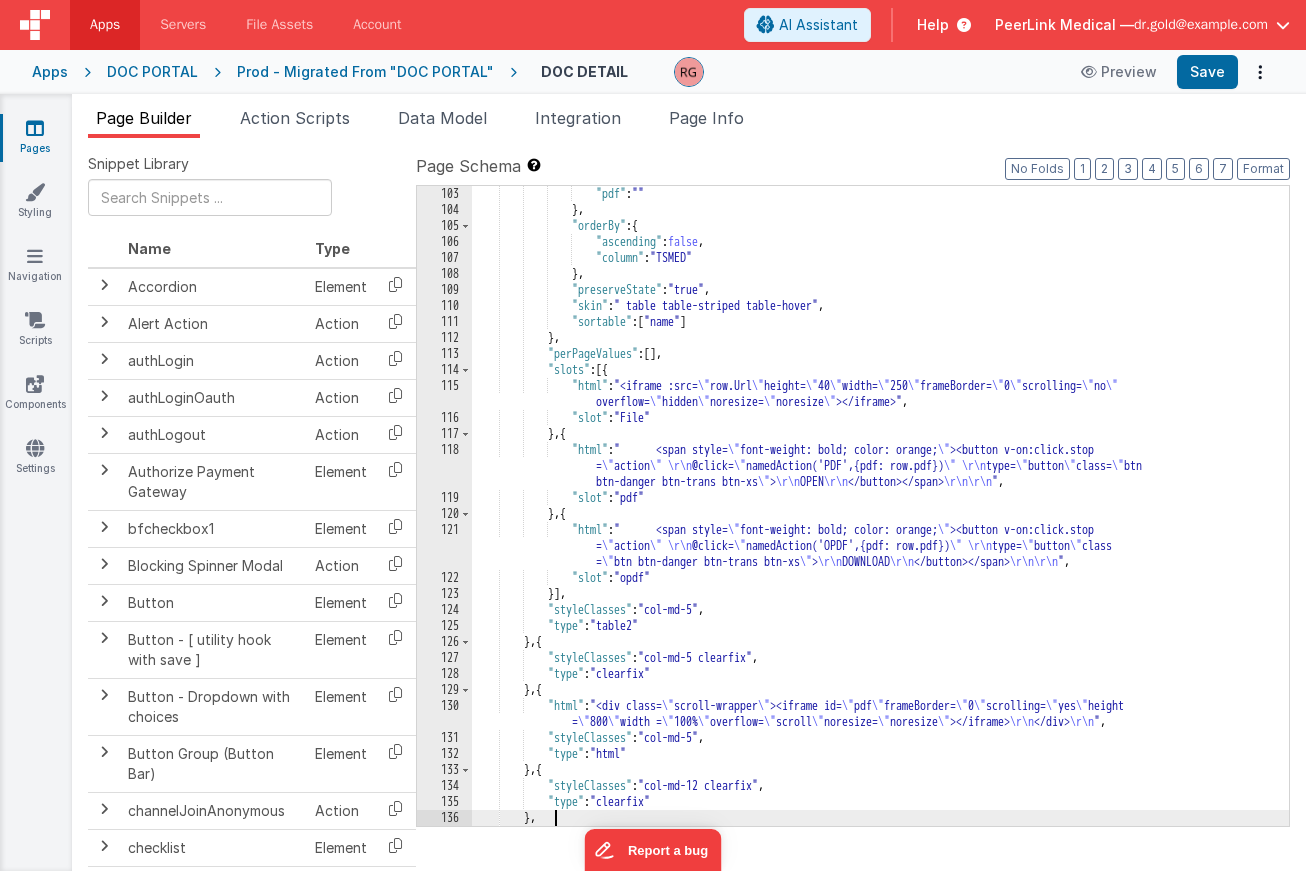 scroll, scrollTop: 1664, scrollLeft: 0, axis: vertical 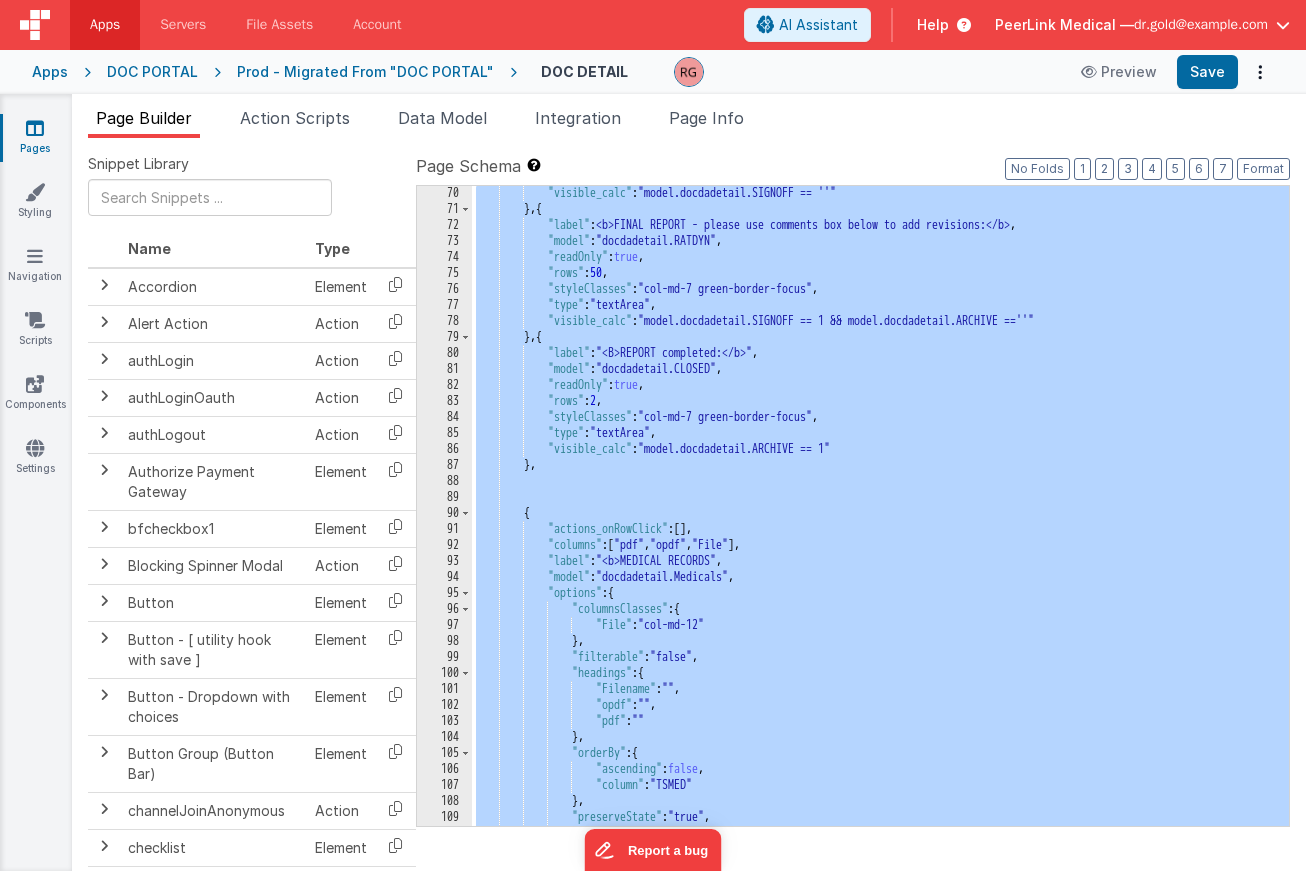 click on ""visible_calc" :  "model.docdadetail.SIGNOFF == ''"           } ,  {                "label" :  "<B>FINAL REPORT - please use comments box below to add revisions:</b>" ,                "model" :  "docdadetail.RATDYN" ,                "readOnly" :  true ,                "rows" :  50 ,                "styleClasses" :  "col-md-7 green-border-focus" ,                "type" :  "textArea" ,                "visible_calc" :  "model.docdadetail.SIGNOFF == 1 && model.docdadetail.ARCHIVE ==''"           } ,  {                "label" :  "<B>REPORT completed:</b>" ,                "model" :  "docdadetail.CLOSED" ,                "readOnly" :  true ,                "rows" :  2 ,                "styleClasses" :  "col-md-7 green-border-focus" ,                "type" :  "textArea" ,                "visible_calc" :  "model.docdadetail.ARCHIVE == 1"           } ,                               {                "actions_onRowClick" :  [ ] ,                "columns" :  [ "pdf" ,  "opdf" ,  "File" ] ,                ," at bounding box center (880, 521) 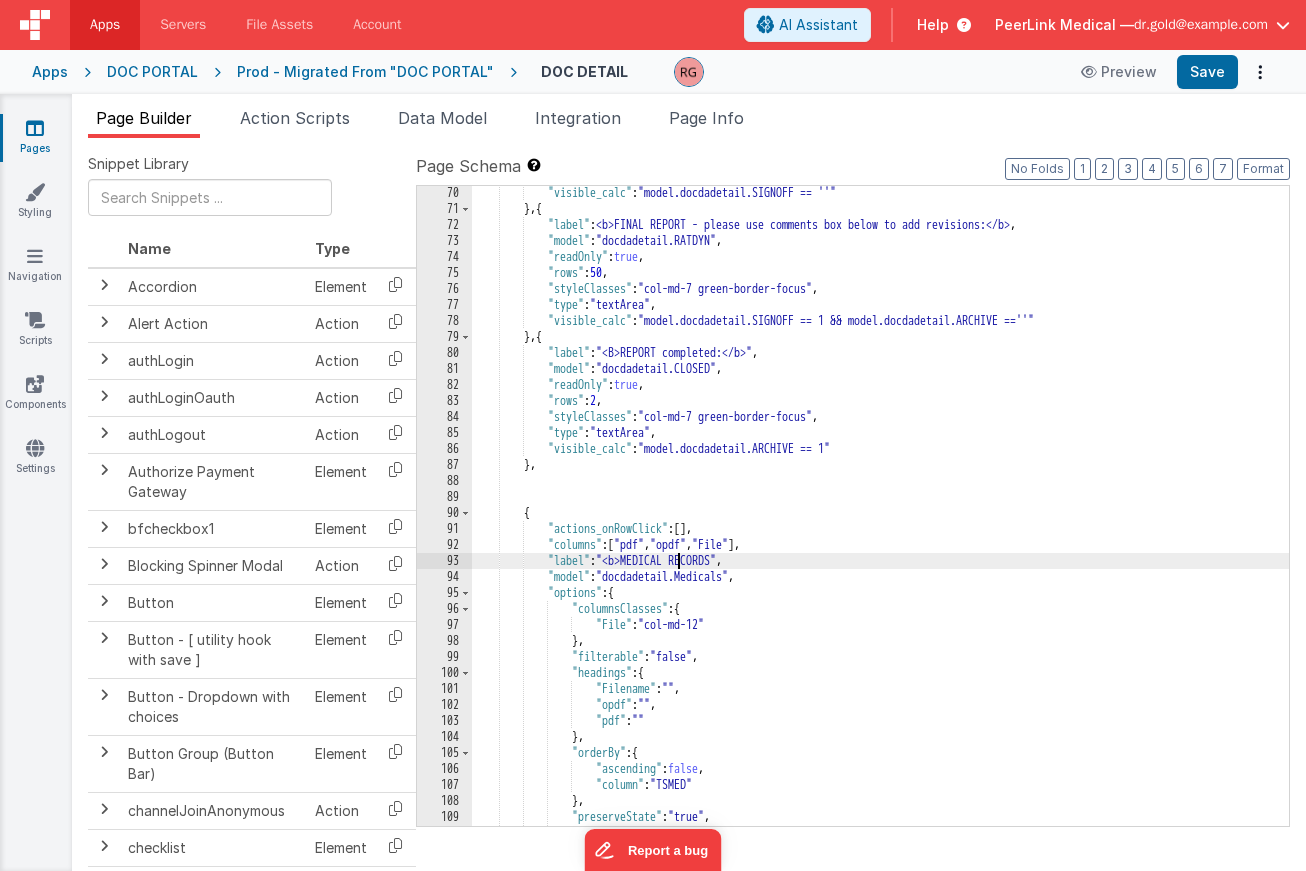 click on ""visible_calc" :  "model.docdadetail.SIGNOFF == ''"           } ,  {                "label" :  "<B>FINAL REPORT - please use comments box below to add revisions:</b>" ,                "model" :  "docdadetail.RATDYN" ,                "readOnly" :  true ,                "rows" :  50 ,                "styleClasses" :  "col-md-7 green-border-focus" ,                "type" :  "textArea" ,                "visible_calc" :  "model.docdadetail.SIGNOFF == 1 && model.docdadetail.ARCHIVE ==''"           } ,  {                "label" :  "<B>REPORT completed:</b>" ,                "model" :  "docdadetail.CLOSED" ,                "readOnly" :  true ,                "rows" :  2 ,                "styleClasses" :  "col-md-7 green-border-focus" ,                "type" :  "textArea" ,                "visible_calc" :  "model.docdadetail.ARCHIVE == 1"           } ,                               {                "actions_onRowClick" :  [ ] ,                "columns" :  [ "pdf" ,  "opdf" ,  "File" ] ,                ," at bounding box center [880, 521] 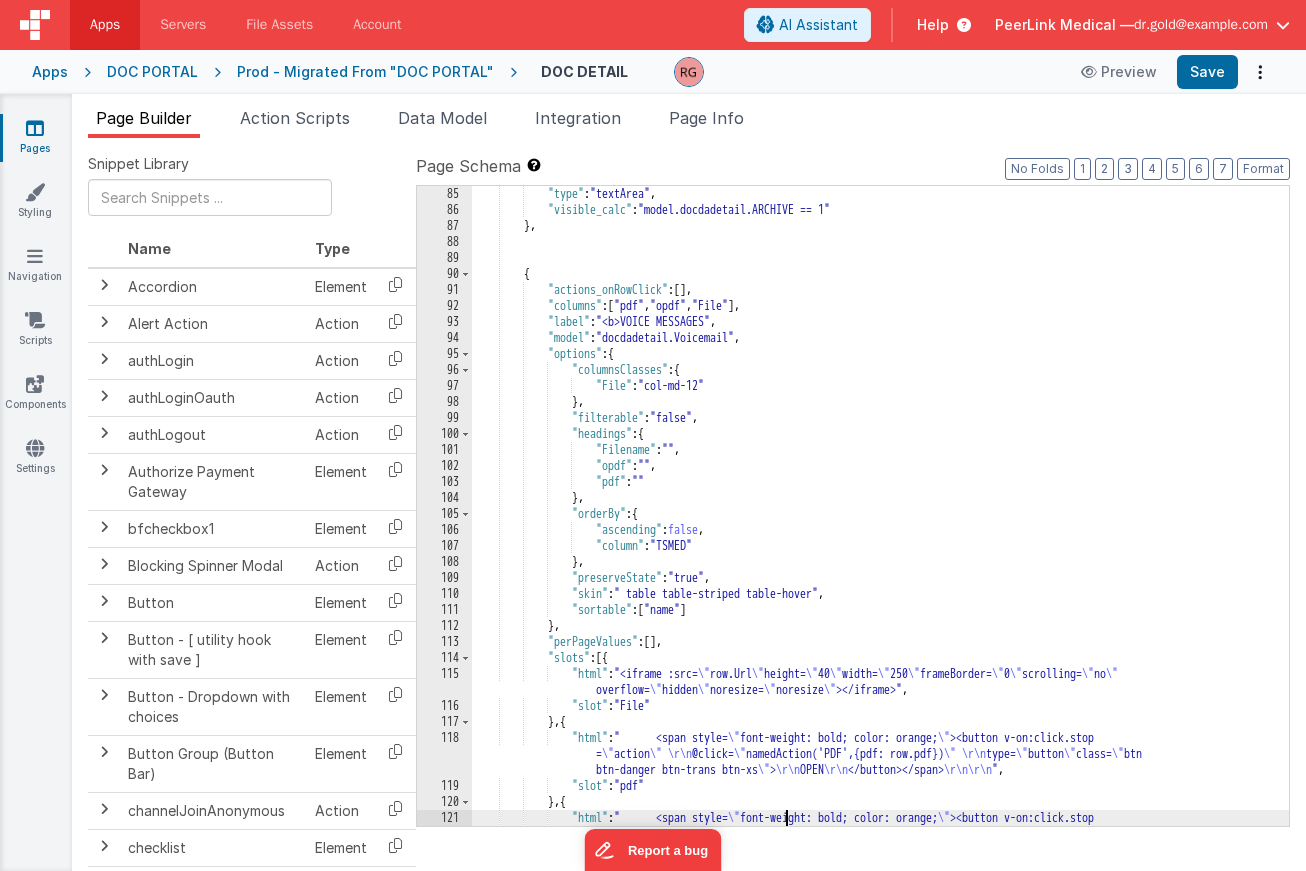 scroll, scrollTop: 1376, scrollLeft: 0, axis: vertical 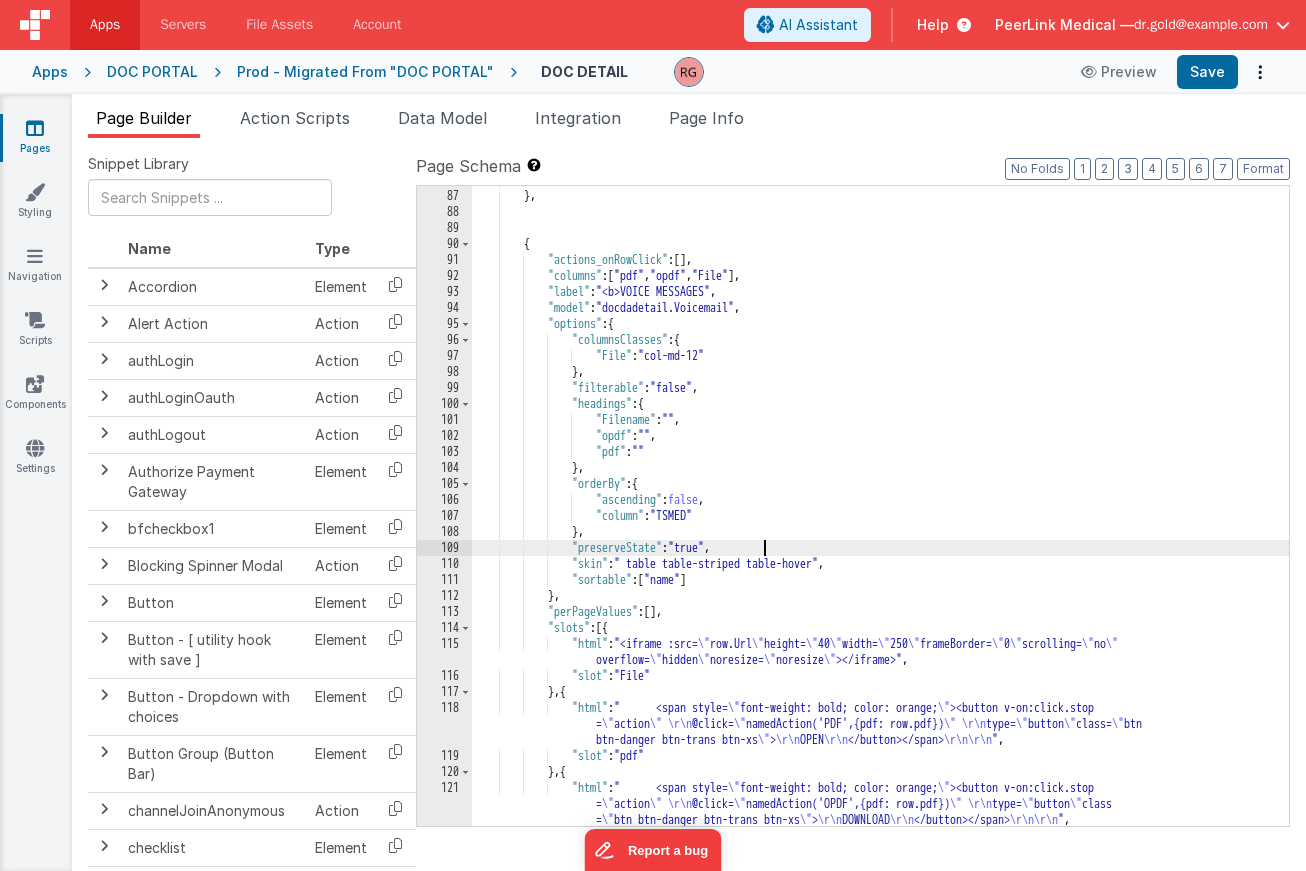 click on ""visible_calc" :  "model.docdadetail.ARCHIVE == 1"           } ,                               {                "actions_onRowClick" :  [ ] ,                "columns" :  [ "pdf" ,  "opdf" ,  "File" ] ,                "label" :  "<b>VOICE MESSAGES" ,                "model" :  "docdadetail.Voicemail" ,                "options" :  {                     "columnsClasses" :  {                          "File" :  "col-md-12"                     } ,                     "filterable" :  "false" ,                     "headings" :  {                          "Filename" :  "" ,                          "opdf" :  "" ,                          "pdf" :  ""                     } ,                     "orderBy" :  {                          "ascending" :  false ,                          "column" :  "TSMED"                     } ,                     "preserveState" :  "true" ,                     "skin" :  " table table-striped table-hover" ,                     "sortable" :  [ "name" ]                } ,      [" at bounding box center [880, 524] 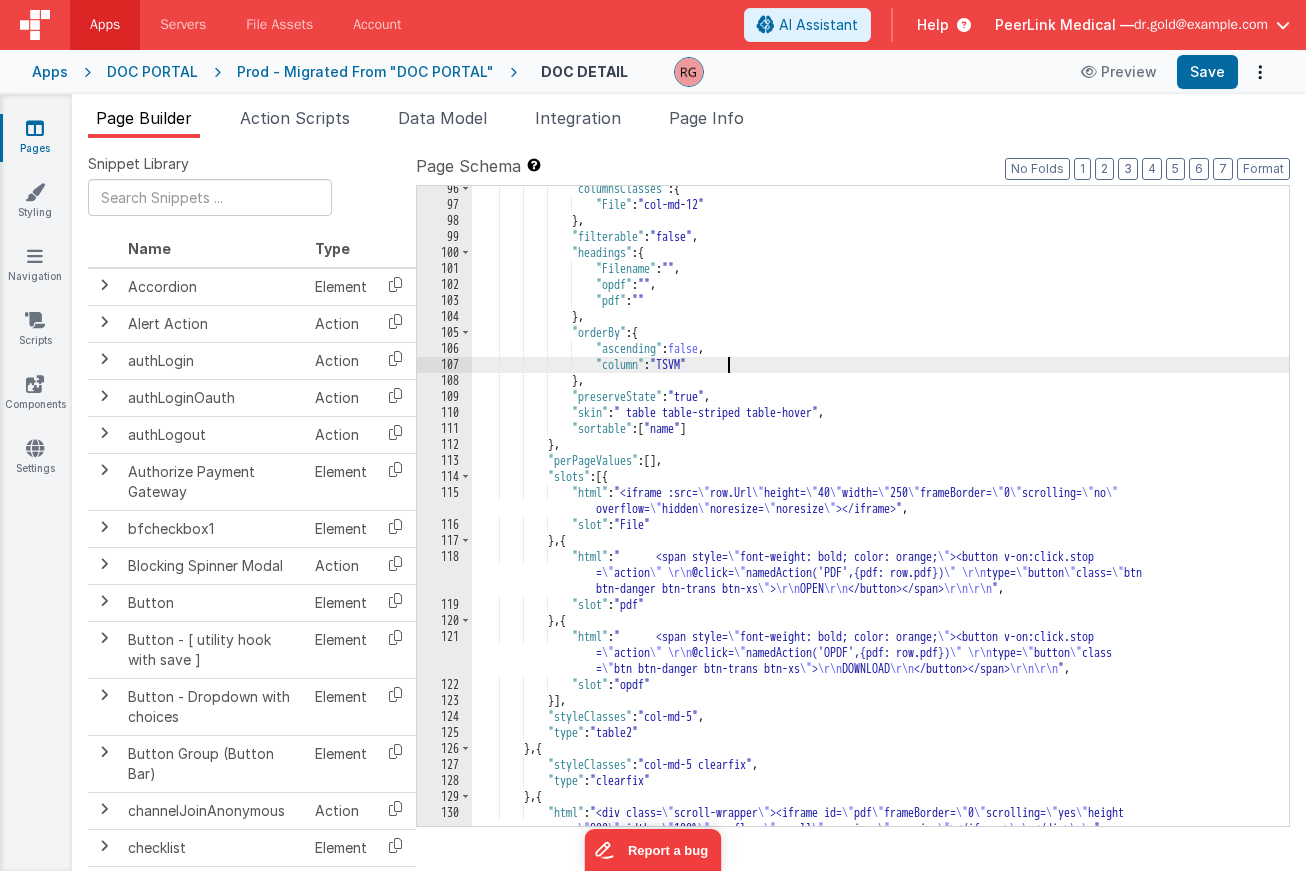 scroll, scrollTop: 1569, scrollLeft: 0, axis: vertical 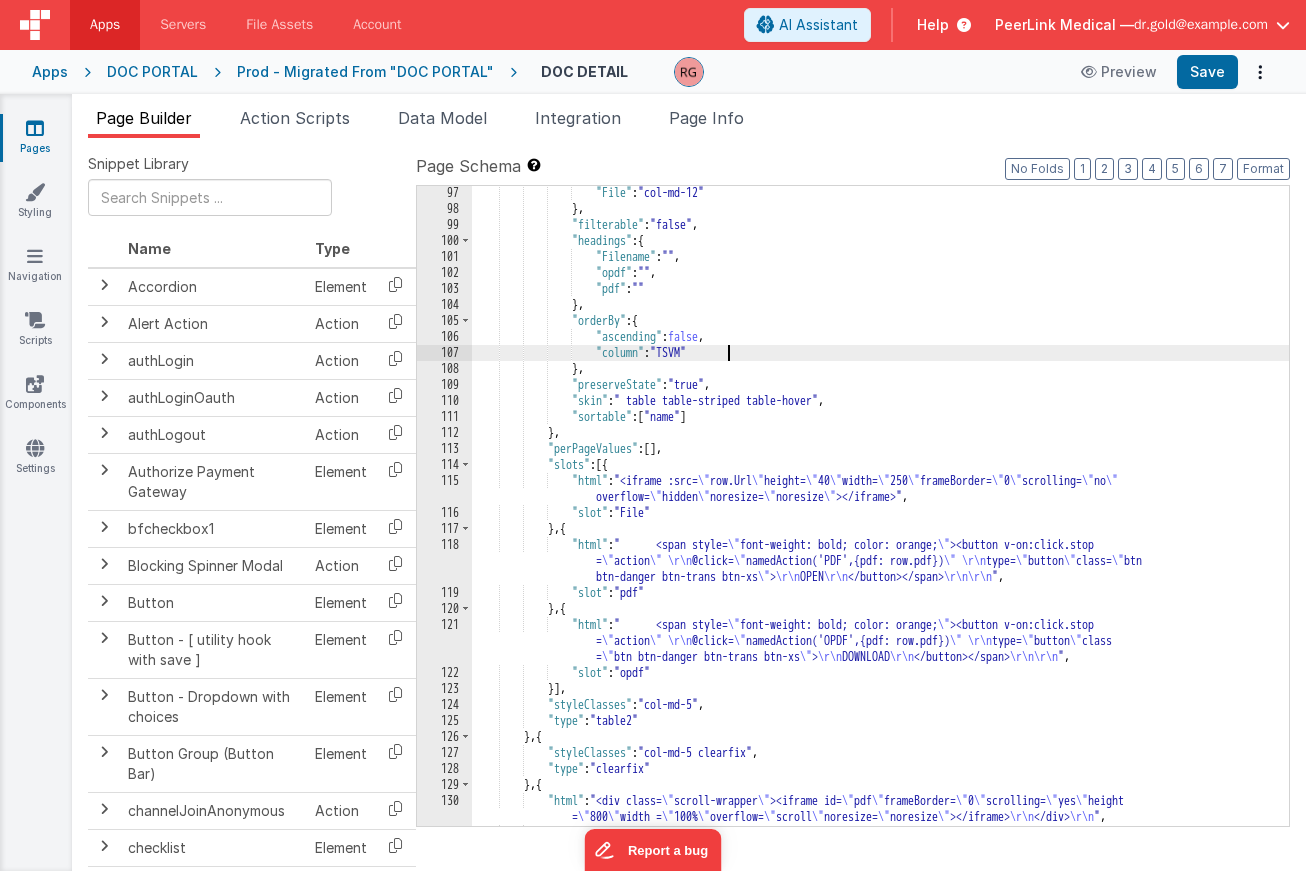 click on ""File" :  "col-md-12"                     } ,                     "filterable" :  "false" ,                     "headings" :  {                          "Filename" :  "" ,                          "opdf" :  "" ,                          "pdf" :  ""                     } ,                     "orderBy" :  {                          "ascending" :  false ,                          "column" :  "TSVM"                     } ,                     "preserveState" :  "true" ,                     "skin" :  " table table-striped table-hover" ,                     "sortable" :  [ "name" ]                } ,                "perPageValues" :  [ ] ,                "slots" :  [{                     "html" :  "<iframe :src= \" row.Url \"  height= \" 40 \"  width= \" 250 \"  frameBorder= \" 0 \"  scrolling= \" no \"                        overflow= \" hidden \"  noresize= \" noresize \" ></iframe>" ,                     "slot" :  "File"                } ,  {                     :  =" at bounding box center [880, 521] 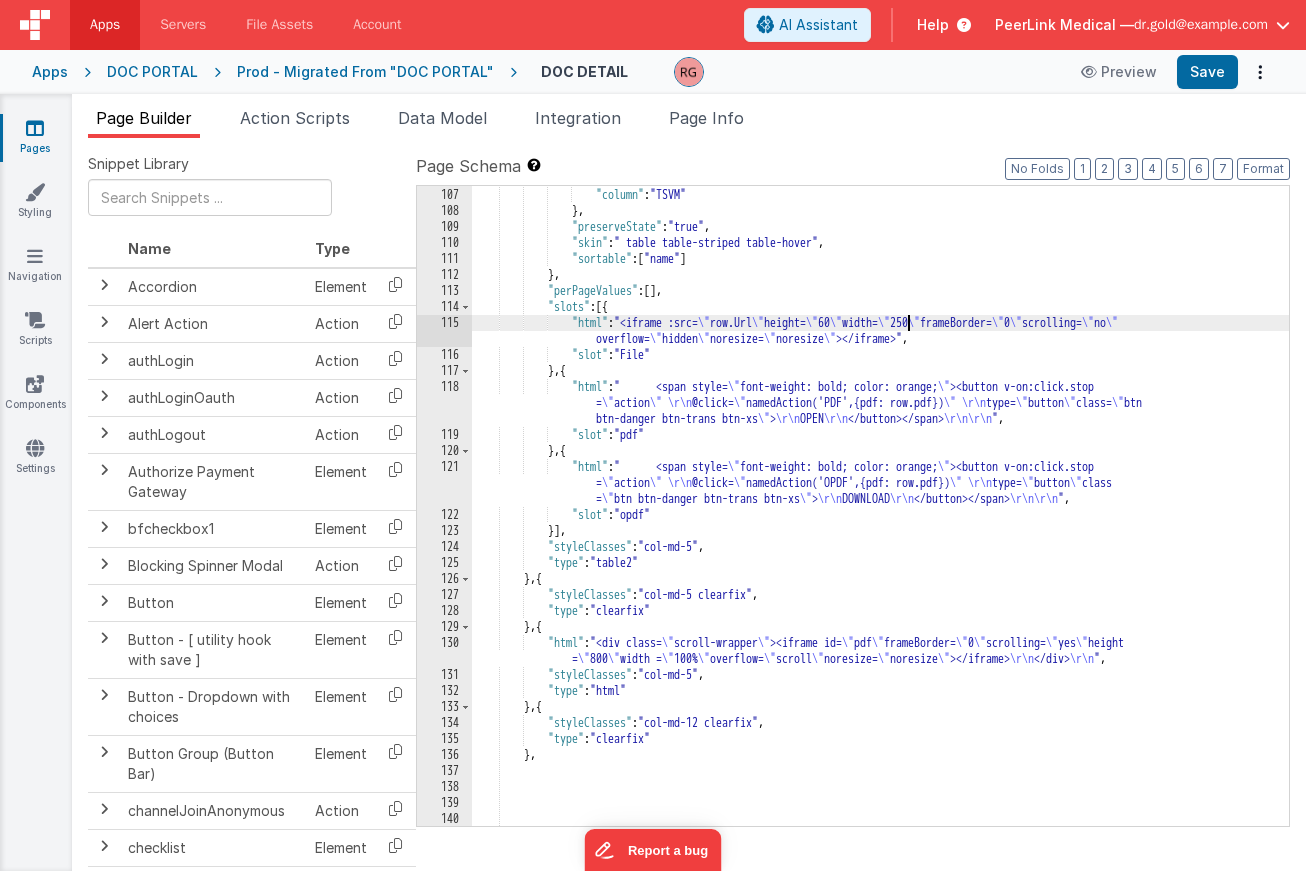 scroll, scrollTop: 1736, scrollLeft: 0, axis: vertical 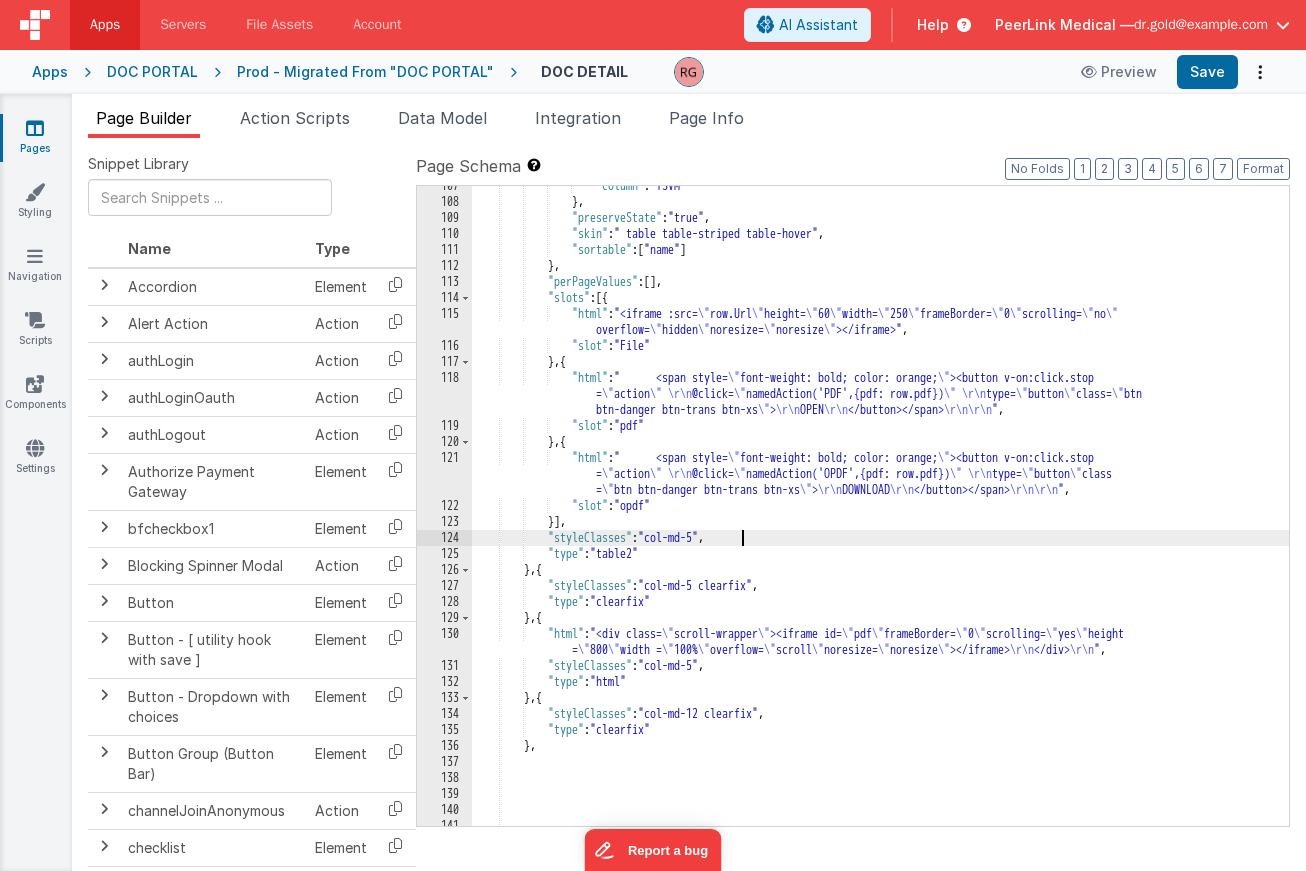 click on ""column" :  "TSVM"                     } ,                     "preserveState" :  "true" ,                     "skin" :  " table table-striped table-hover" ,                     "sortable" :  [ "name" ]                } ,                "perPageValues" :  [ ] ,                "slots" :  [{                     "html" :  "<iframe :src= \" row.Url \"  height= \" 60 \"  width= \" 250 \"  frameBorder= \" 0 \"  scrolling= \" no \"                        overflow= \" hidden \"  noresize= \" noresize \" ></iframe>" ,                     "slot" :  "File"                } ,  {                     "html" :  "      <span style= \" font-weight: bold; color: orange; \" ><button v-on:click.stop                      = \" action \"   \r\n @click= \" namedAction('PDF',{pdf: row.pdf}) \"   \r\n type= \" button \"  class= \" btn                       btn-danger btn-trans btn-xs \" > \r\n  OPEN \r\n   </button></span>  \r\n\r\n " ," at bounding box center (880, 514) 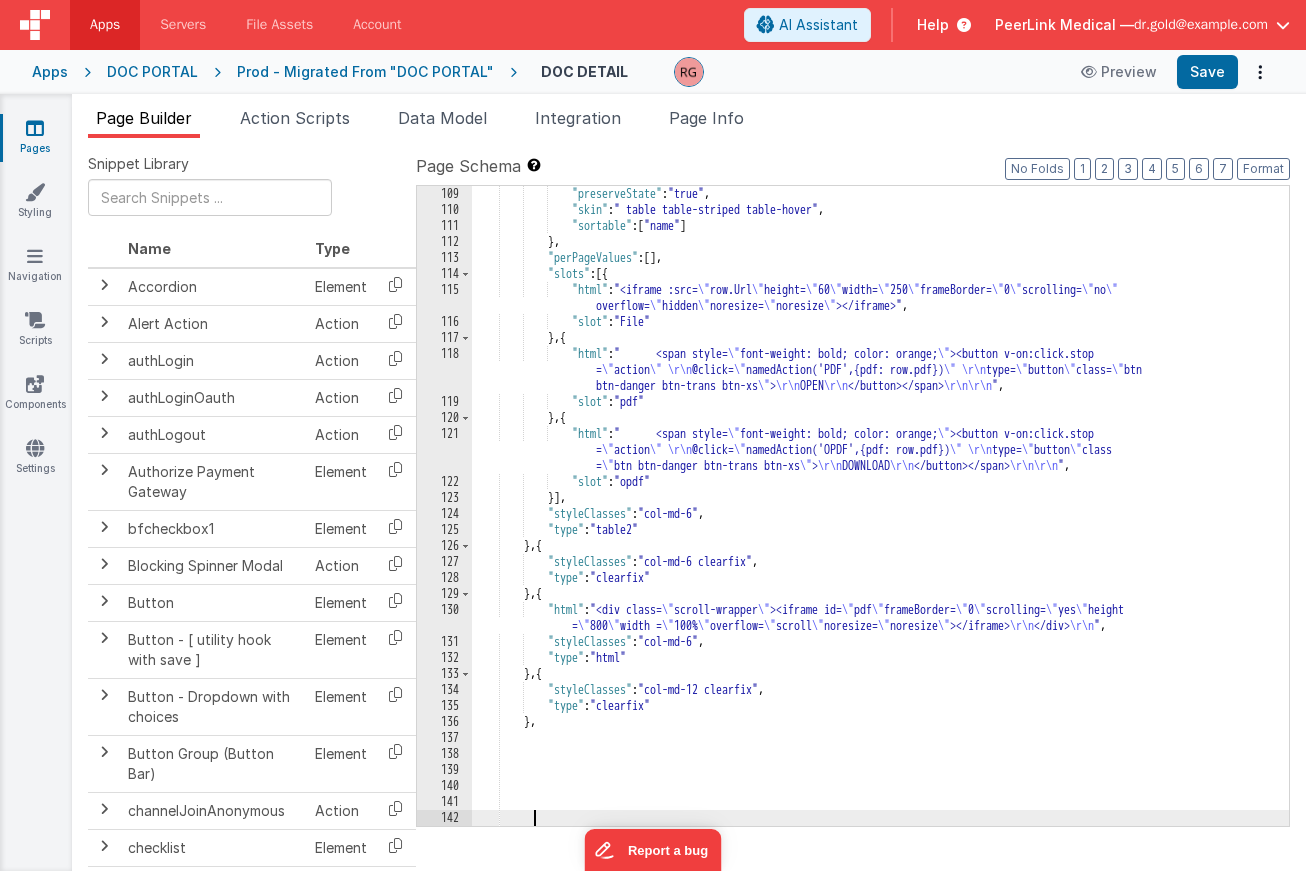 scroll, scrollTop: 1888, scrollLeft: 0, axis: vertical 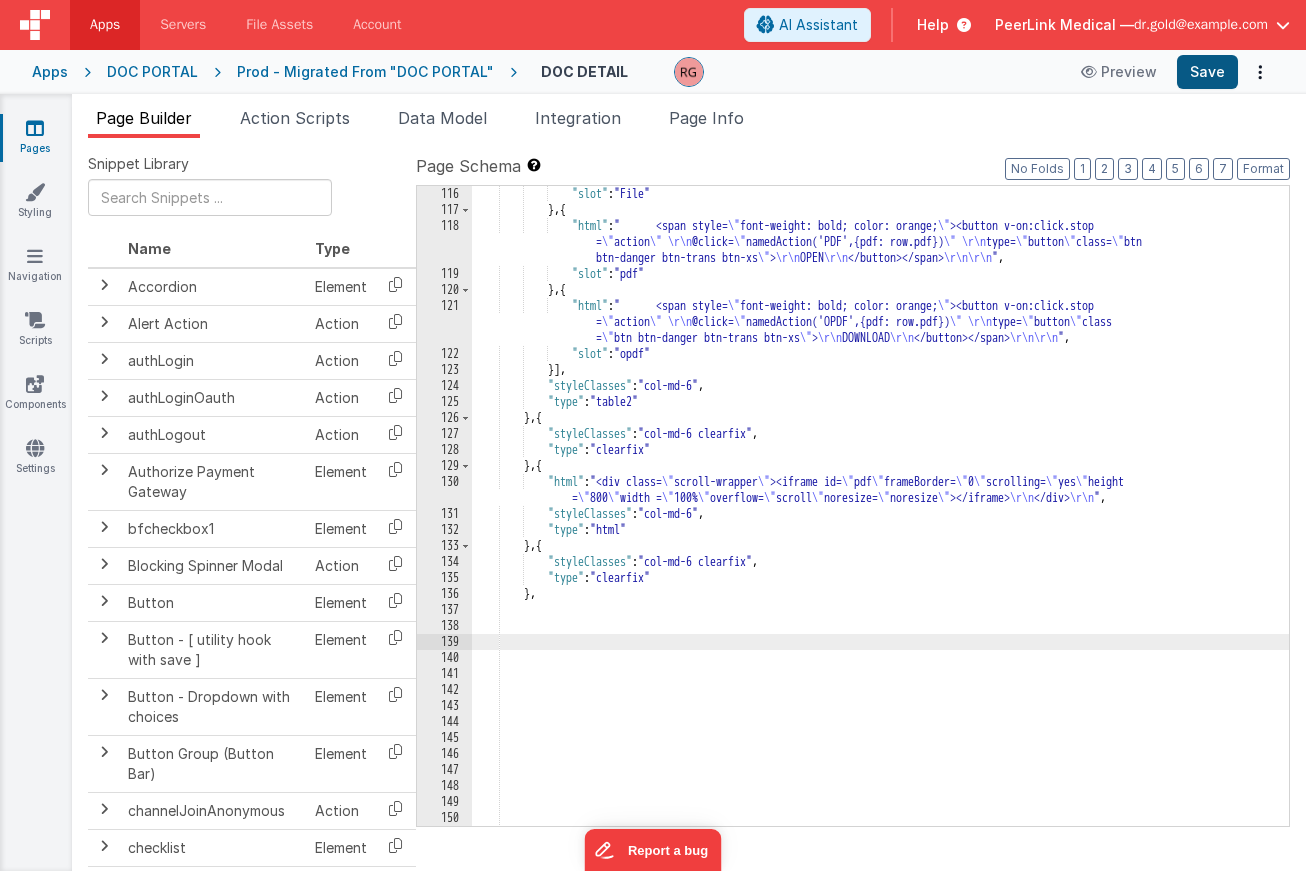 click on "Save" at bounding box center (1207, 72) 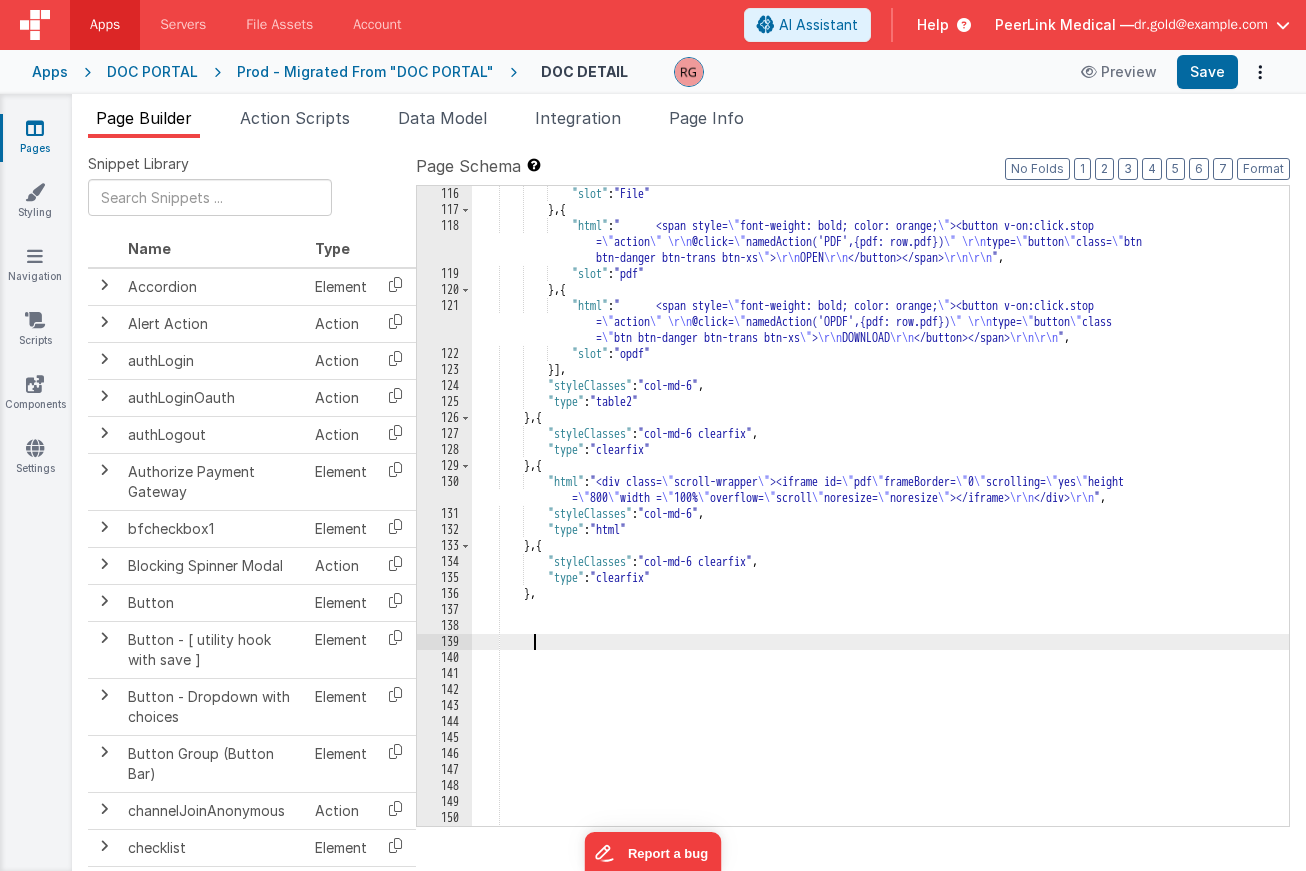 click on ""slot" :  "File"                } ,  {                     "html" :  "      <span style= \" font-weight: bold; color: orange; \" ><button v-on:click.stop                      = \" action \"   \r\n @click= \" namedAction('PDF',{pdf: row.pdf}) \"   \r\n type= \" button \"  class= \" btn                       btn-danger btn-trans btn-xs \" > \r\n  OPEN \r\n   </button></span>  \r\n\r\n " ,                     "slot" :  "pdf"                } ,  {                     "html" :  "      <span style= \" font-weight: bold; color: orange; \" ><button v-on:click.stop                      = \" action \"   \r\n @click= \" namedAction('OPDF',{pdf: row.pdf}) \"   \r\n type= \" button \"  class                      = \" btn btn-danger btn-trans btn-xs \" > \r\n  DOWNLOAD \r\n   </button></span>  \r\n\r\n " ,                     "slot" :  "opdf"                }] ,                "styleClasses" :  "col-md-6" ,                :" at bounding box center [880, 522] 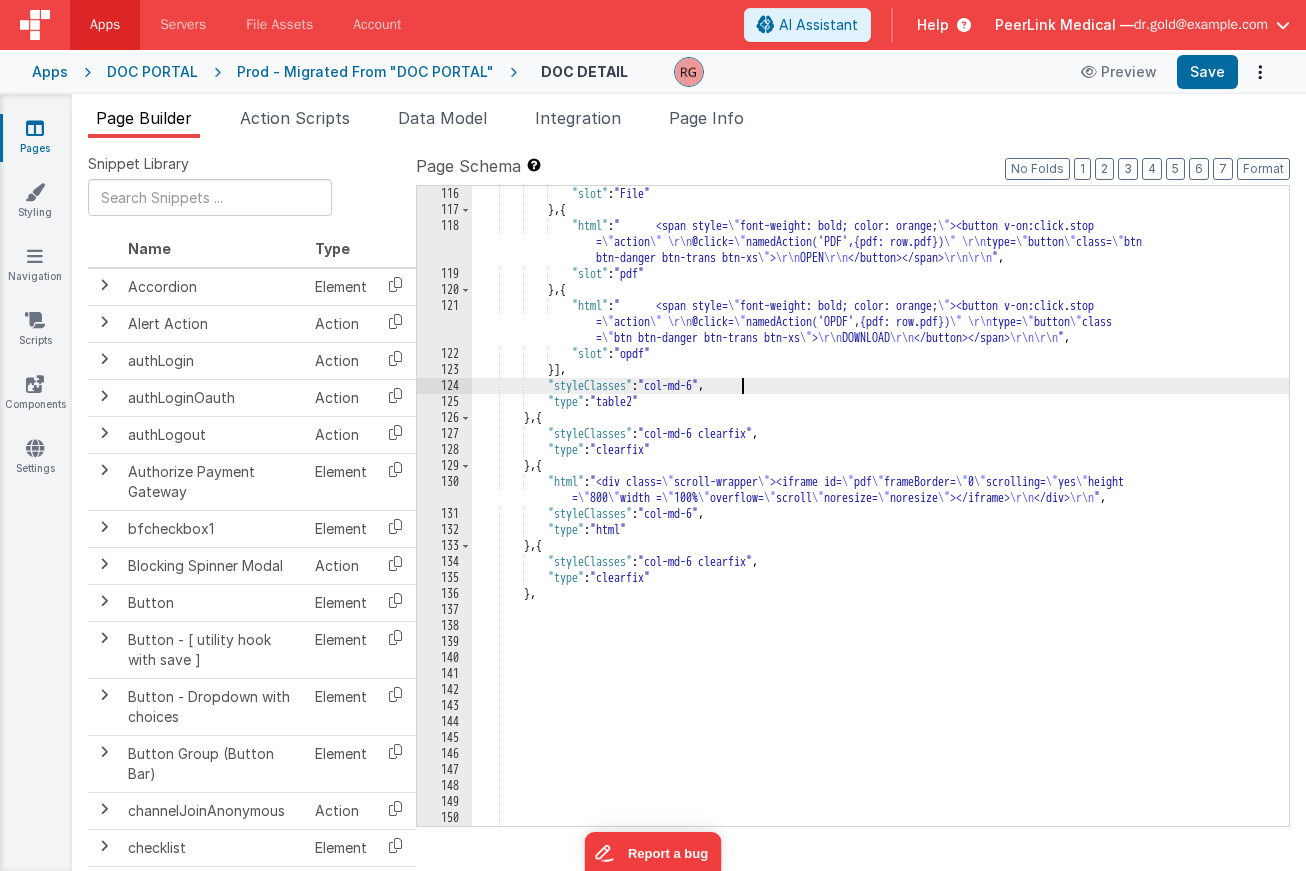 click on ""slot" :  "File"                } ,  {                     "html" :  "      <span style= \" font-weight: bold; color: orange; \" ><button v-on:click.stop                      = \" action \"   \r\n @click= \" namedAction('PDF',{pdf: row.pdf}) \"   \r\n type= \" button \"  class= \" btn                       btn-danger btn-trans btn-xs \" > \r\n  OPEN \r\n   </button></span>  \r\n\r\n " ,                     "slot" :  "pdf"                } ,  {                     "html" :  "      <span style= \" font-weight: bold; color: orange; \" ><button v-on:click.stop                      = \" action \"   \r\n @click= \" namedAction('OPDF',{pdf: row.pdf}) \"   \r\n type= \" button \"  class                      = \" btn btn-danger btn-trans btn-xs \" > \r\n  DOWNLOAD \r\n   </button></span>  \r\n\r\n " ,                     "slot" :  "opdf"                }] ,                "styleClasses" :  "col-md-6" ,                :" at bounding box center (880, 522) 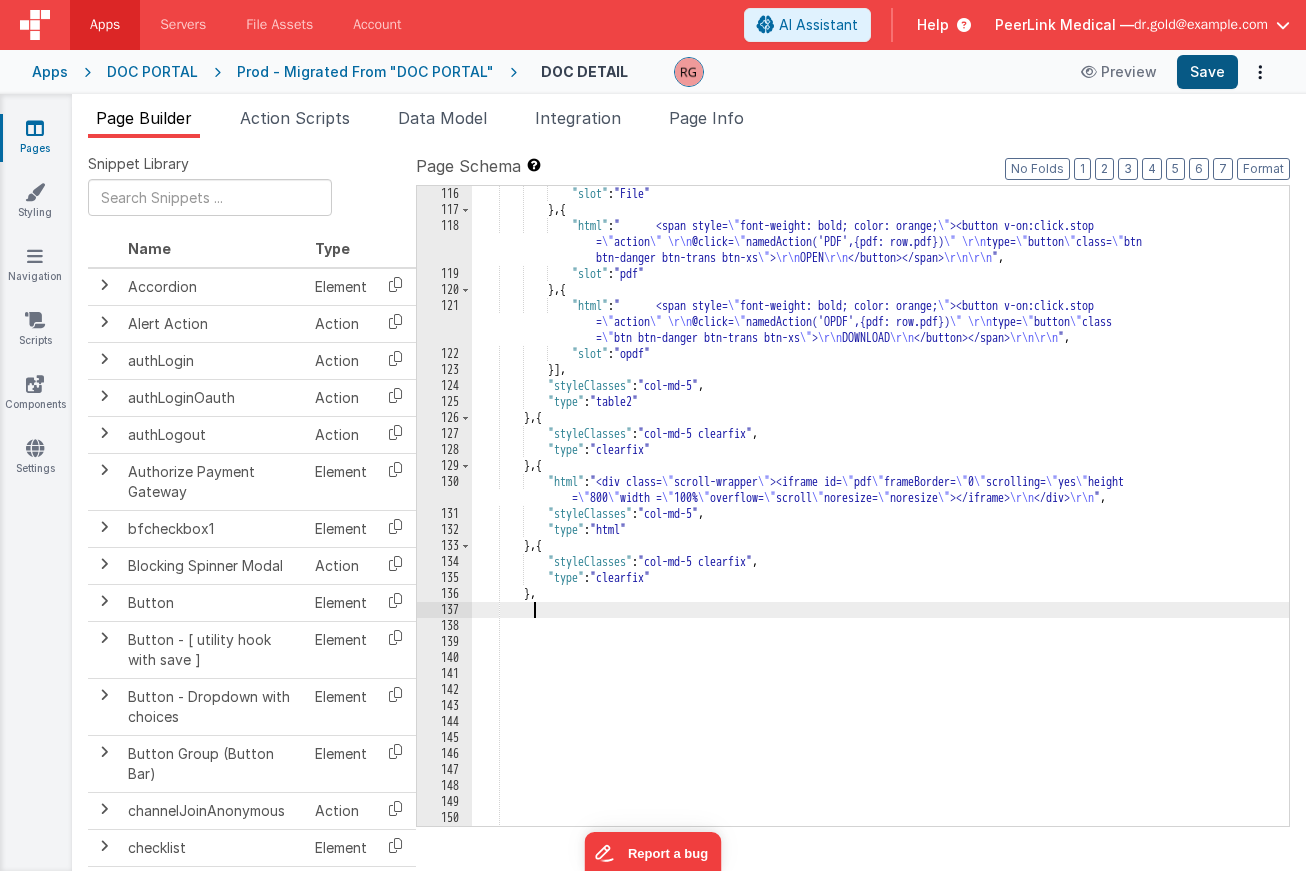 click on "Save" at bounding box center (1207, 72) 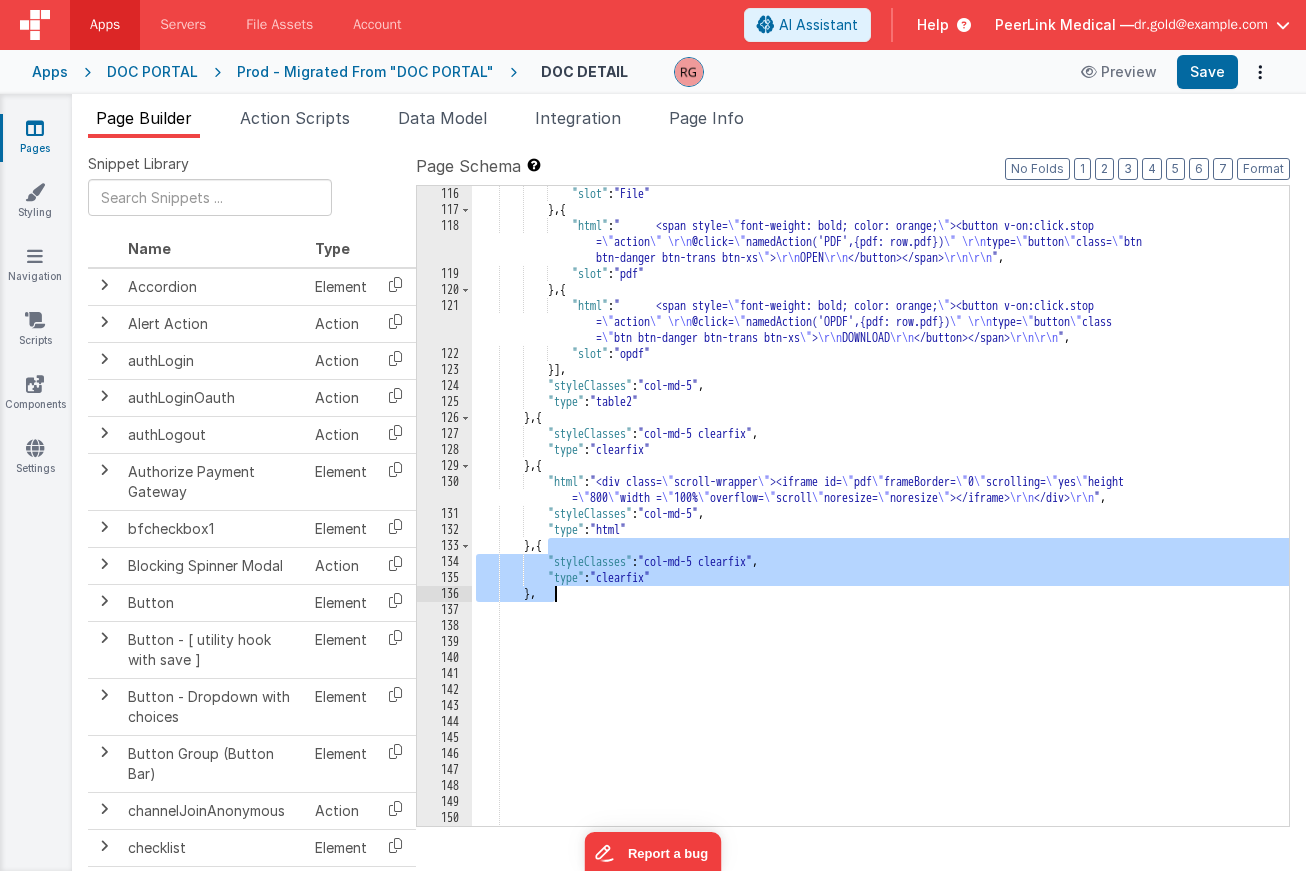 drag, startPoint x: 551, startPoint y: 547, endPoint x: 567, endPoint y: 601, distance: 56.32051 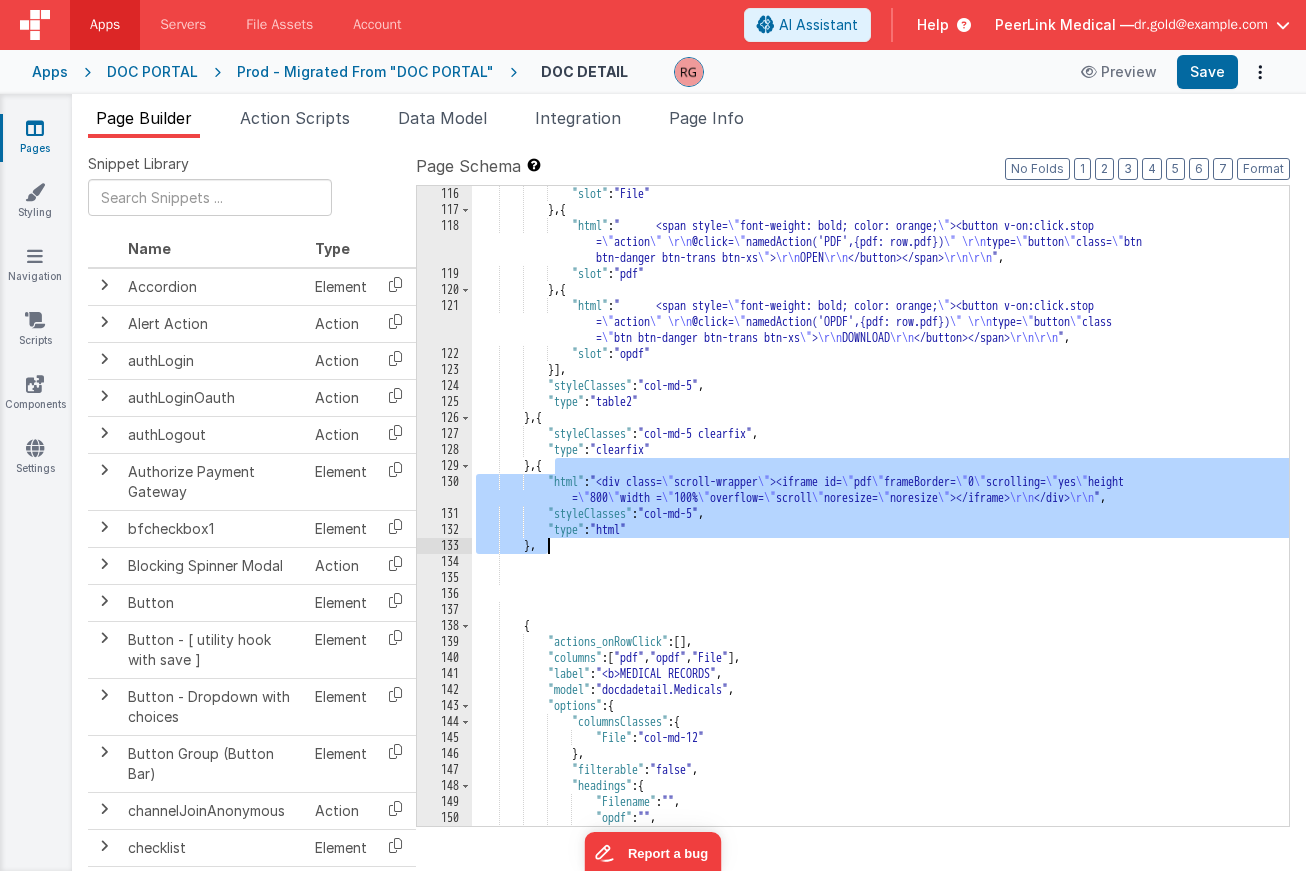 drag, startPoint x: 554, startPoint y: 462, endPoint x: 562, endPoint y: 543, distance: 81.394104 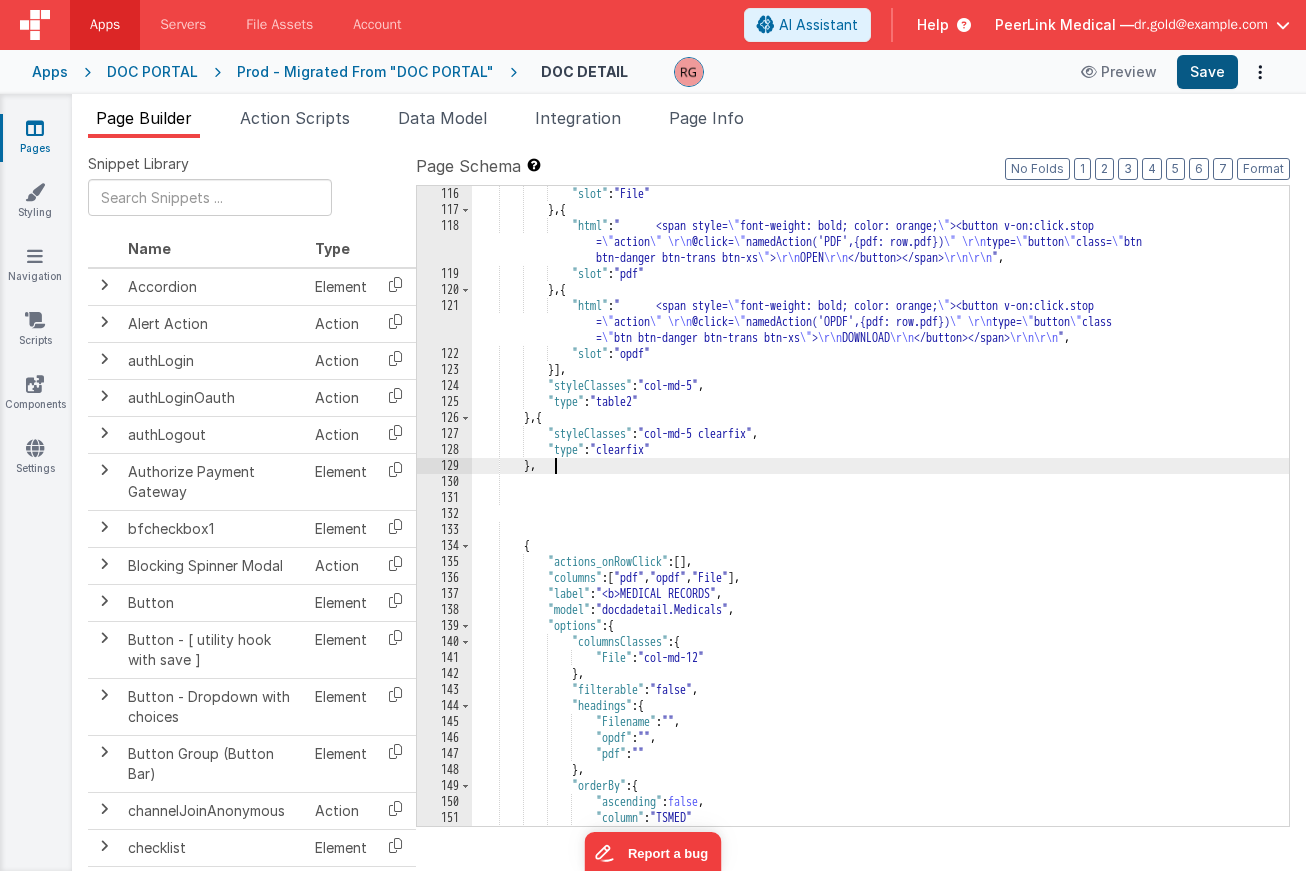 click on "Save" at bounding box center [1207, 72] 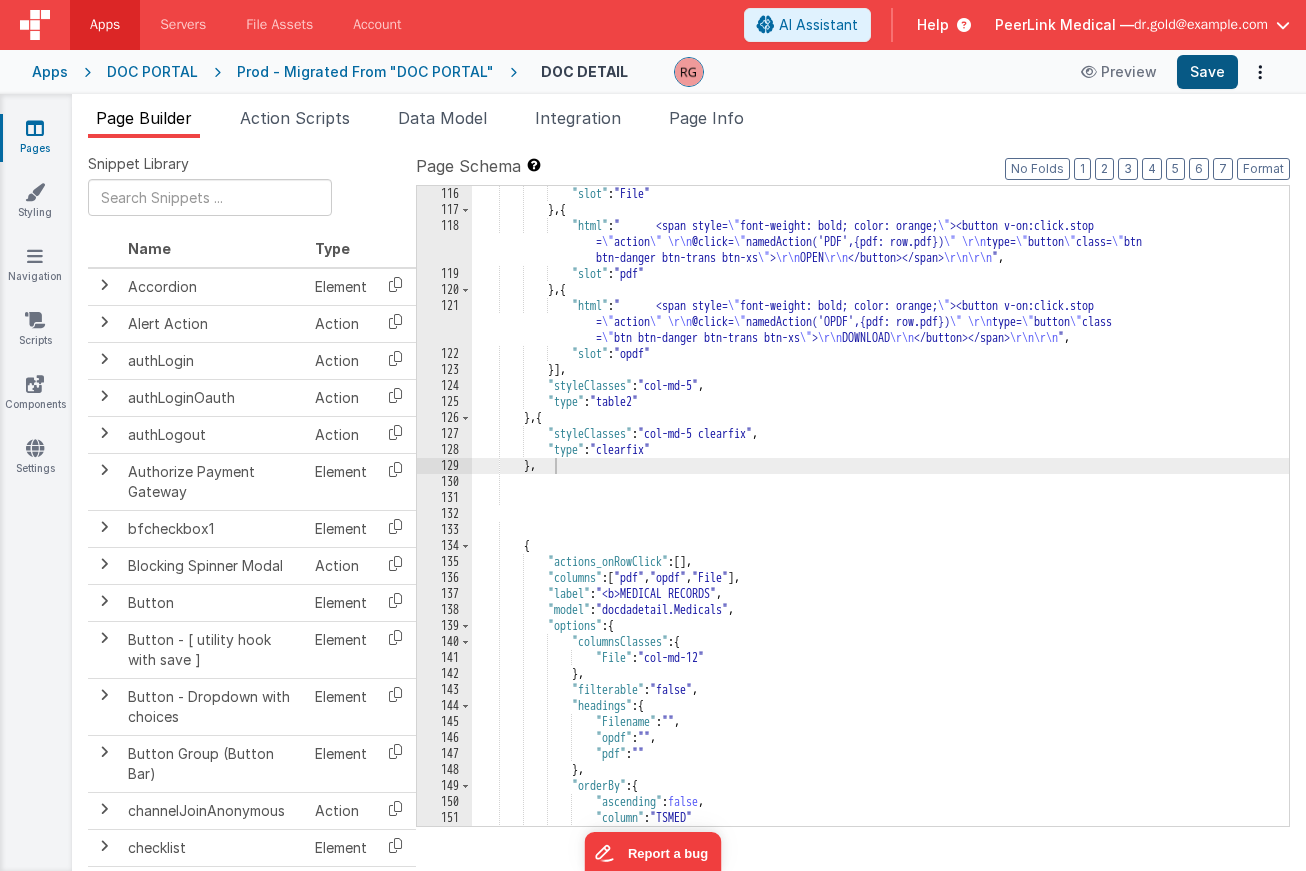 click on "Save" at bounding box center [1207, 72] 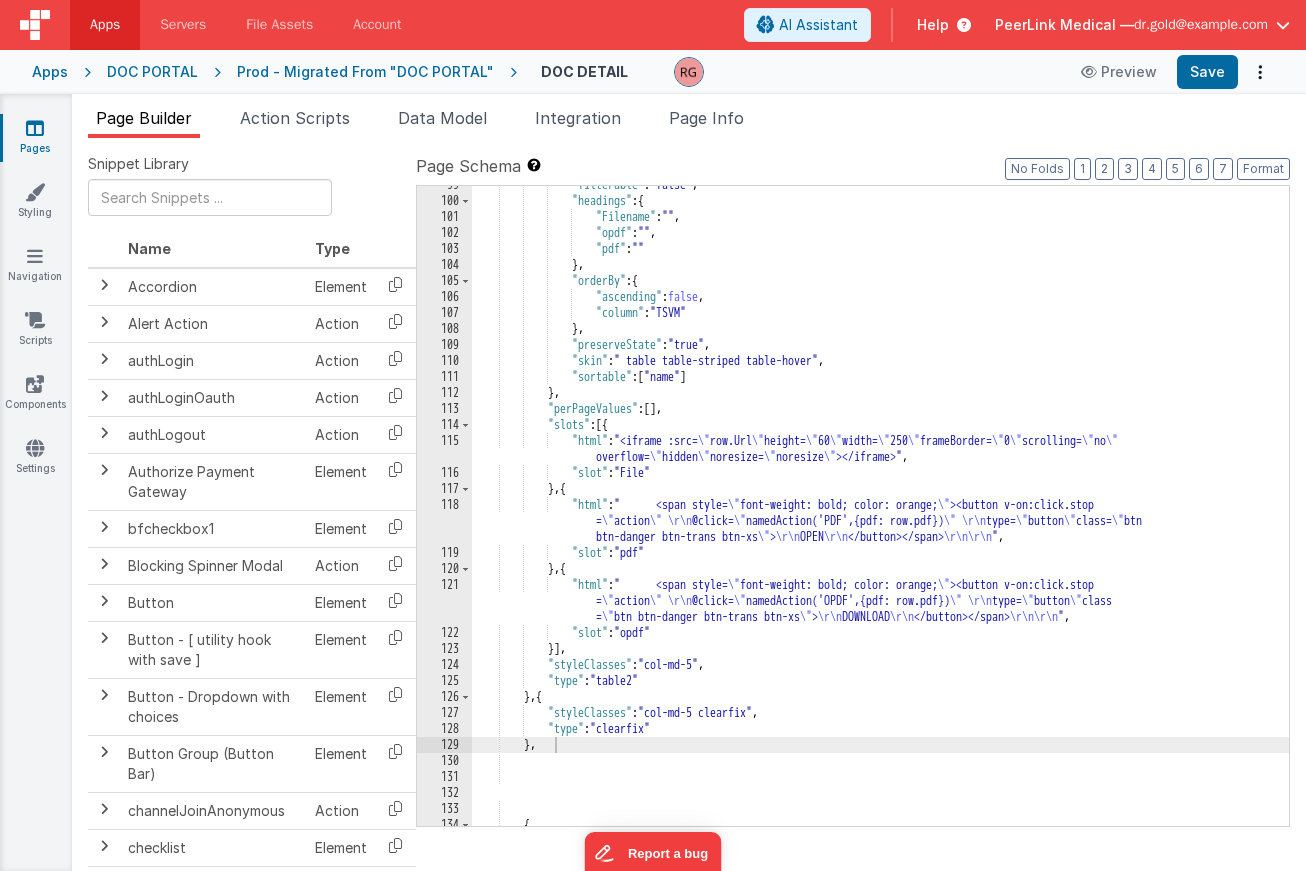 scroll, scrollTop: 1612, scrollLeft: 0, axis: vertical 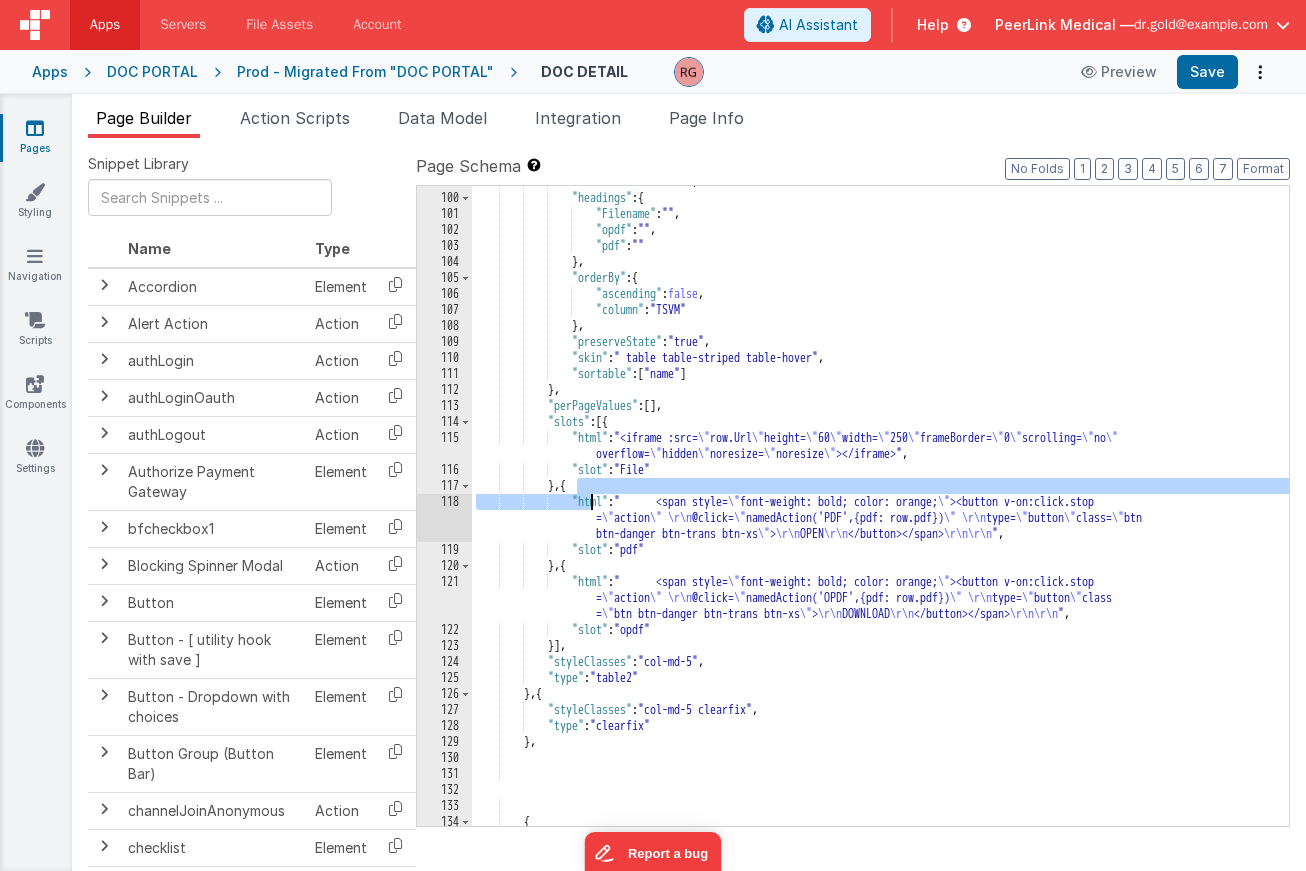 drag, startPoint x: 577, startPoint y: 485, endPoint x: 588, endPoint y: 509, distance: 26.400757 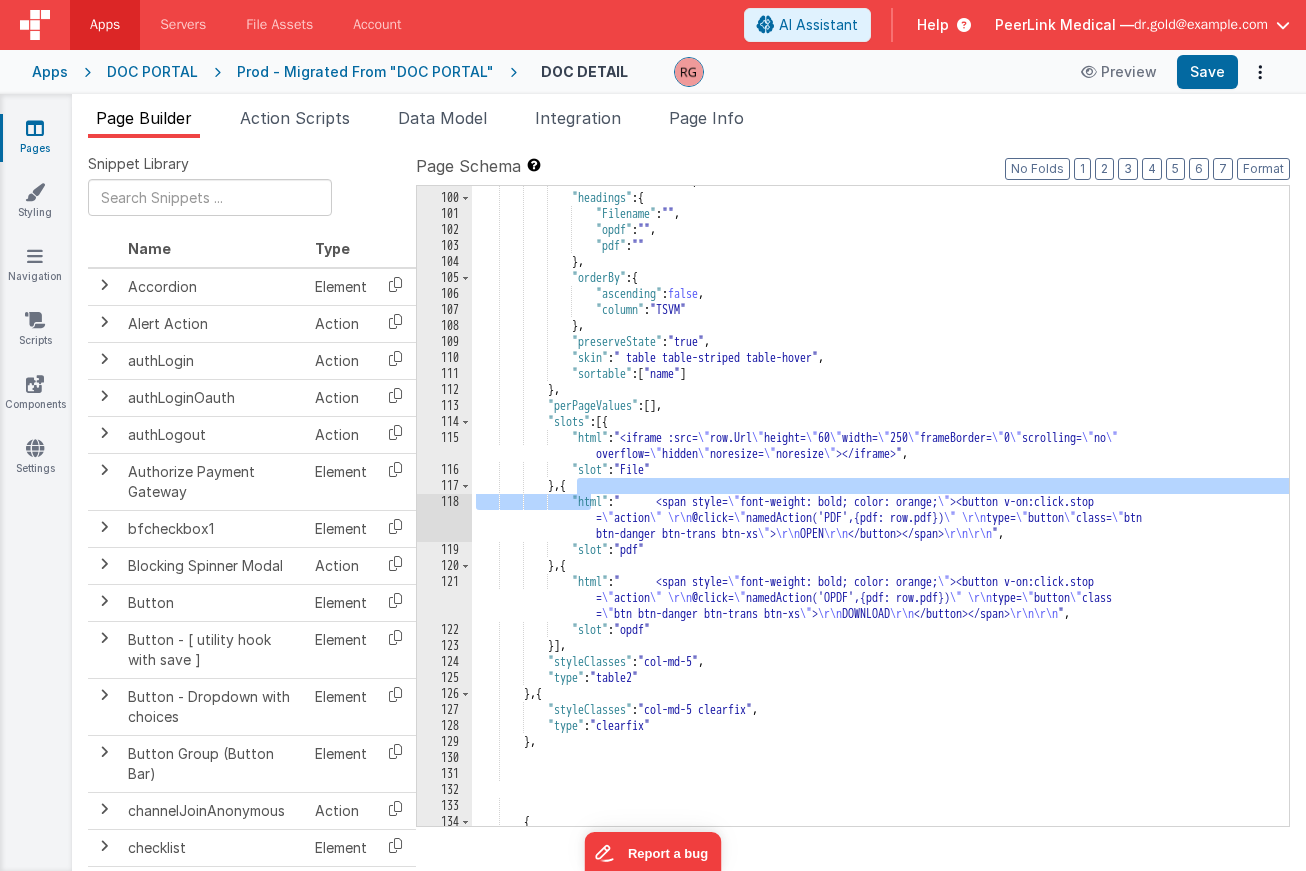 click on ""filterable" :  "false" ,                     "headings" :  {                          "Filename" :  "" ,                          "opdf" :  "" ,                          "pdf" :  ""                     } ,                     "orderBy" :  {                          "ascending" :  false ,                          "column" :  "TSVM"                     } ,                     "preserveState" :  "true" ,                     "skin" :  " table table-striped table-hover" ,                     "sortable" :  [ "name" ]                } ,                "perPageValues" :  [ ] ,                "slots" :  [{                     "html" :  "<iframe :src= \" row.Url \"  height= \" 60 \"  width= \" 250 \"  frameBorder= \" 0 \"  scrolling= \" no \"                        overflow= \" hidden \"  noresize= \" noresize \" ></iframe>" ,                     "slot" :  "File"                } ,  {                     "html" :  "      <span style= \" font-weight: bold; color: orange; \" = \"" at bounding box center (880, 510) 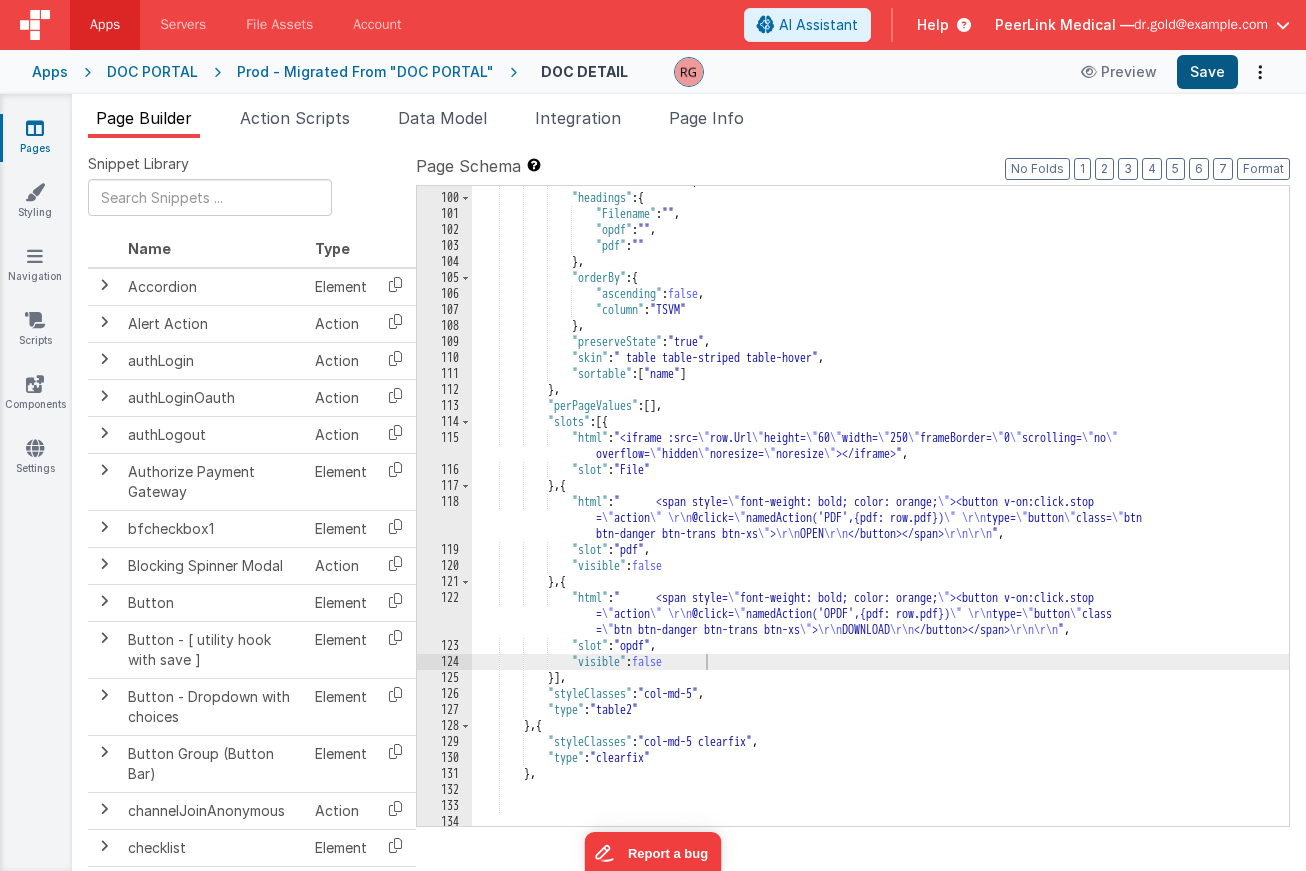 click on "Save" at bounding box center [1207, 72] 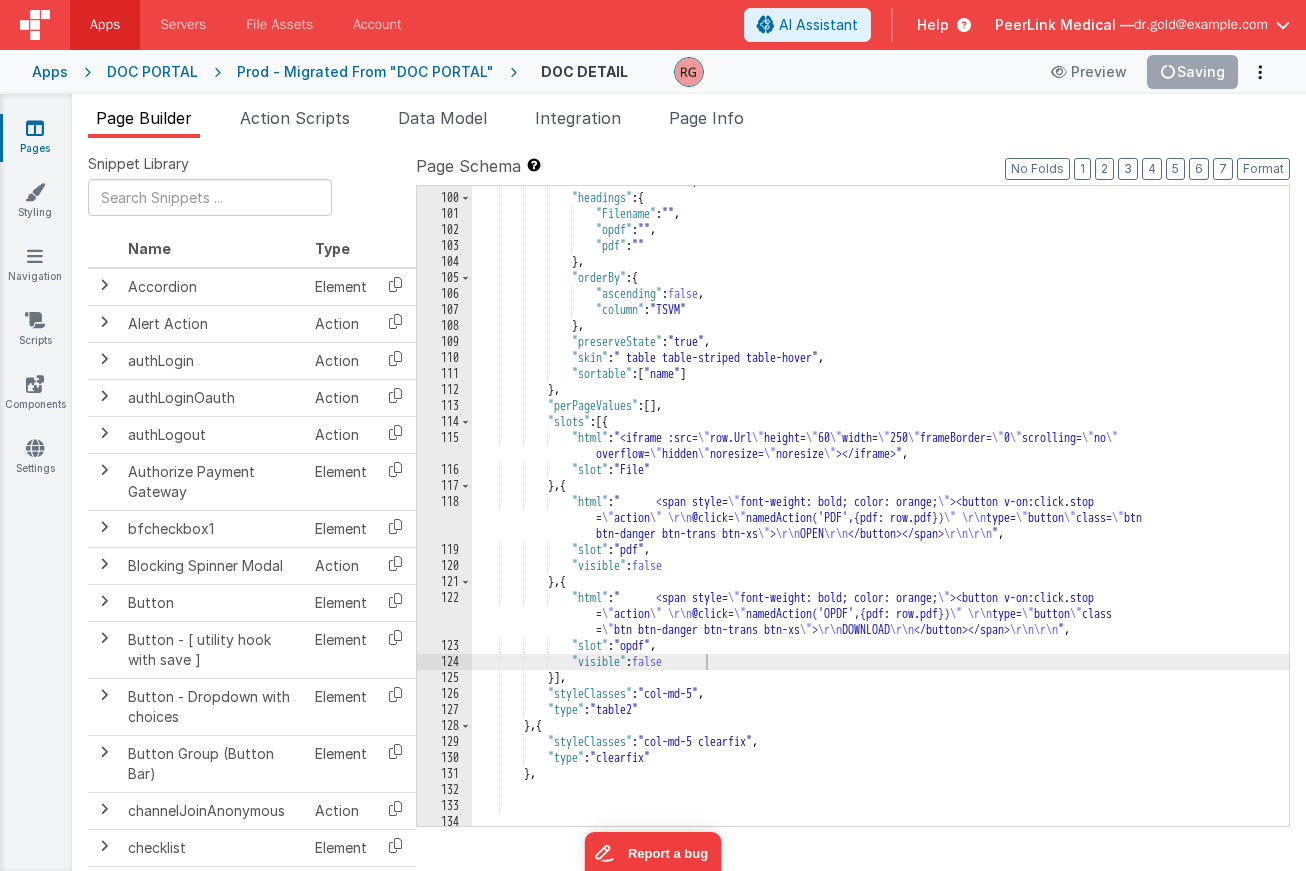 click on ""filterable" :  "false" ,                     "headings" :  {                          "Filename" :  "" ,                          "opdf" :  "" ,                          "pdf" :  ""                     } ,                     "orderBy" :  {                          "ascending" :  false ,                          "column" :  "TSVM"                     } ,                     "preserveState" :  "true" ,                     "skin" :  " table table-striped table-hover" ,                     "sortable" :  [ "name" ]                } ,                "perPageValues" :  [ ] ,                "slots" :  [{                     "html" :  "<iframe :src= \" row.Url \"  height= \" 60 \"  width= \" 250 \"  frameBorder= \" 0 \"  scrolling= \" no \"                        overflow= \" hidden \"  noresize= \" noresize \" ></iframe>" ,                     "slot" :  "File"                } ,  {                     "html" :  "      <span style= \" font-weight: bold; color: orange; \" = \"" at bounding box center [880, 510] 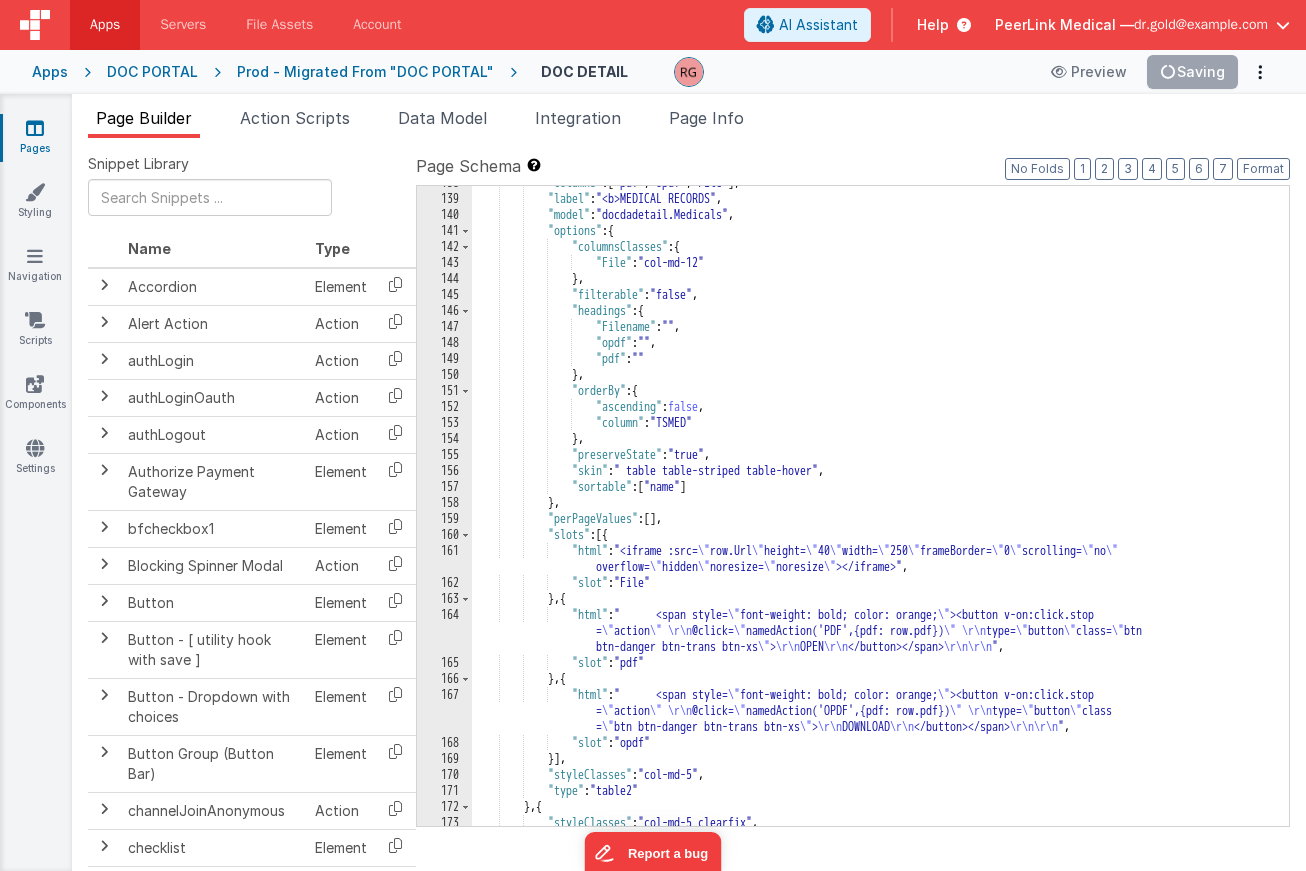 scroll, scrollTop: 2316, scrollLeft: 0, axis: vertical 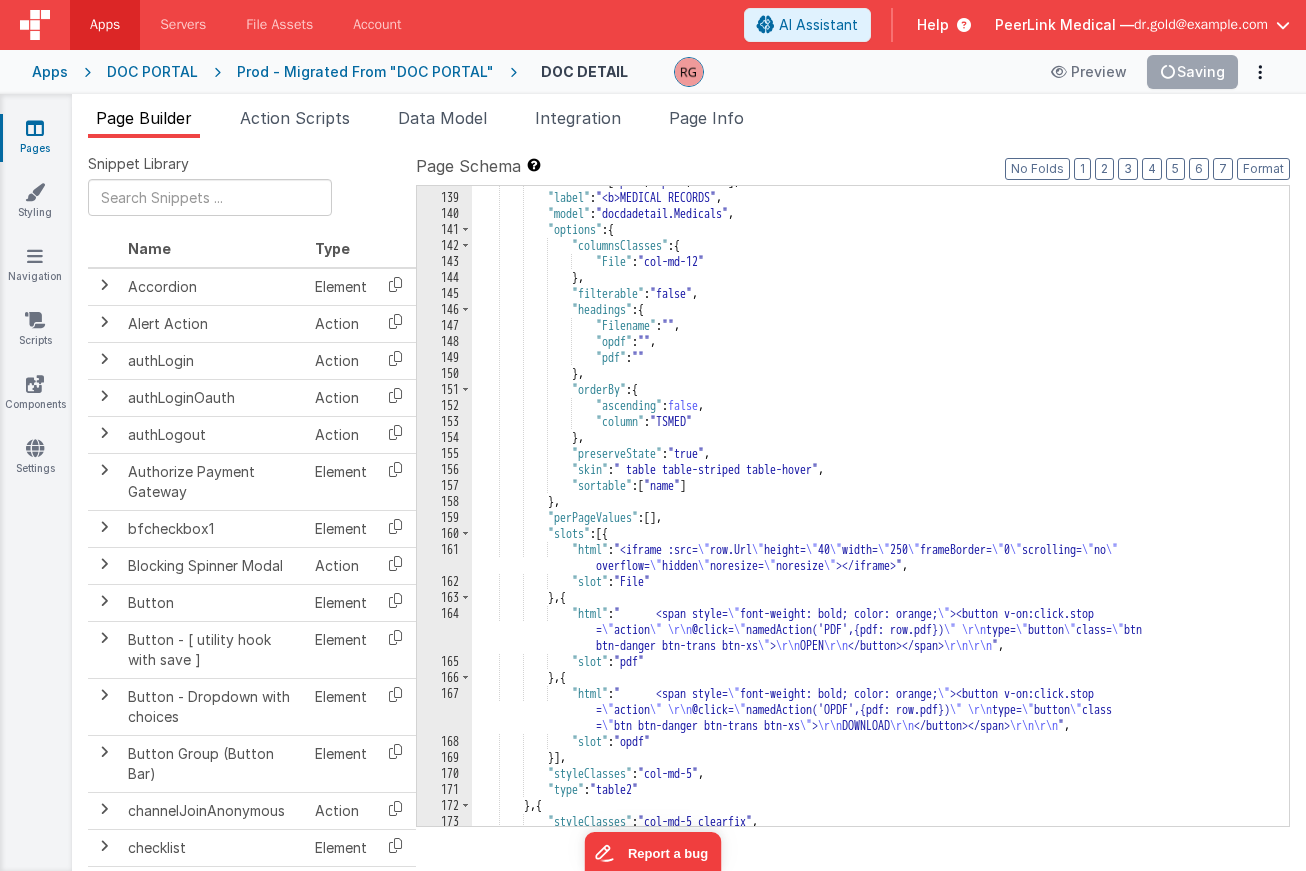 click on ""columns" :  [ "pdf" ,  "opdf" ,  "File" ] ,                "label" :  "<b>MEDICAL RECORDS" ,                "model" :  "docdadetail.Medicals" ,                "options" :  {                     "columnsClasses" :  {                          "File" :  "col-md-12"                     } ,                     "filterable" :  "false" ,                     "headings" :  {                          "Filename" :  "" ,                          "opdf" :  "" ,                          "pdf" :  ""                     } ,                     "orderBy" :  {                          "ascending" :  false ,                          "column" :  "TSMED"                     } ,                     "preserveState" :  "true" ,                     "skin" :  " table table-striped table-hover" ,                     "sortable" :  [ "name" ]                } ,                "perPageValues" :  [ ] ,                "slots" :  [{                     "html" :  "<iframe :src= \" row.Url \"  height= \" 40 \"  width= \" 250 \"" at bounding box center [880, 510] 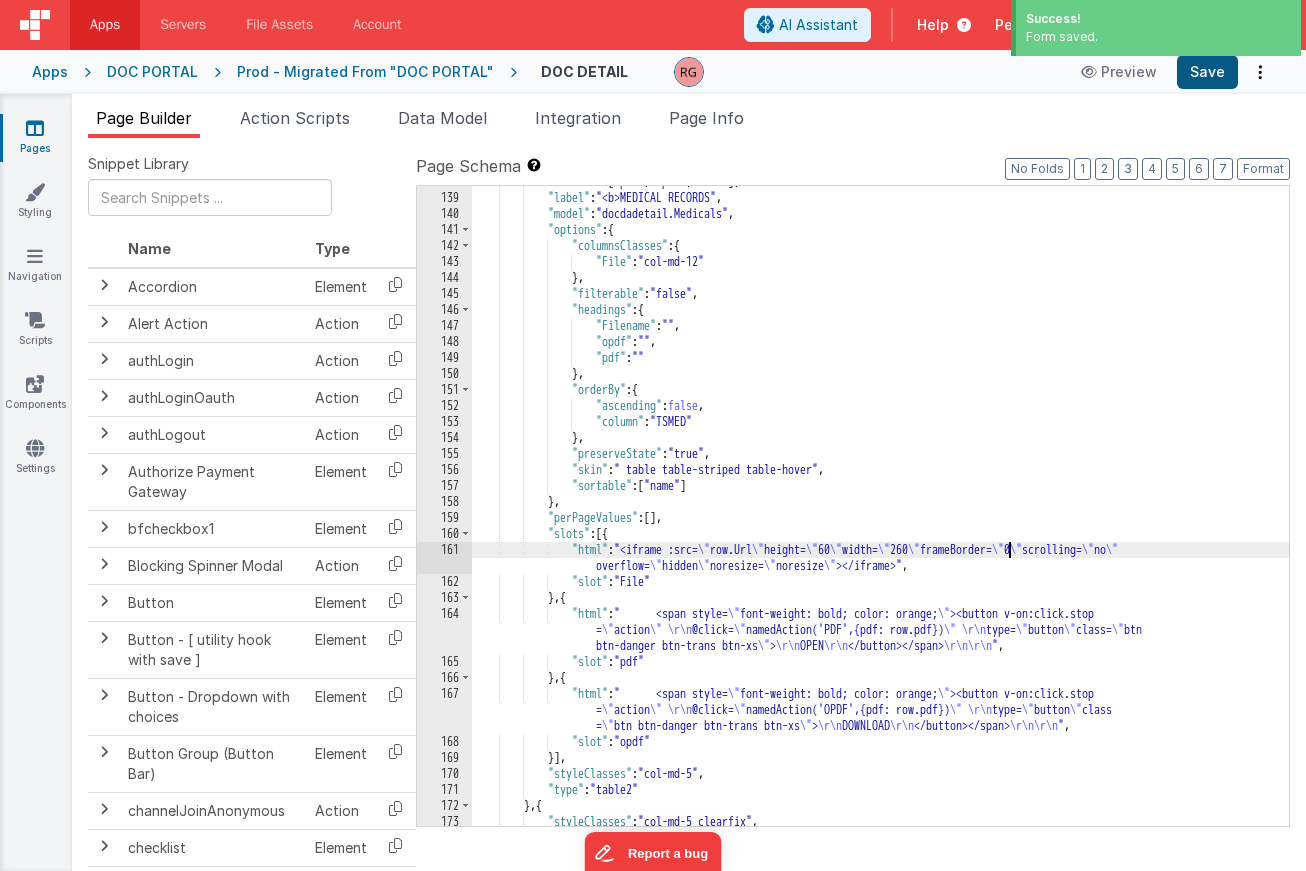 click on "Save" at bounding box center (1207, 72) 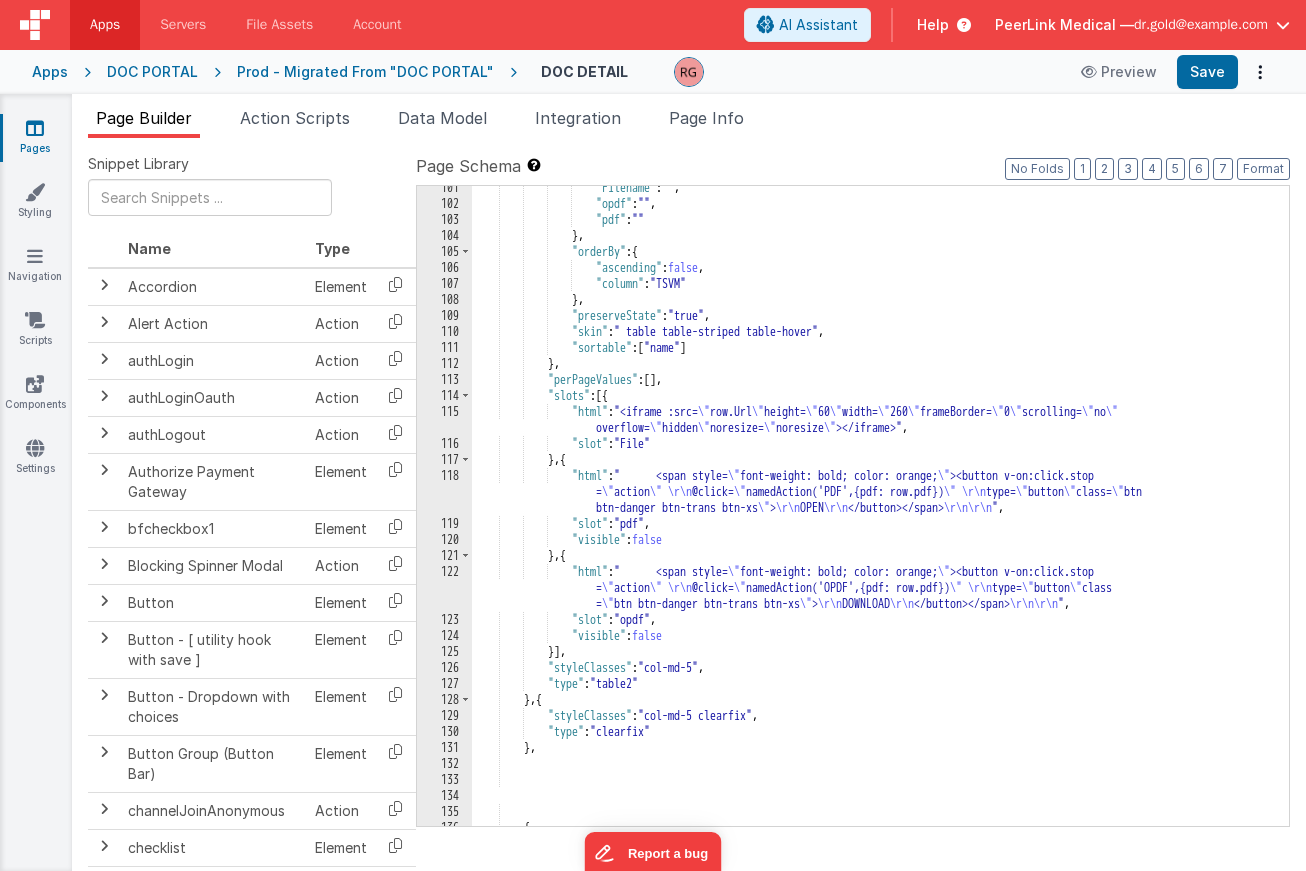 scroll, scrollTop: 1541, scrollLeft: 0, axis: vertical 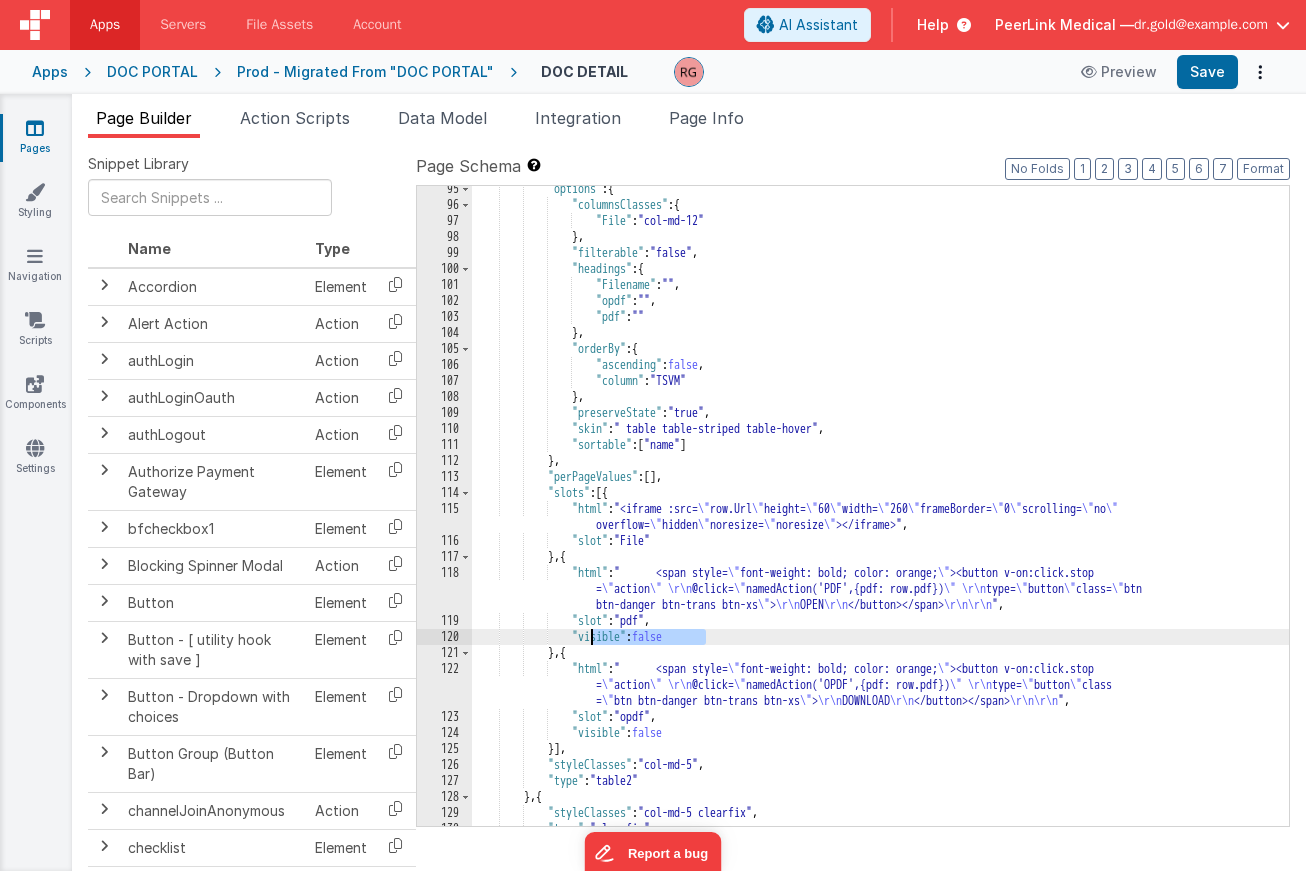 drag, startPoint x: 713, startPoint y: 631, endPoint x: 591, endPoint y: 631, distance: 122 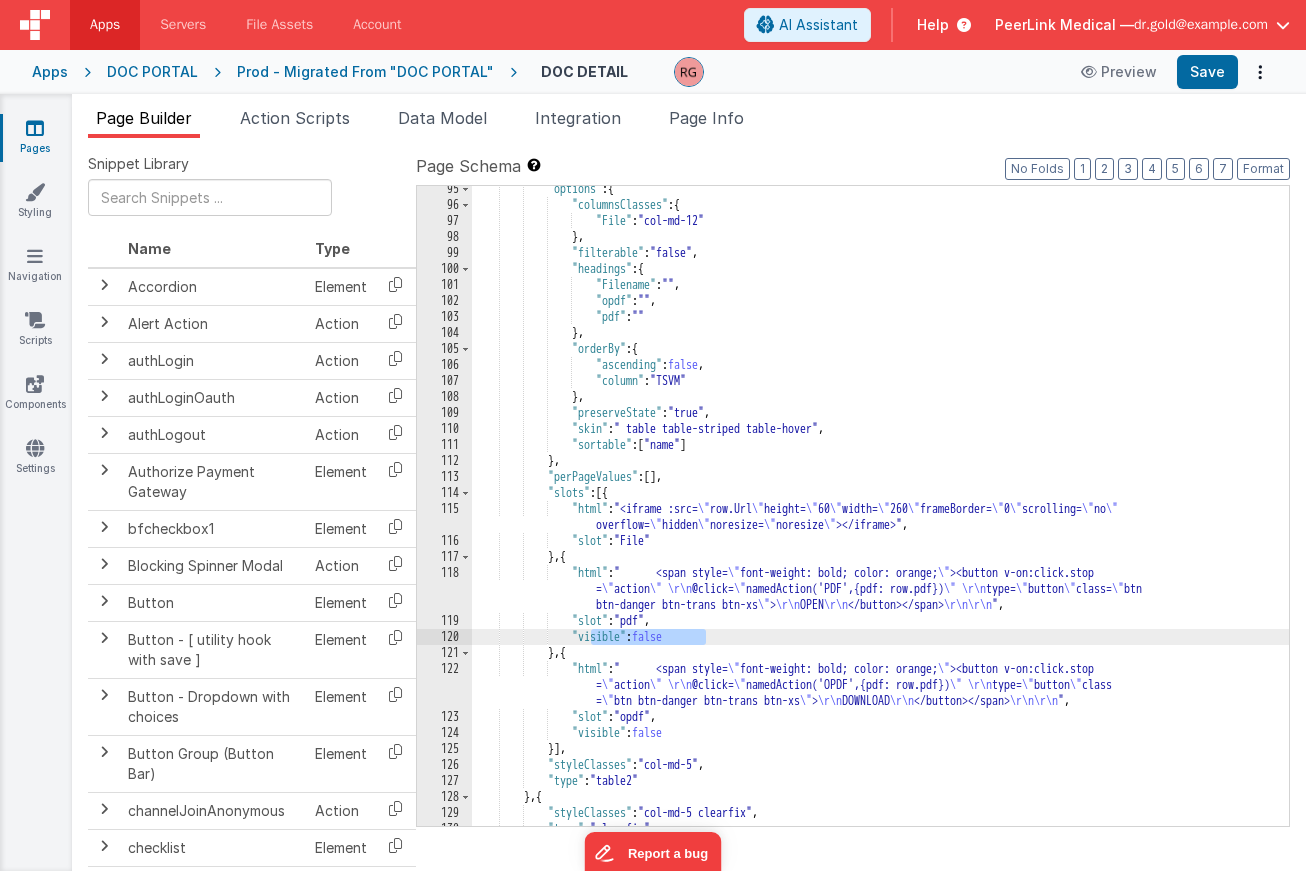 click on ""options" :  {                     "columnsClasses" :  {                          "File" :  "col-md-12"                     } ,                     "filterable" :  "false" ,                     "headings" :  {                          "Filename" :  "" ,                          "opdf" :  "" ,                          "pdf" :  ""                     } ,                     "orderBy" :  {                          "ascending" :  false ,                          "column" :  "TSVM"                     } ,                     "preserveState" :  "true" ,                     "skin" :  " table table-striped table-hover" ,                     "sortable" :  [ "name" ]                } ,                "perPageValues" :  [ ] ,                "slots" :  [{                     "html" :  "<iframe :src= \" row.Url \"  height= \" 60 \"  width= \" 260 \"  frameBorder= \" 0 \"  scrolling= \" no \"                        overflow= \" hidden \"  noresize= \" noresize \" ></iframe>" ,           }" at bounding box center (880, 517) 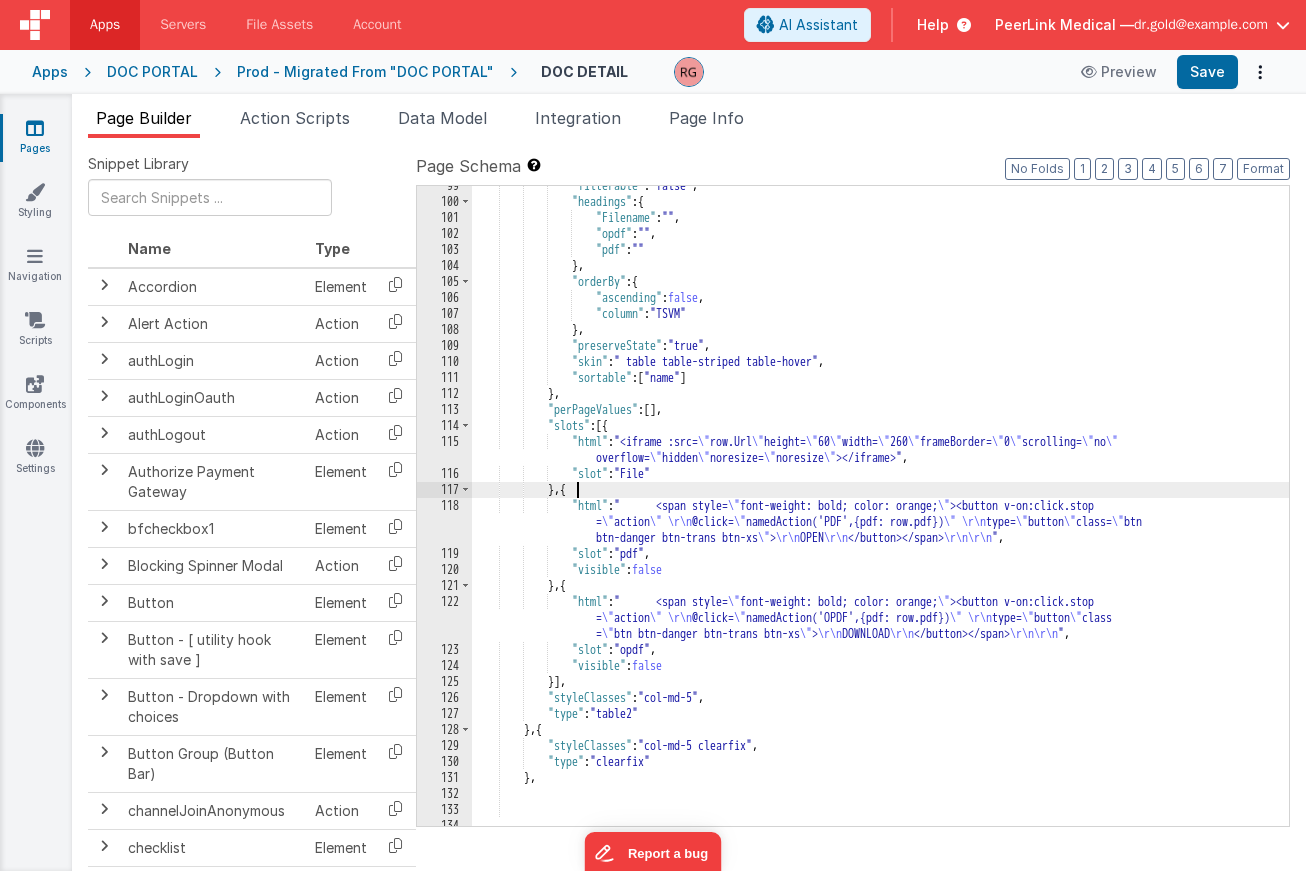 scroll, scrollTop: 1631, scrollLeft: 0, axis: vertical 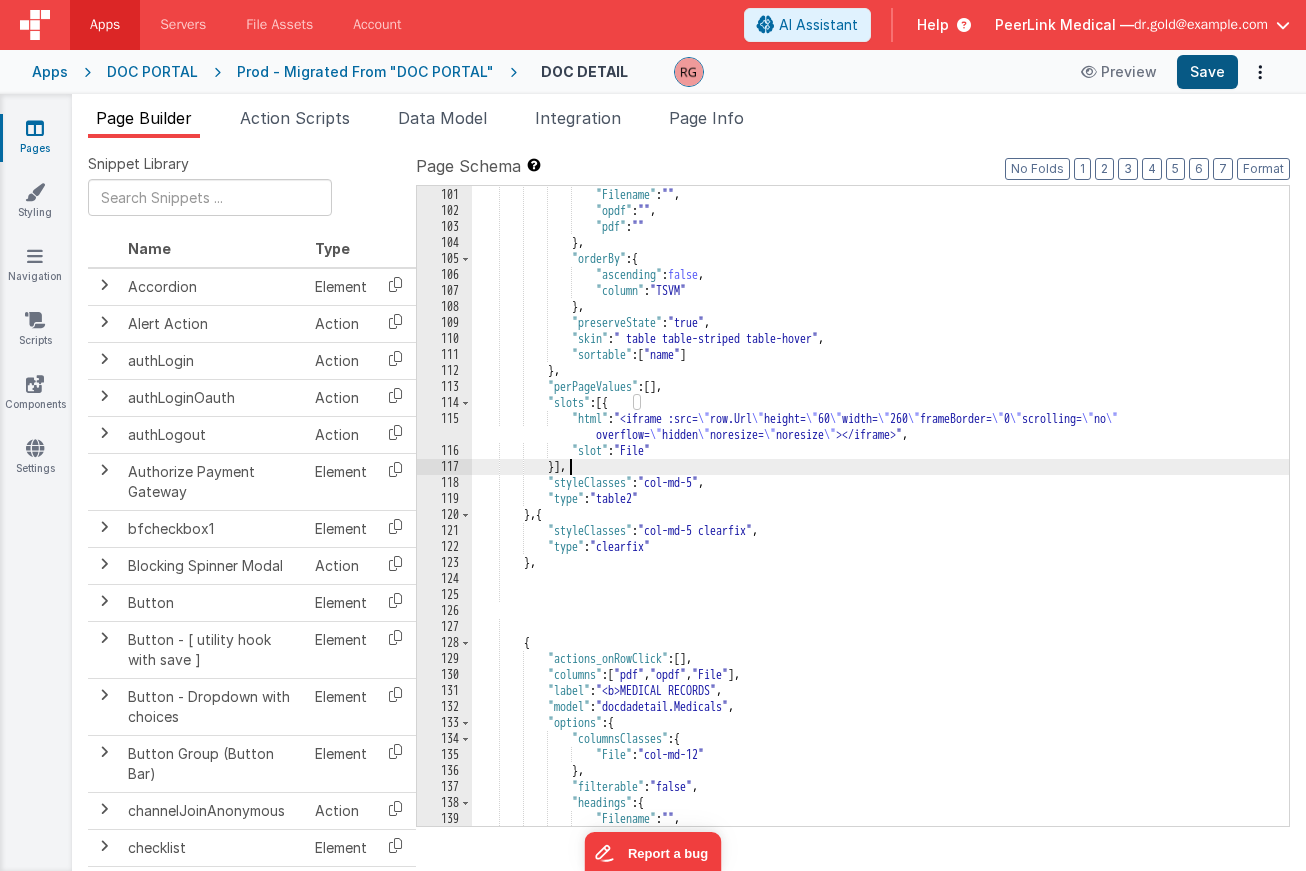 click on "Save" at bounding box center (1207, 72) 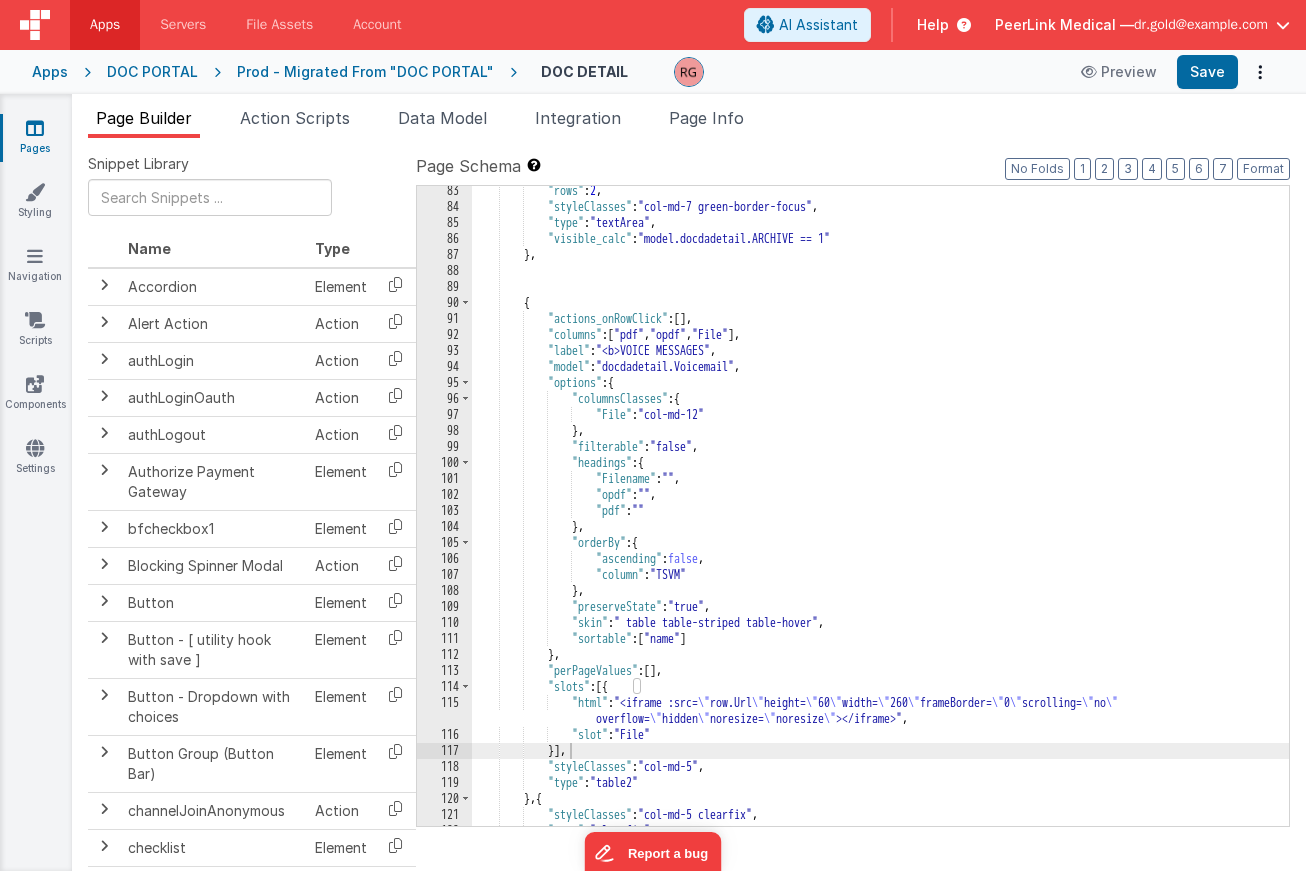 scroll, scrollTop: 1238, scrollLeft: 0, axis: vertical 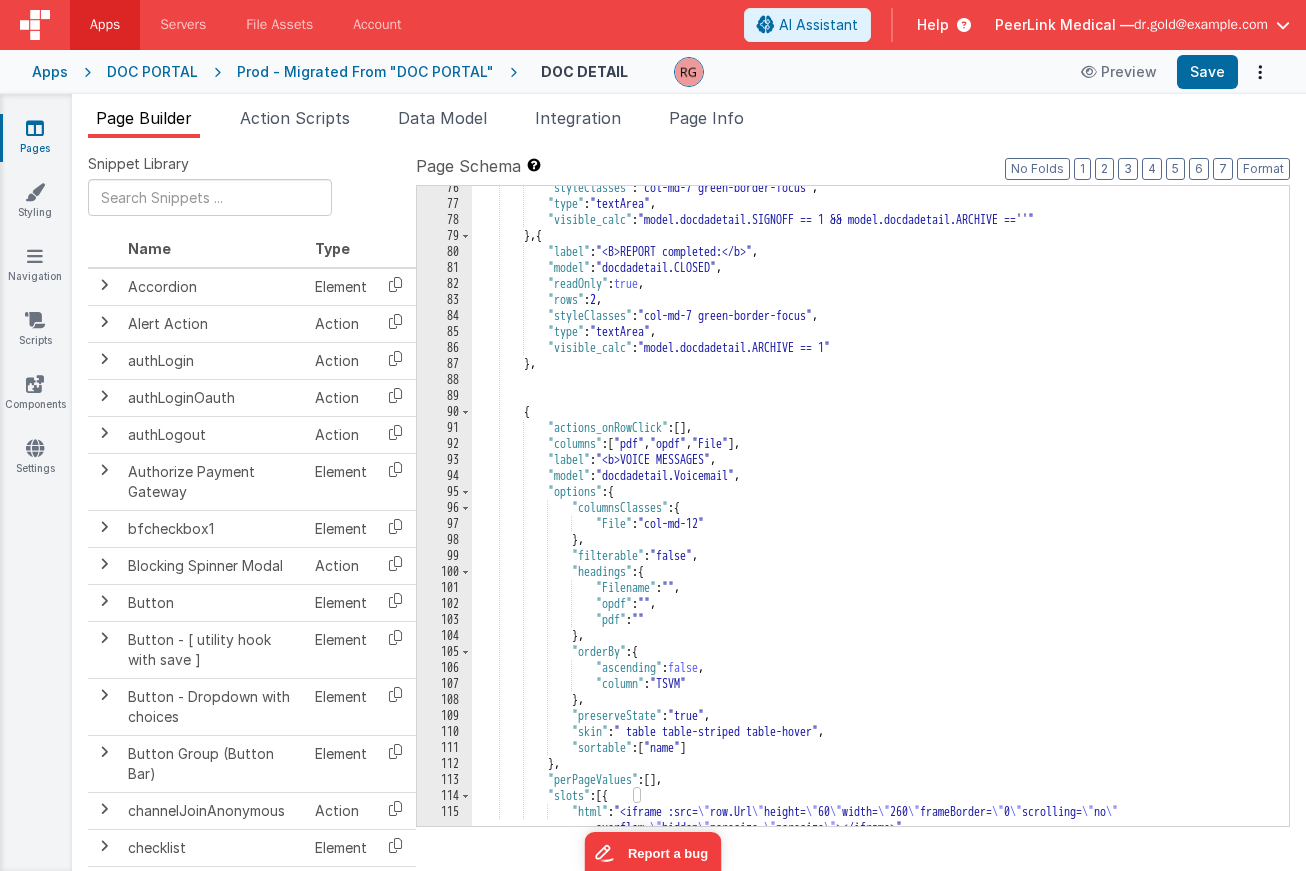 click on ""styleClasses" :  "col-md-7 green-border-focus" ,                "type" :  "textArea" ,                "visible_calc" :  "model.docdadetail.SIGNOFF == 1 && model.docdadetail.ARCHIVE ==''"           } ,  {                "label" :  "<B>REPORT completed:</b>" ,                "model" :  "docdadetail.CLOSED" ,                "readOnly" :  true ,                "rows" :  2 ,                "styleClasses" :  "col-md-7 green-border-focus" ,                "type" :  "textArea" ,                "visible_calc" :  "model.docdadetail.ARCHIVE == 1"           } ,                               {                "actions_onRowClick" :  [ ] ,                "columns" :  [ "pdf" ,  "opdf" ,  "File" ] ,                "label" :  "<b>VOICE MESSAGES" ,                "model" :  "docdadetail.Voicemail" ,                "options" :  {                     "columnsClasses" :  {                          "File" :  "col-md-12"                     } ,                     "filterable" :  "false" ,                     :  { ," at bounding box center [880, 524] 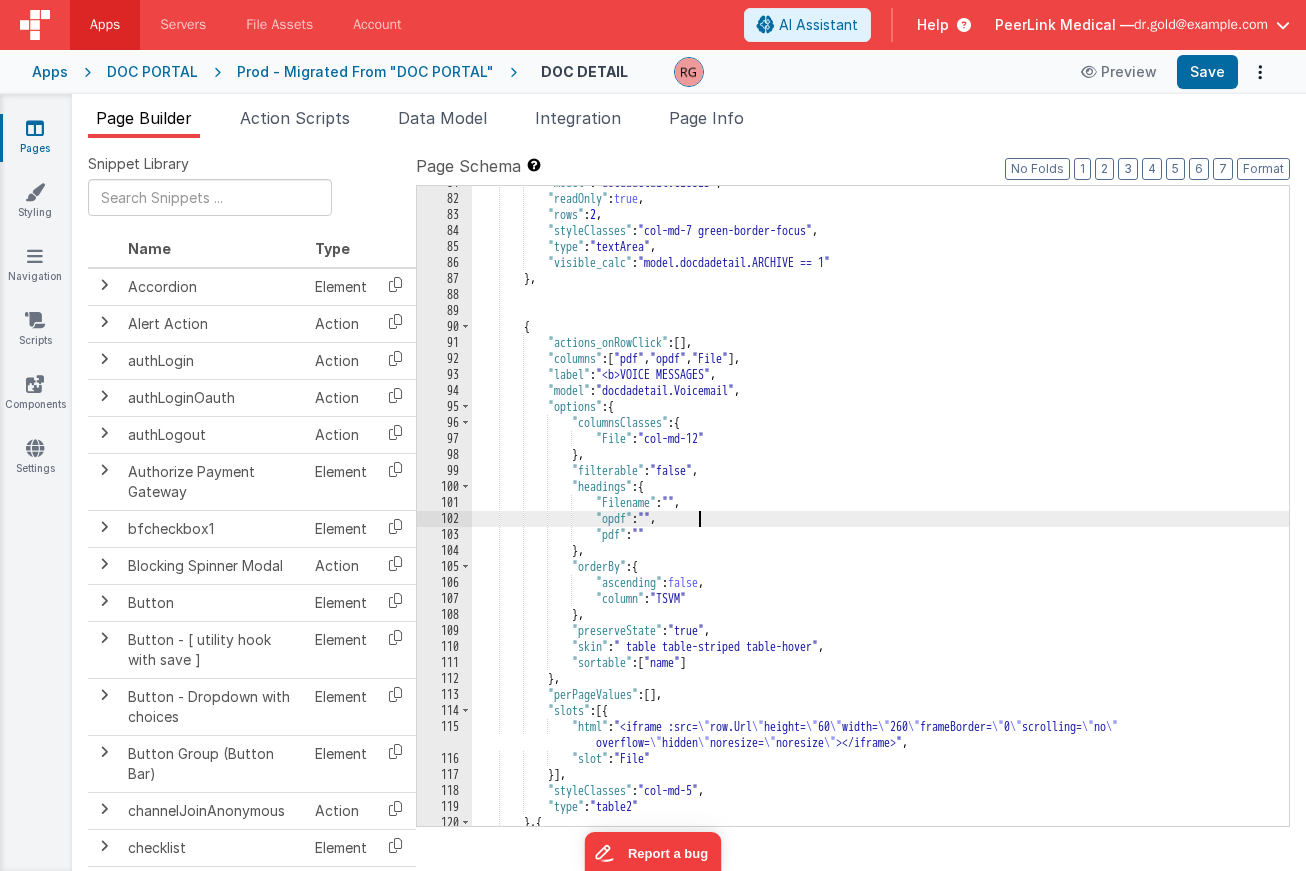 scroll, scrollTop: 1329, scrollLeft: 0, axis: vertical 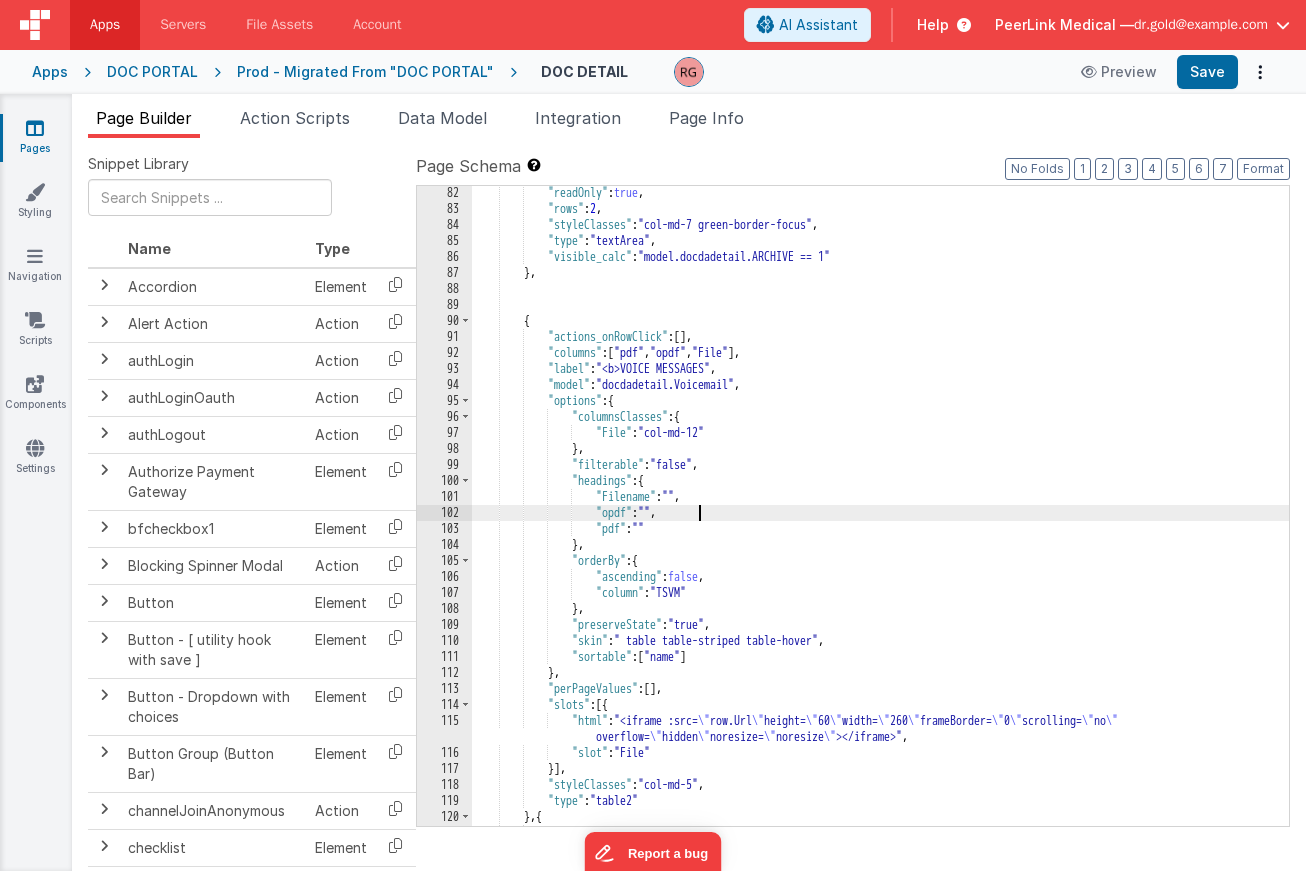 click on ""readOnly" :  true ,                "rows" :  2 ,                "styleClasses" :  "col-md-7 green-border-focus" ,                "type" :  "textArea" ,                "visible_calc" :  "model.docdadetail.ARCHIVE == 1"           } ,                               {                "actions_onRowClick" :  [ ] ,                "columns" :  [ "pdf" ,  "opdf" ,  "File" ] ,                "label" :  "<b>VOICE MESSAGES" ,                "model" :  "docdadetail.Voicemail" ,                "options" :  {                     "columnsClasses" :  {                          "File" :  "col-md-12"                     } ,                     "filterable" :  "false" ,                     "headings" :  {                          "Filename" :  "" ,                          "opdf" :  "" ,                          "pdf" :  ""                     } ,                     "orderBy" :  {                          "ascending" :  false ,                          "column" :  "TSVM"                     } ,                :" at bounding box center (880, 521) 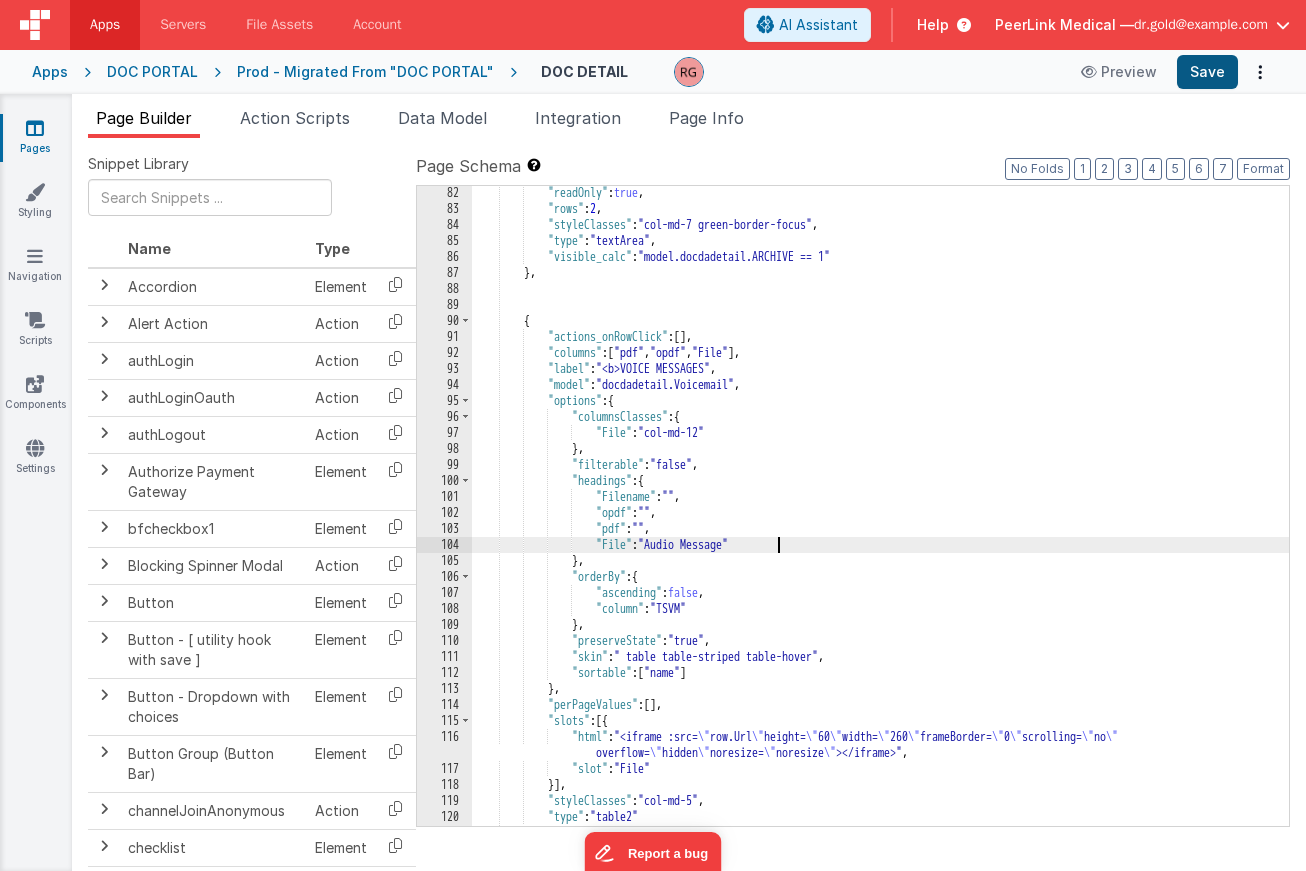 click on "Save" at bounding box center [1207, 72] 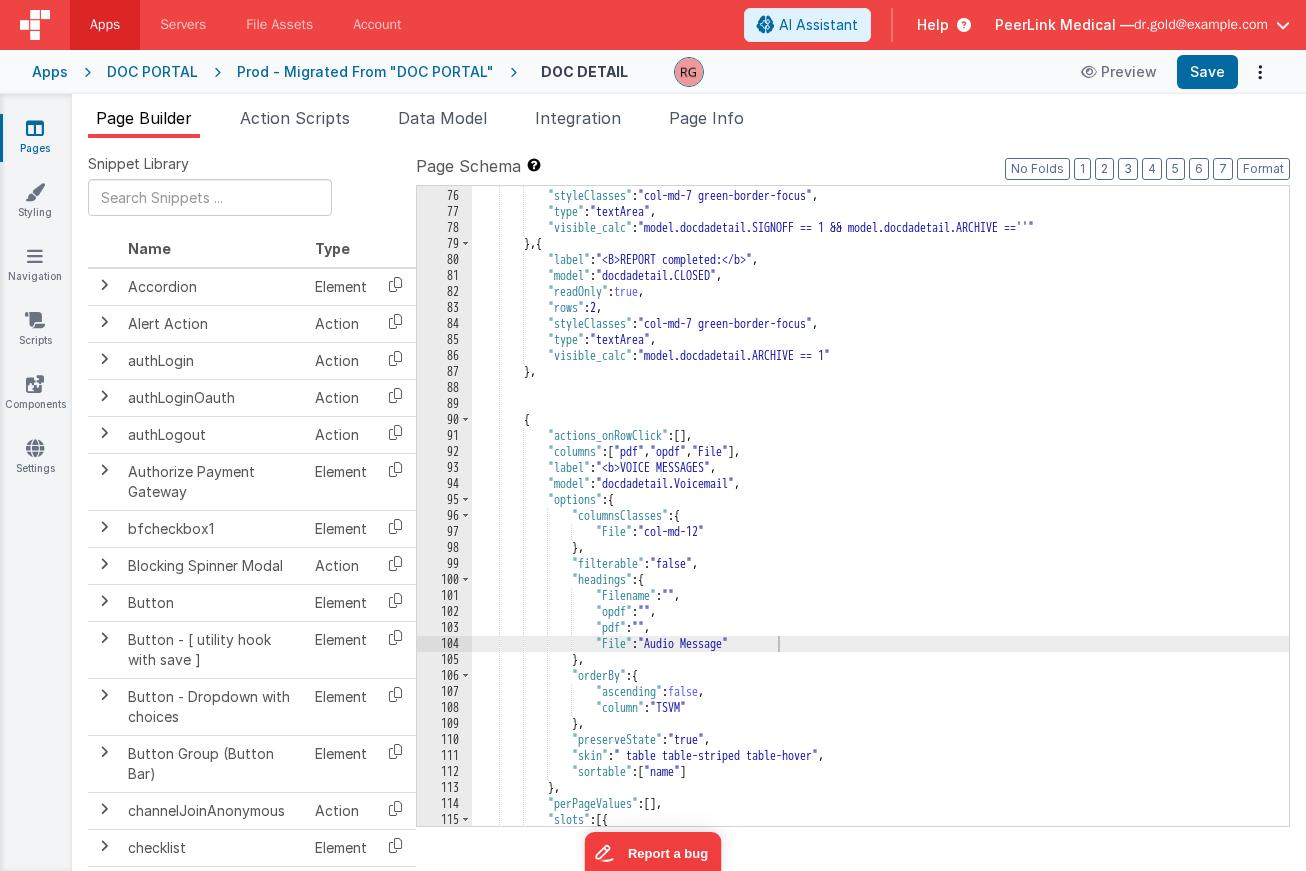 scroll, scrollTop: 1257, scrollLeft: 0, axis: vertical 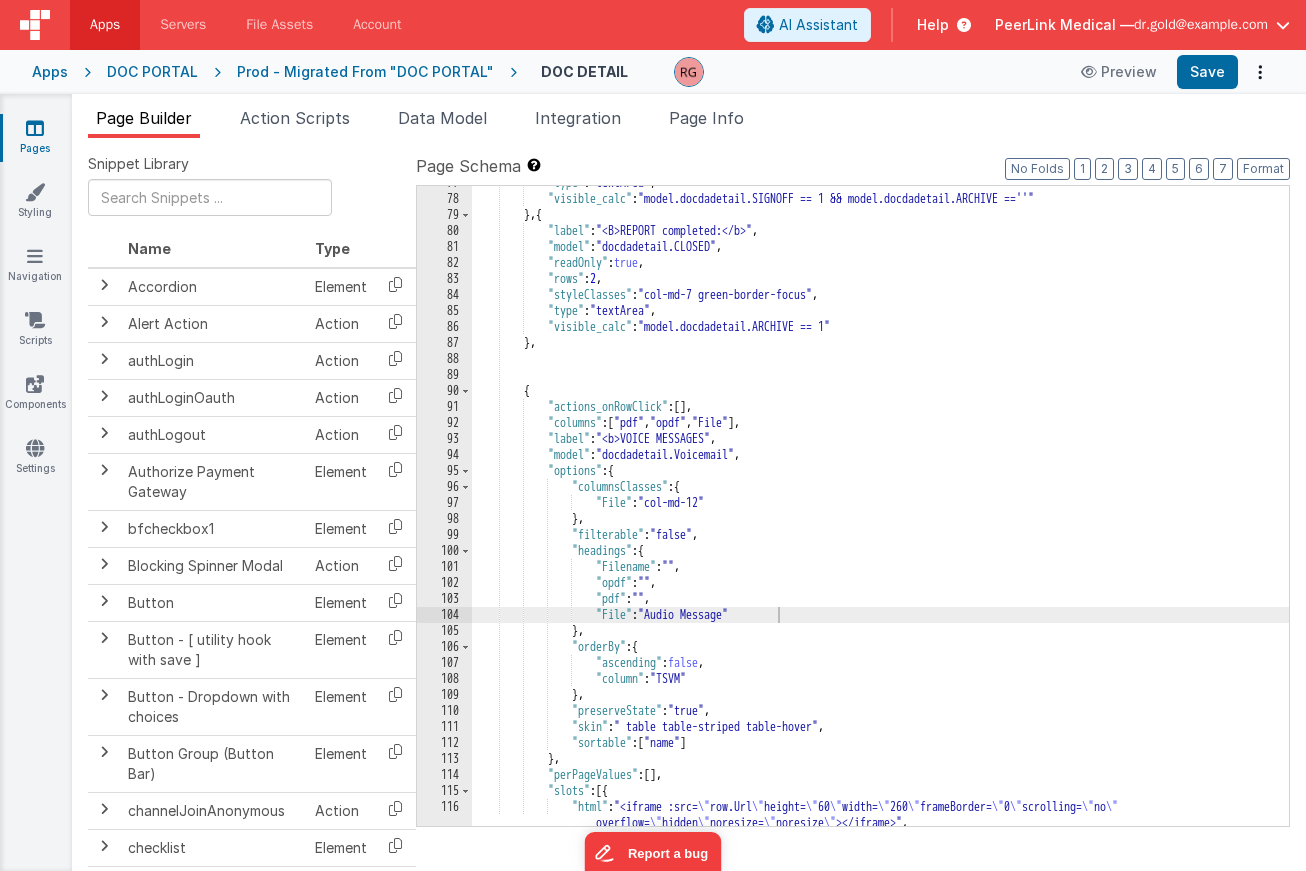 click on ""type" :  "textArea" ,                "visible_calc" :  "model.docdadetail.SIGNOFF == 1 && model.docdadetail.ARCHIVE ==''"           } ,  {                "label" :  "<B>REPORT completed:</b>" ,                "model" :  "docdadetail.CLOSED" ,                "readOnly" :  true ,                "rows" :  2 ,                "styleClasses" :  "col-md-7 green-border-focus" ,                "type" :  "textArea" ,                "visible_calc" :  "model.docdadetail.ARCHIVE == 1"           } ,                               {                "actions_onRowClick" :  [ ] ,                "columns" :  [ "pdf" ,  "opdf" ,  "File" ] ,                "label" :  "<b>VOICE MESSAGES" ,                "model" :  "docdadetail.Voicemail" ,                "options" :  {                     "columnsClasses" :  {                          "File" :  "col-md-12"                     } ,                     "filterable" :  "false" ,                     "headings" :  {                          "Filename" :  "" ,           ," at bounding box center (880, 519) 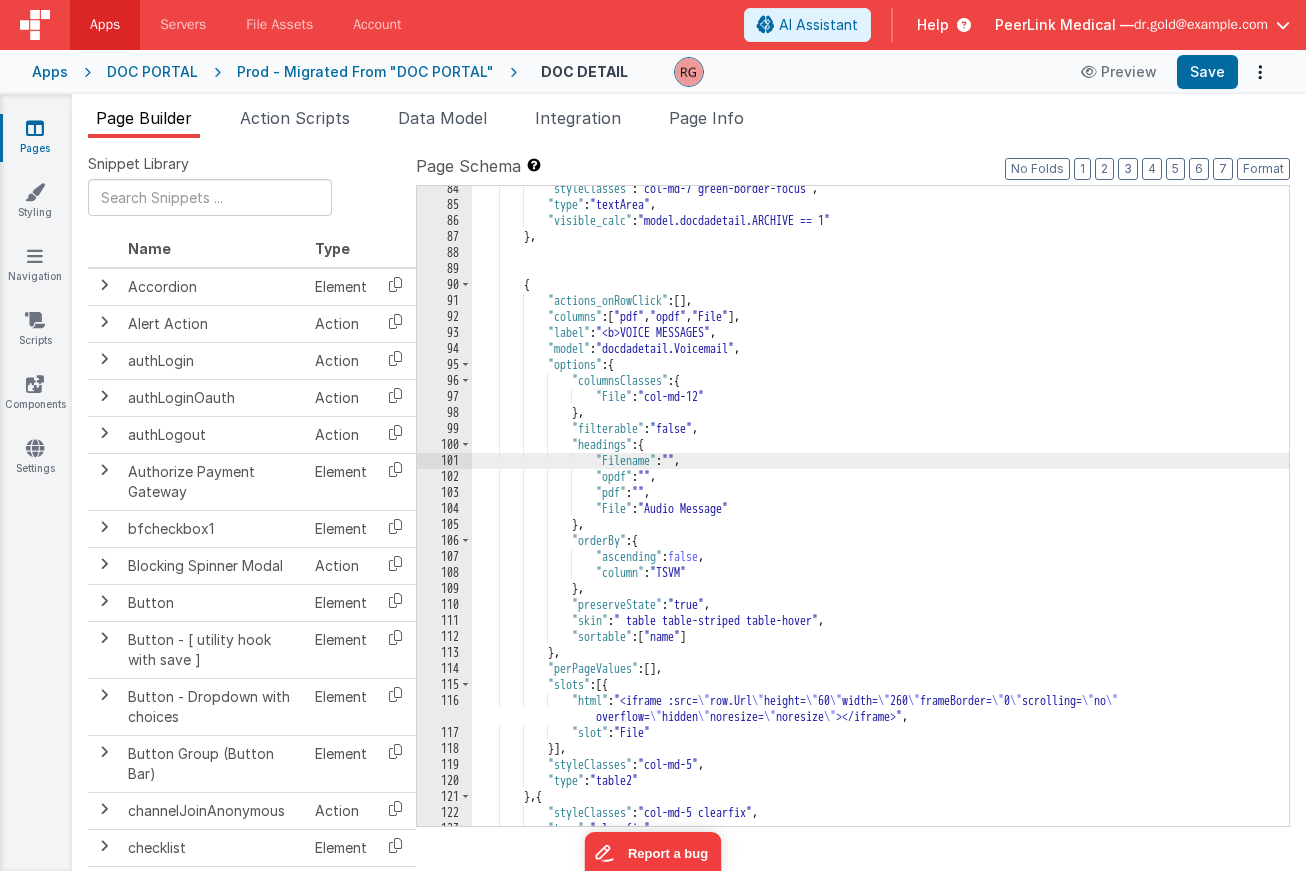 scroll, scrollTop: 1367, scrollLeft: 0, axis: vertical 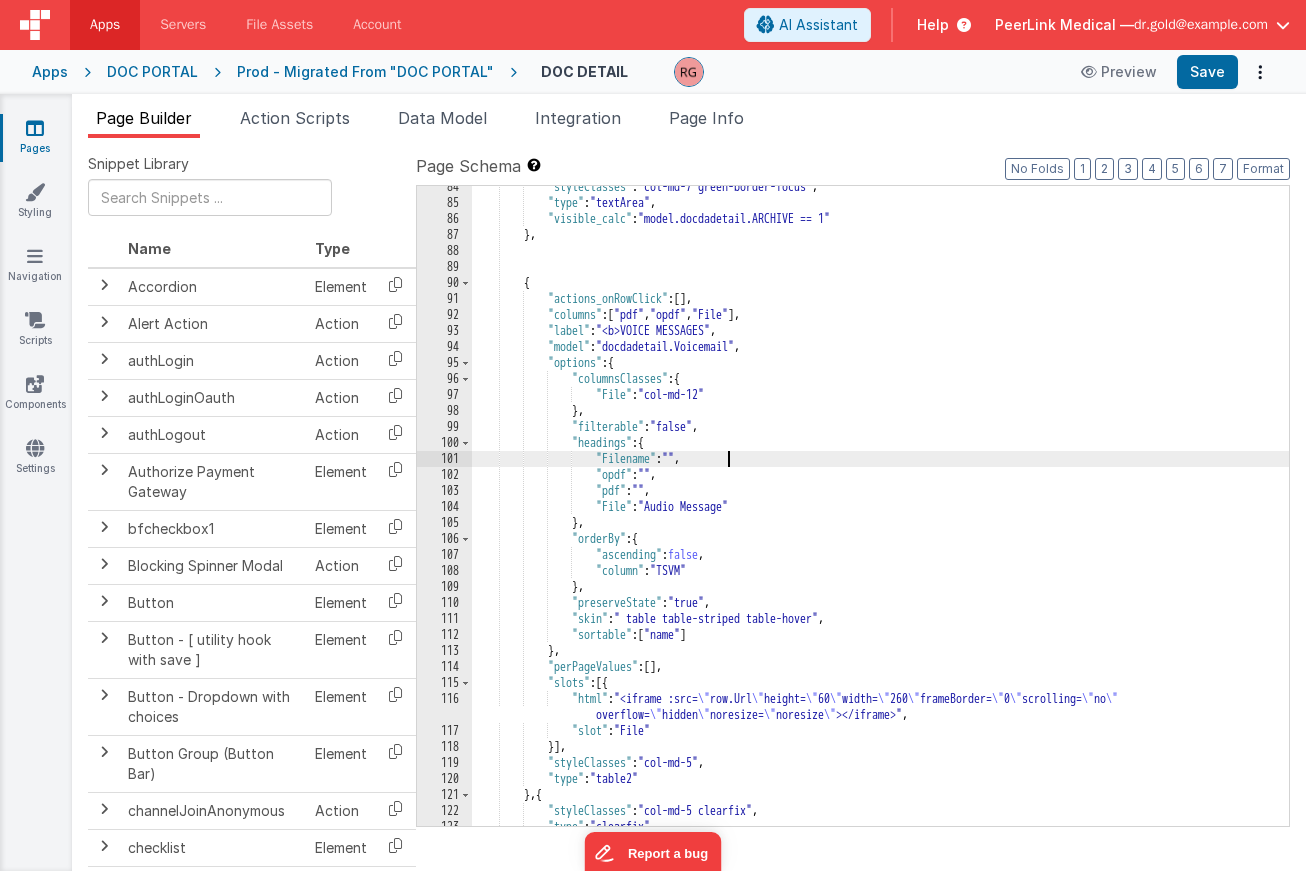 click on ""styleClasses" :  "col-md-7 green-border-focus" ,                "type" :  "textArea" ,                "visible_calc" :  "model.docdadetail.ARCHIVE == 1"           } ,                               {                "actions_onRowClick" :  [ ] ,                "columns" :  [ "pdf" ,  "opdf" ,  "File" ] ,                "label" :  "<b>VOICE MESSAGES" ,                "model" :  "docdadetail.Voicemail" ,                "options" :  {                     "columnsClasses" :  {                          "File" :  "col-md-12"                     } ,                     "filterable" :  "false" ,                     "headings" :  {                          "Filename" :  "" ,                          "opdf" :  "" ,                          "pdf" :  "" ,                          "File" :  "Audio Message"                     } ,                     "orderBy" :  {                          "ascending" :  false ,                          "column" :  "TSVM"                     } ,                     :  "true"" at bounding box center (880, 515) 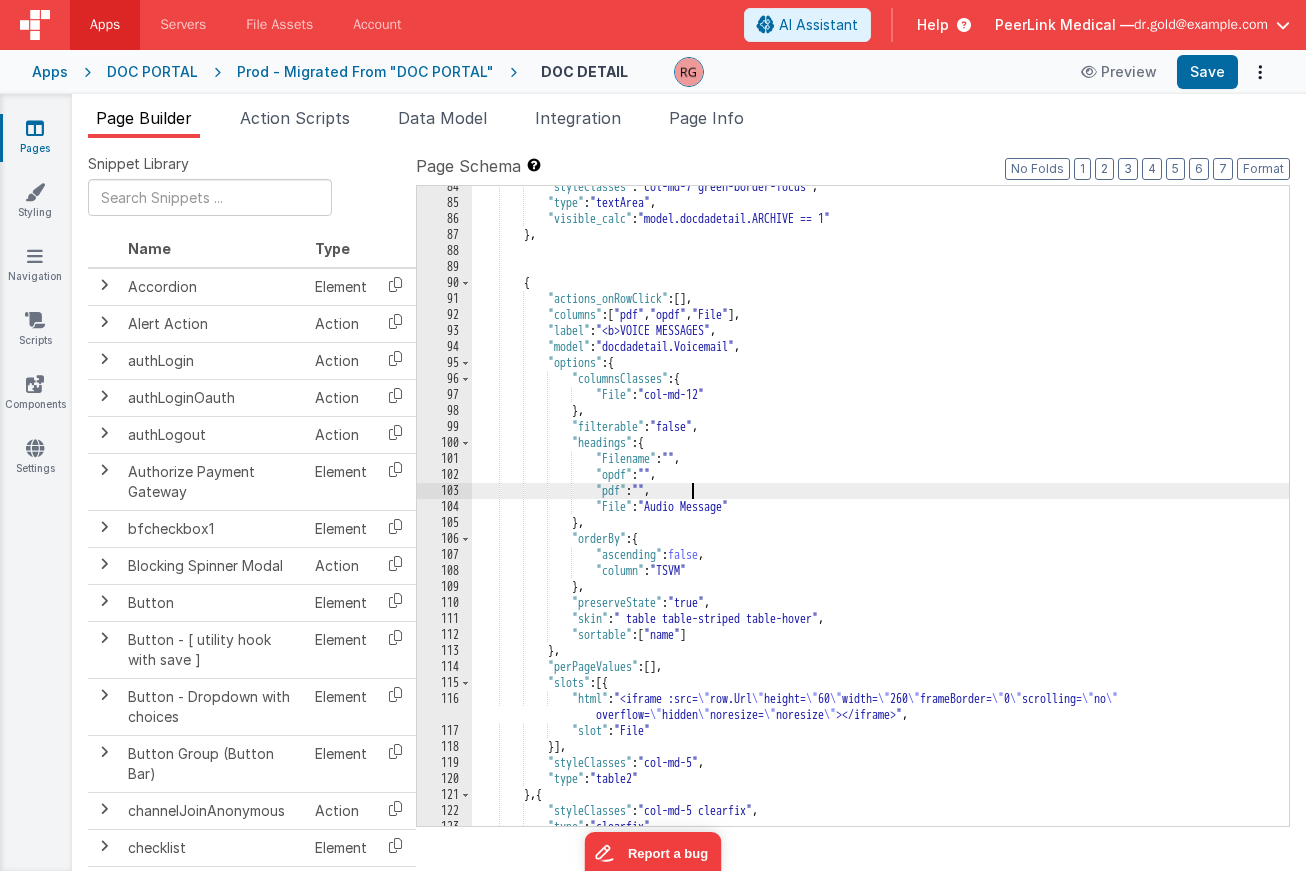 drag, startPoint x: 845, startPoint y: 496, endPoint x: 724, endPoint y: 490, distance: 121.14867 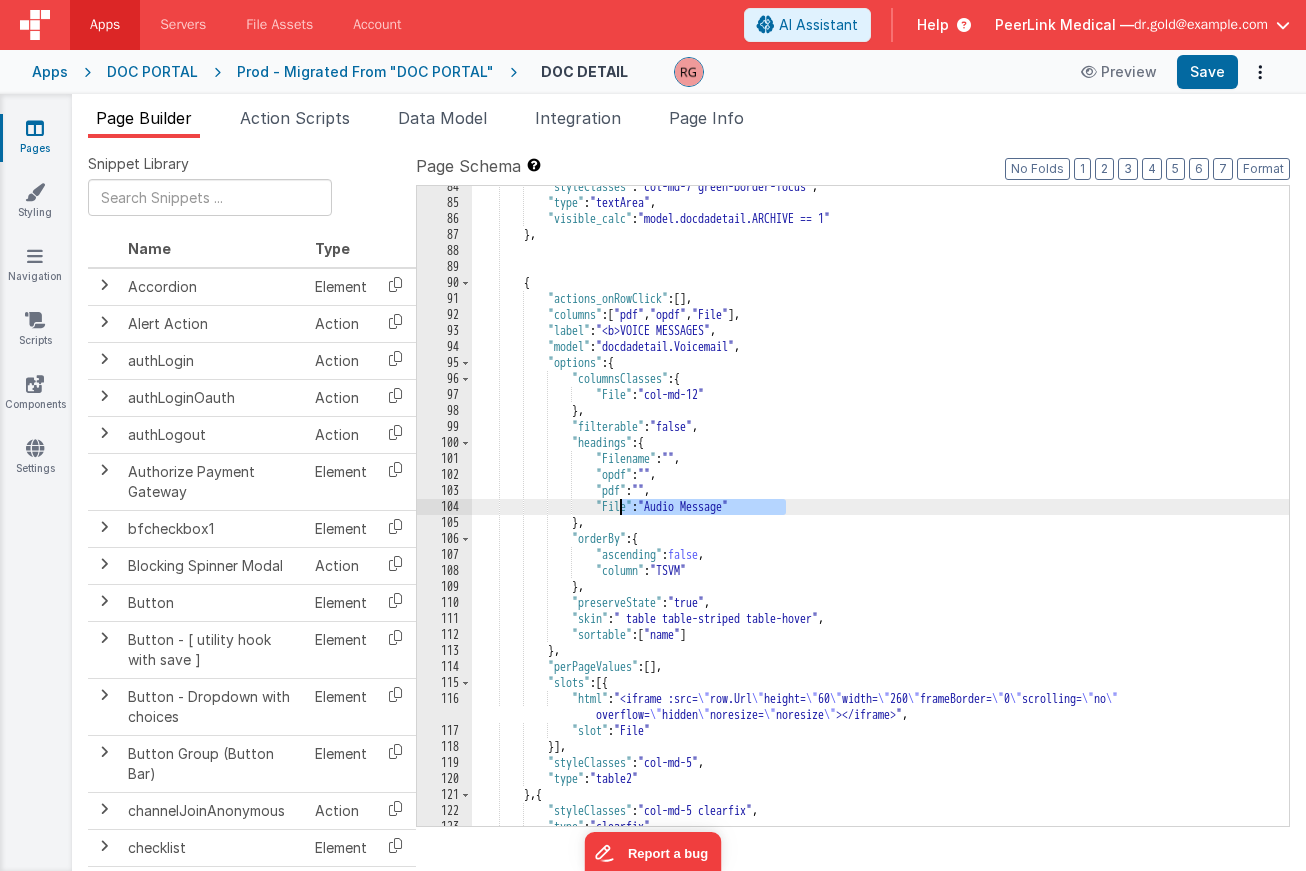 drag, startPoint x: 810, startPoint y: 506, endPoint x: 618, endPoint y: 510, distance: 192.04166 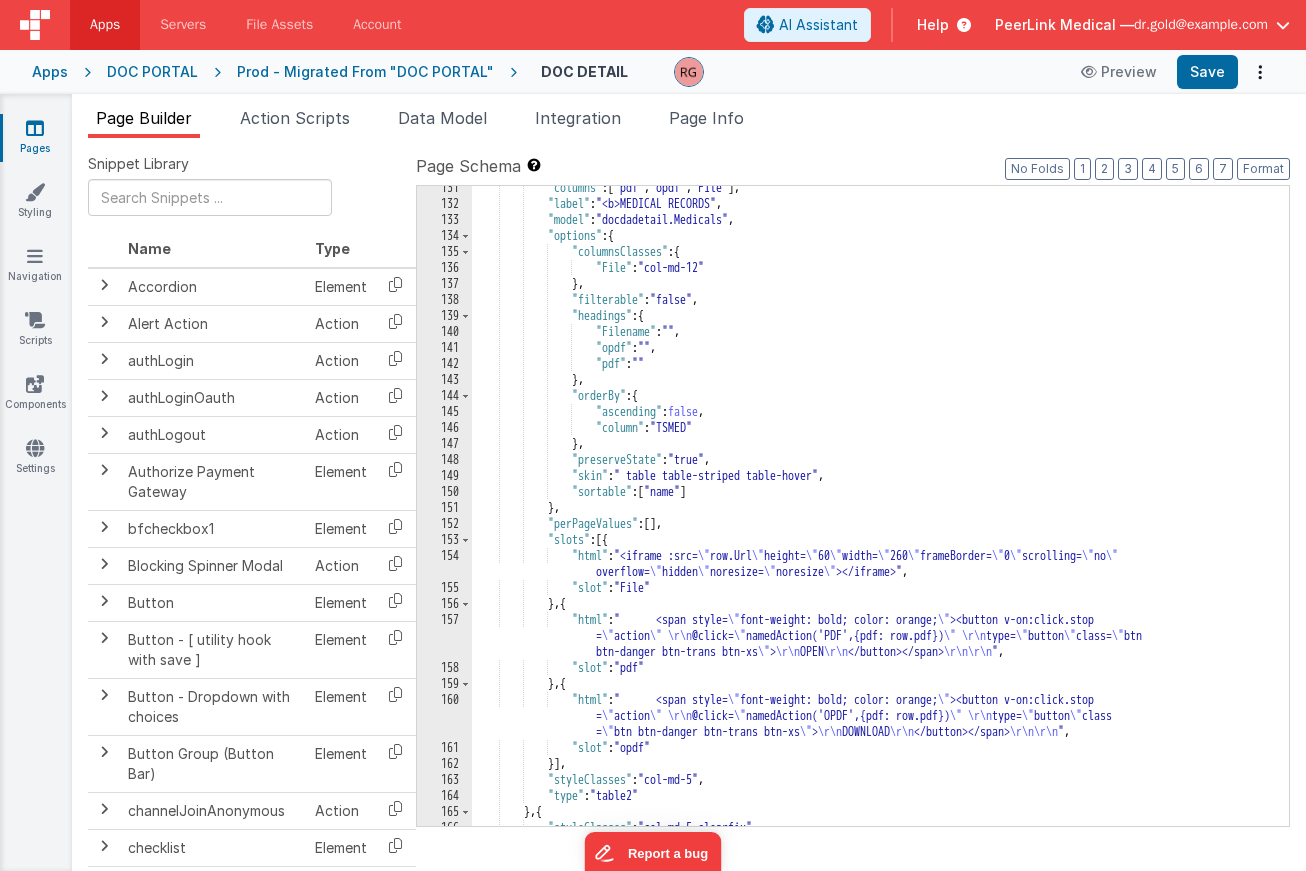 scroll, scrollTop: 2143, scrollLeft: 0, axis: vertical 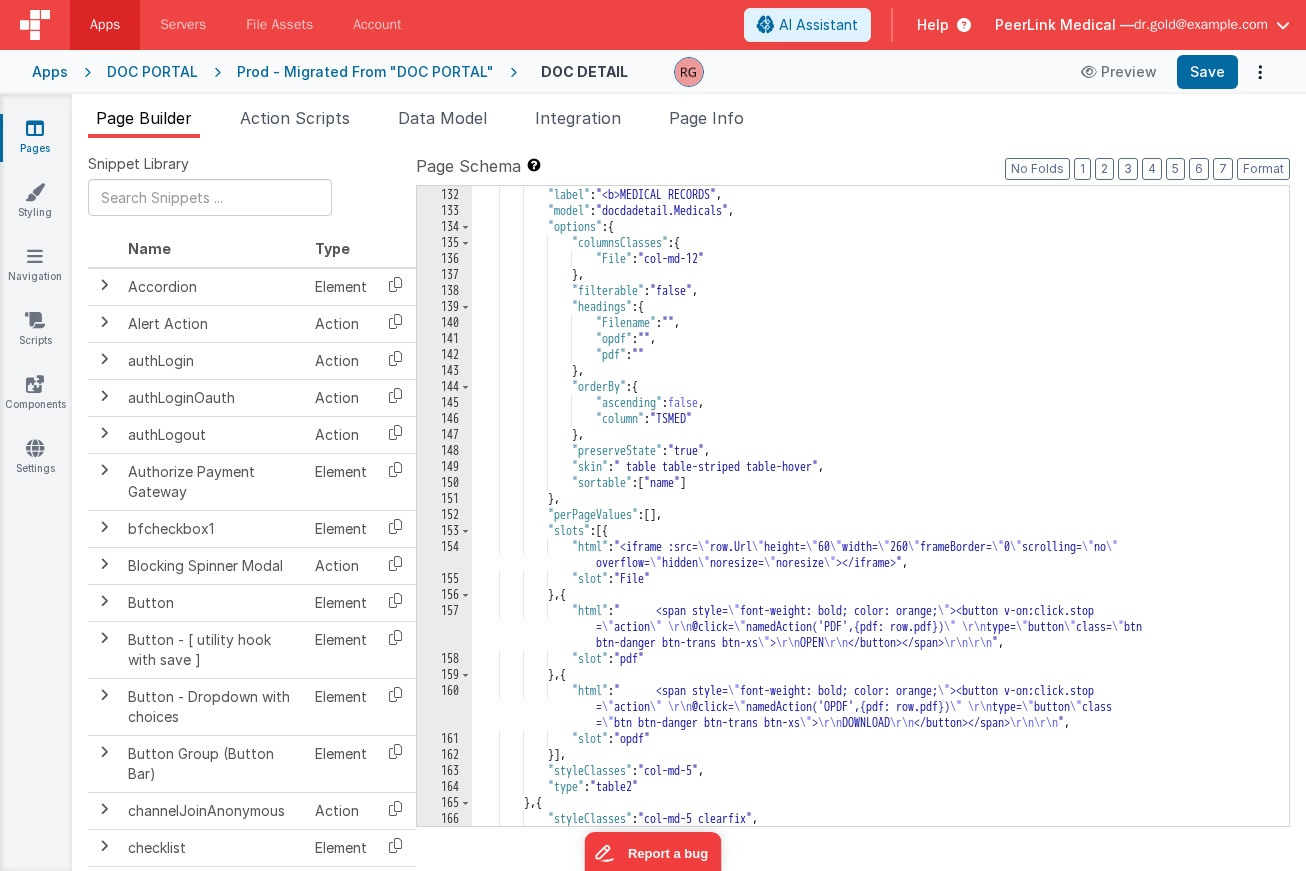 click on ""columns" :  [ "pdf" ,  "opdf" ,  "File" ] ,                "label" :  "<b>MEDICAL RECORDS" ,                "model" :  "docdadetail.Medicals" ,                "options" :  {                     "columnsClasses" :  {                          "File" :  "col-md-12"                     } ,                     "filterable" :  "false" ,                     "headings" :  {                          "Filename" :  "" ,                          "opdf" :  "" ,                          "pdf" :  ""                     } ,                     "orderBy" :  {                          "ascending" :  false ,                          "column" :  "TSMED"                     } ,                     "preserveState" :  "true" ,                     "skin" :  " table table-striped table-hover" ,                     "sortable" :  [ "name" ]                } ,                "perPageValues" :  [ ] ,                "slots" :  [{                     "html" :  "<iframe :src= \" row.Url \"  height= \" 60 \"  width= \" 260 \"" at bounding box center [880, 507] 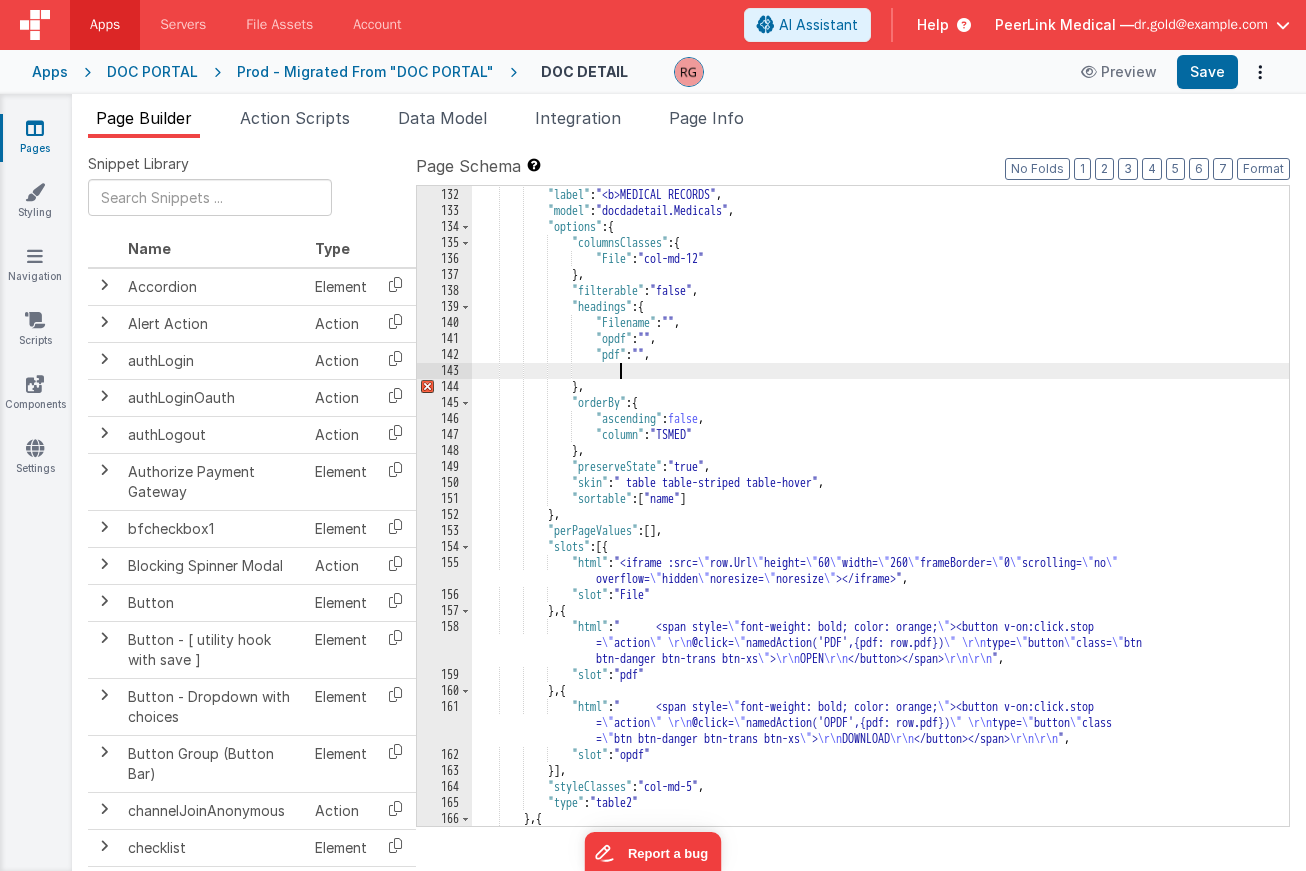 paste 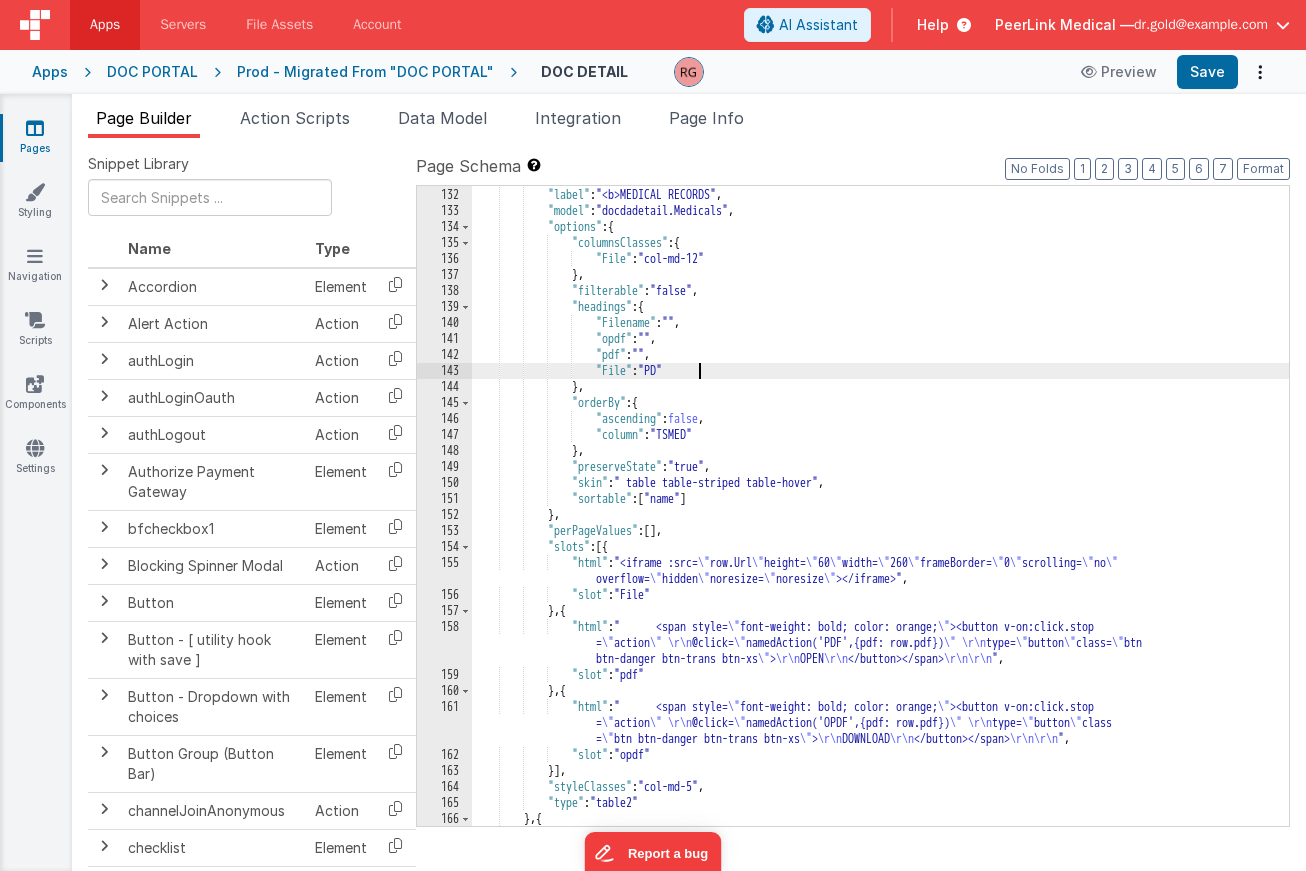 type 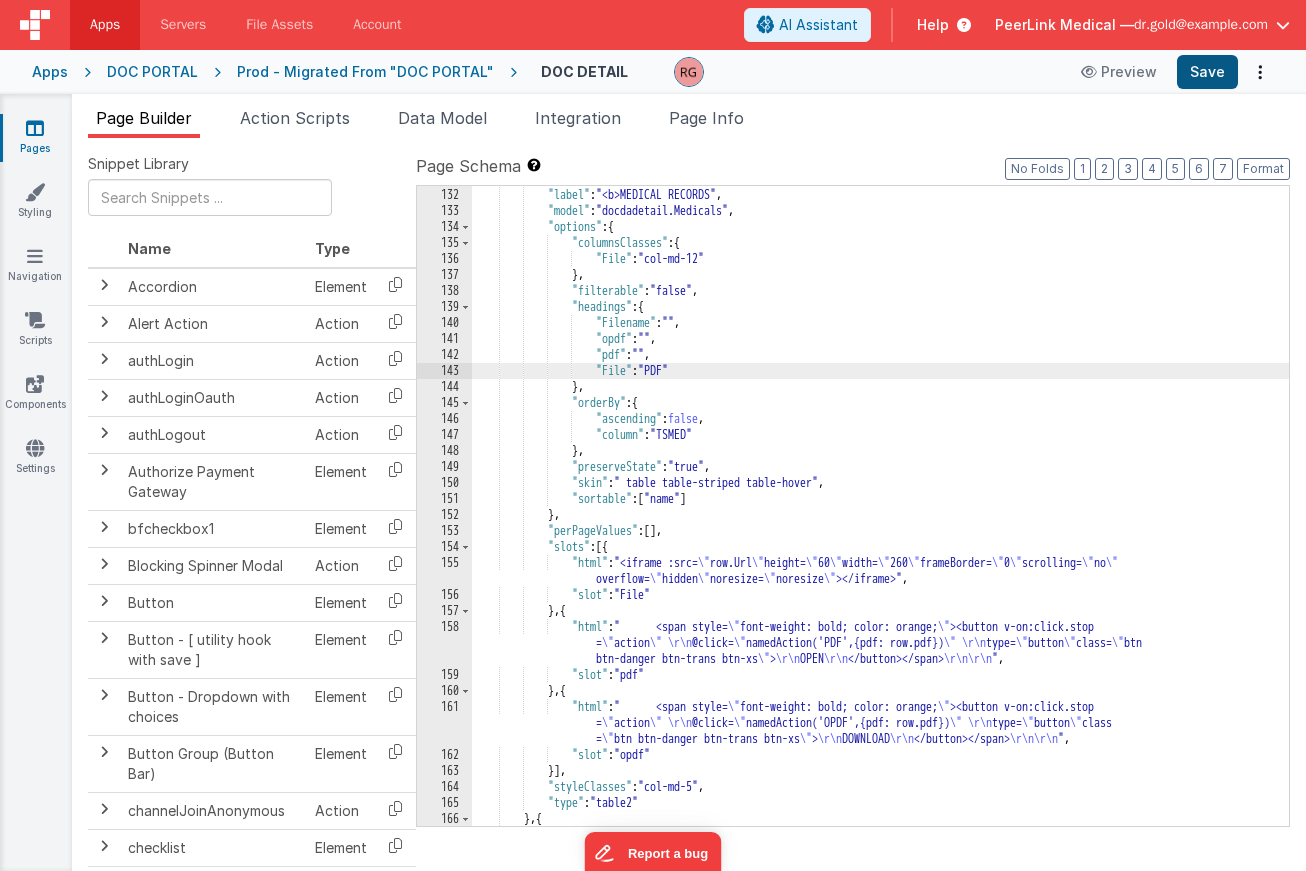 click on "Save" at bounding box center (1207, 72) 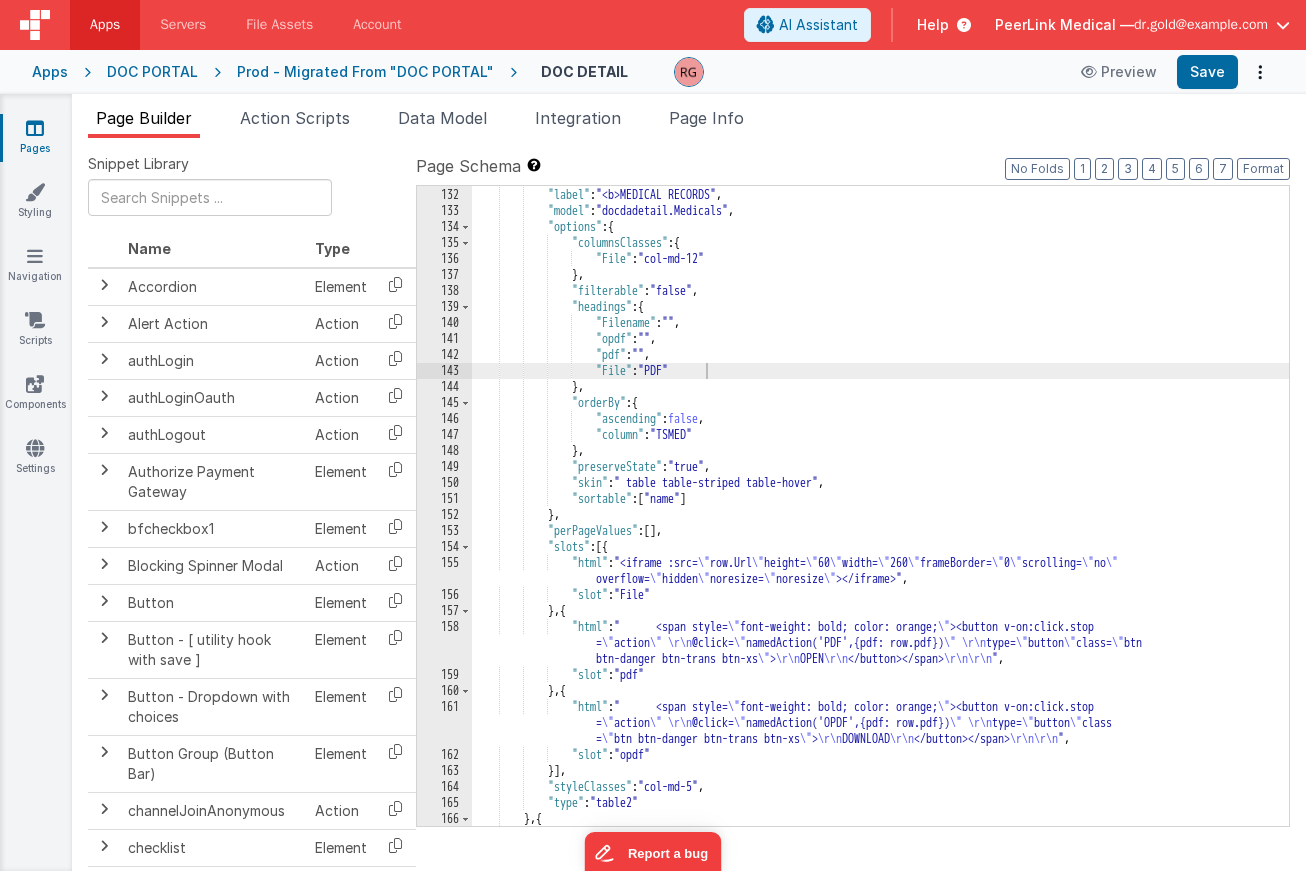 click on "Apps" at bounding box center [50, 72] 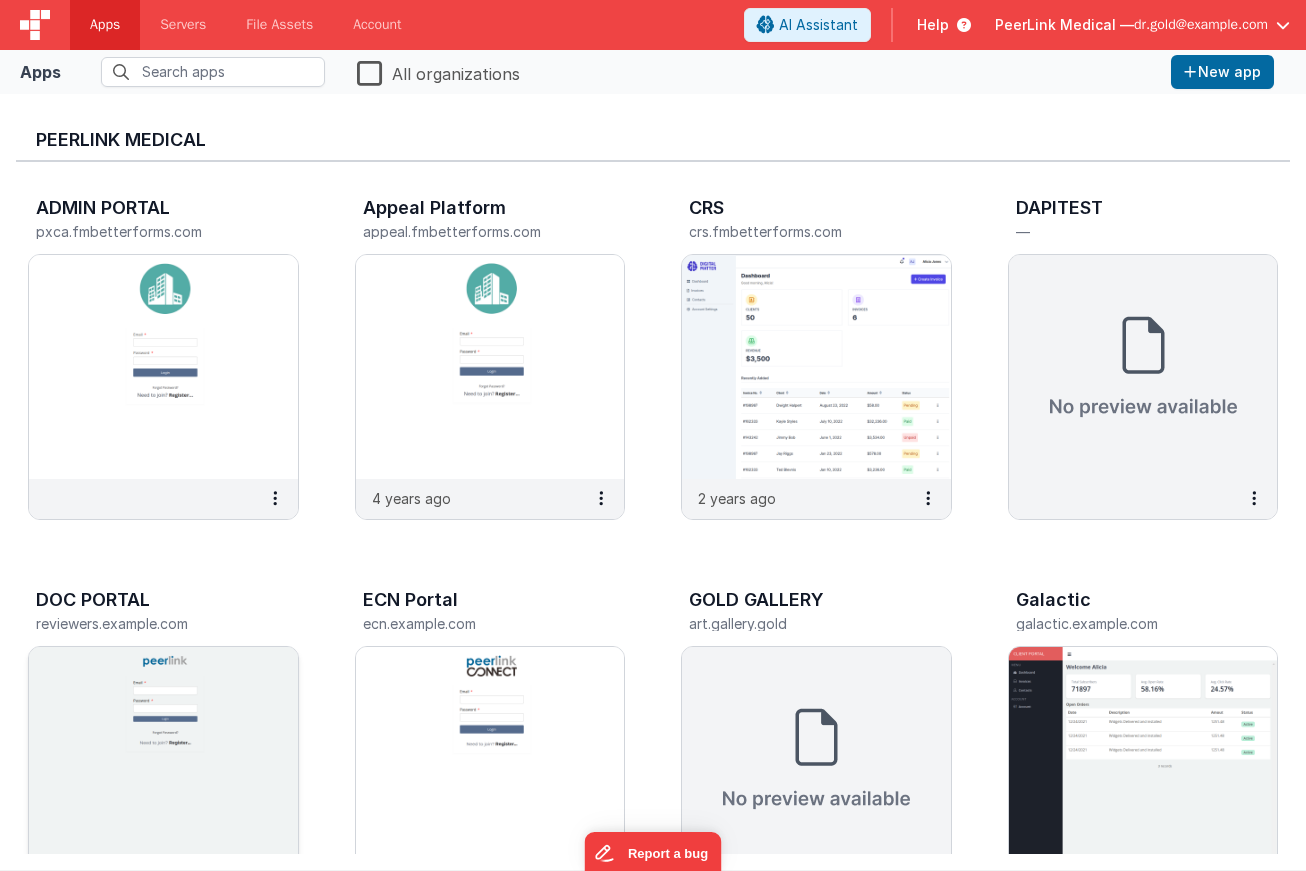click at bounding box center (163, 759) 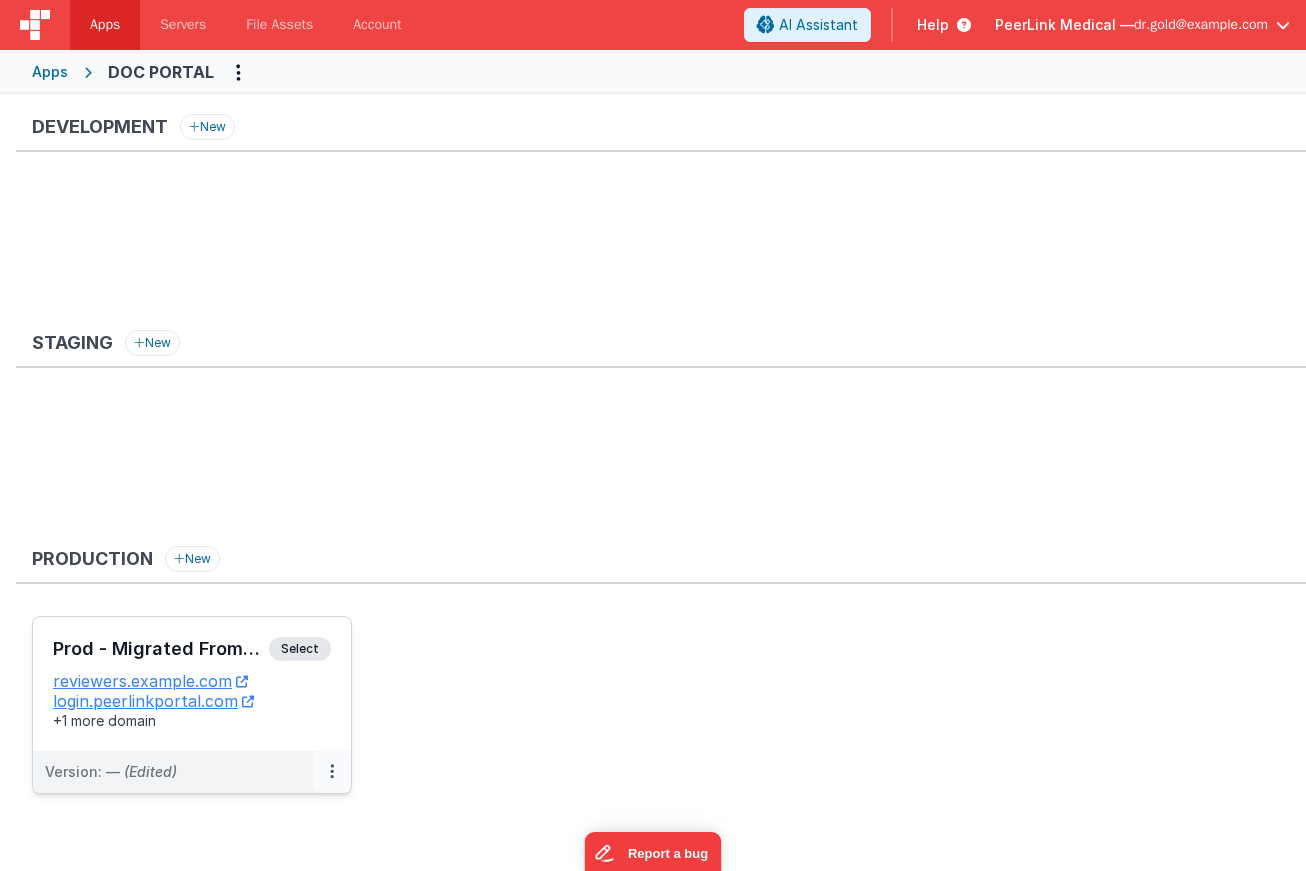 click at bounding box center (332, 772) 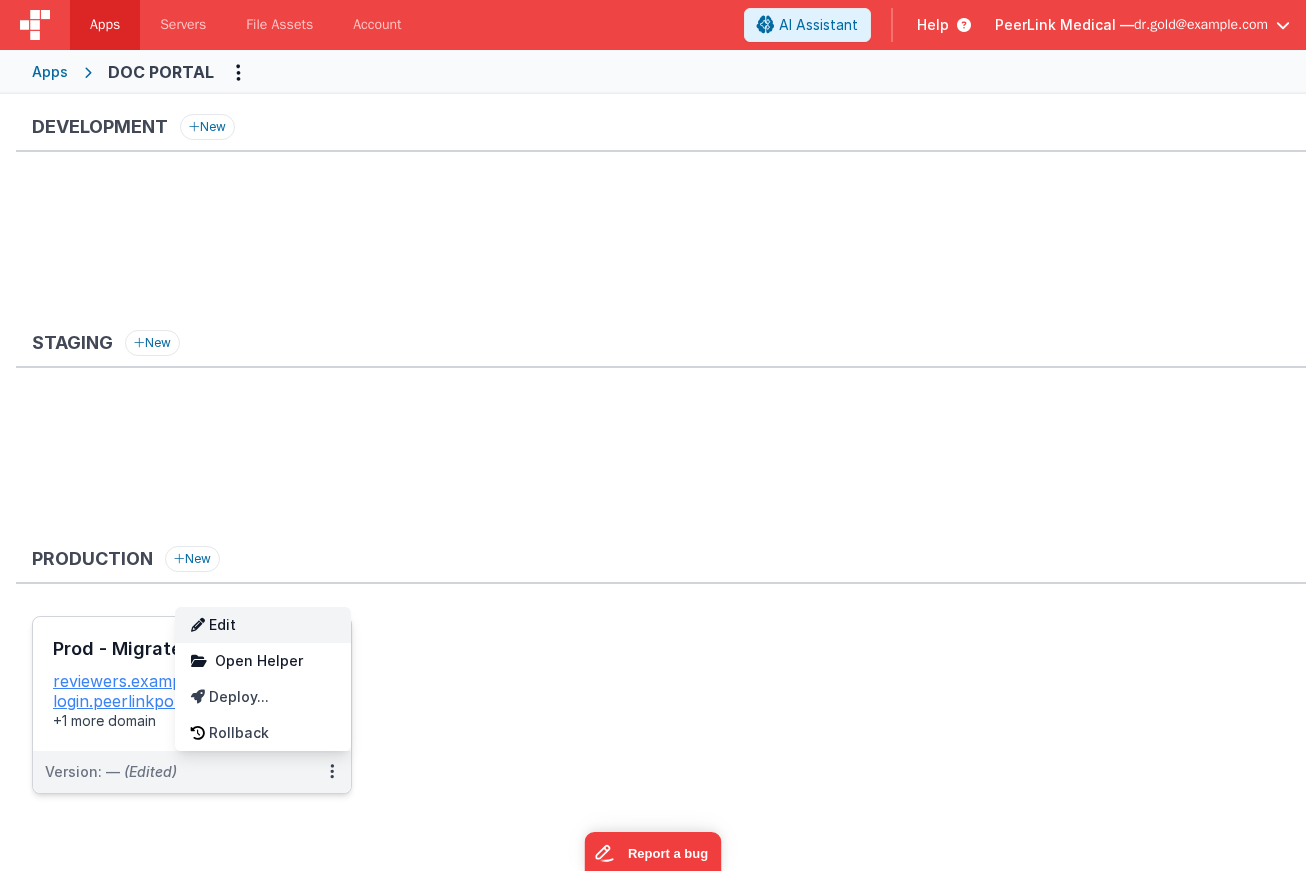 click on "Edit" at bounding box center (263, 625) 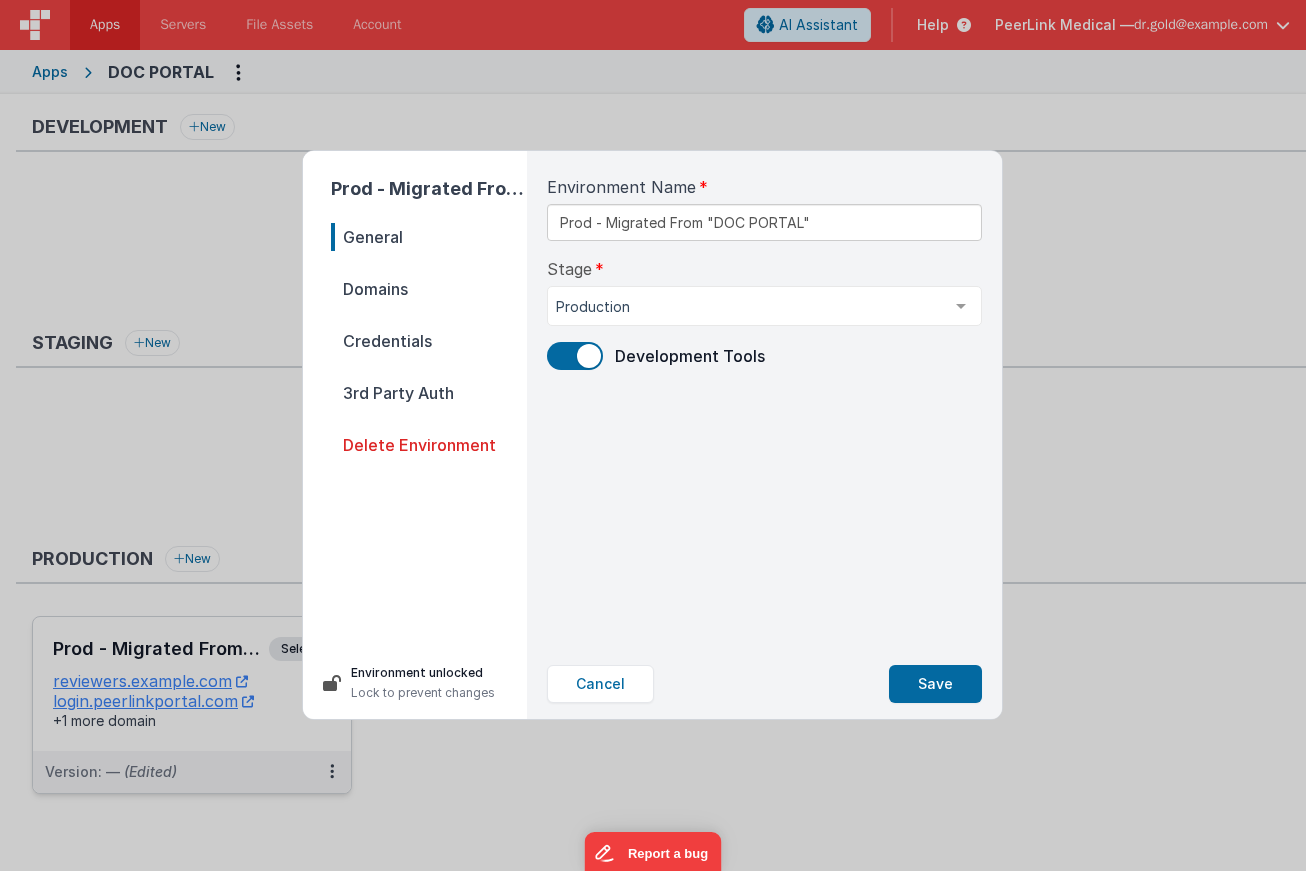 click at bounding box center [589, 356] 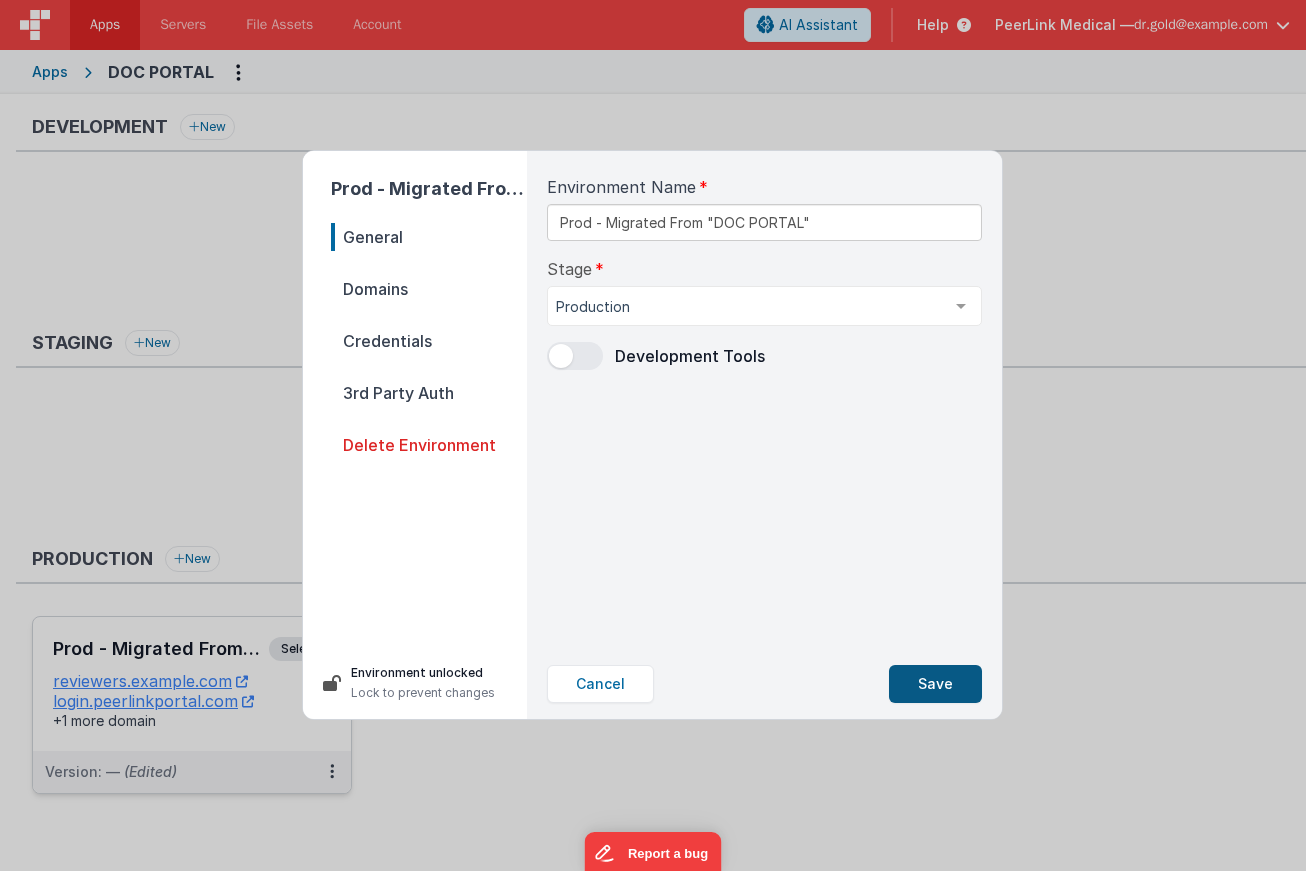 click on "Save" at bounding box center [935, 684] 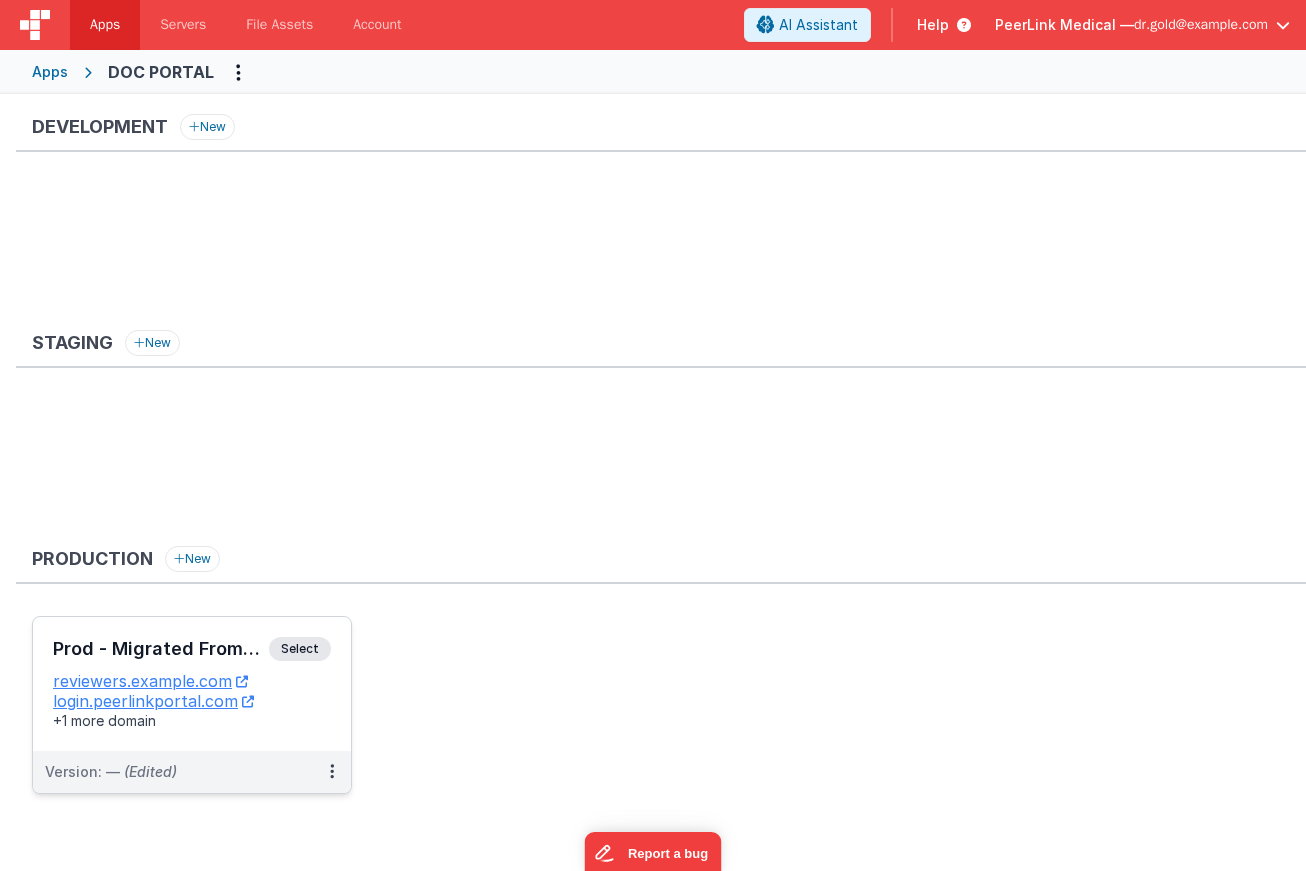 click on "Prod - Migrated From "DOC PORTAL"
Select" at bounding box center [192, 654] 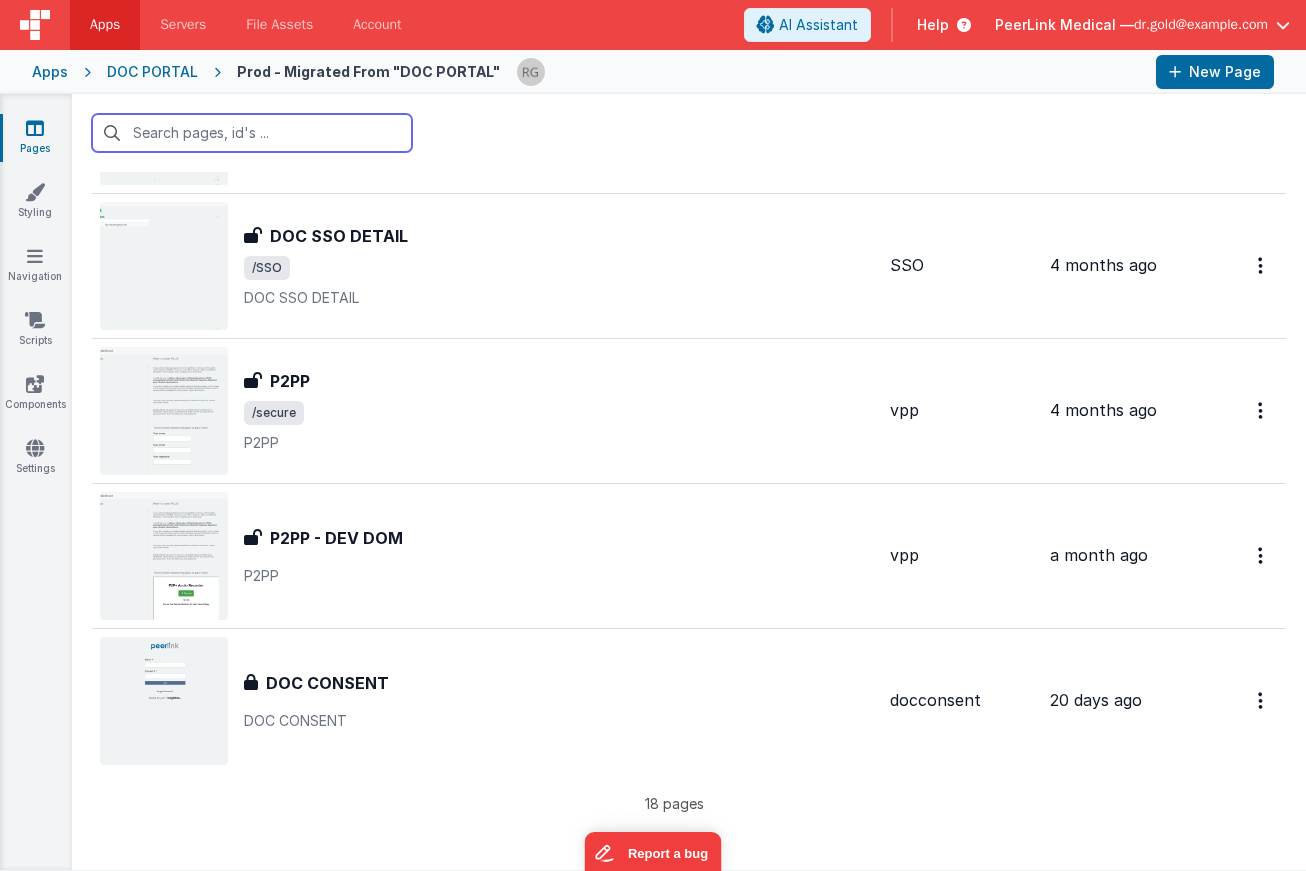 scroll, scrollTop: 2049, scrollLeft: 0, axis: vertical 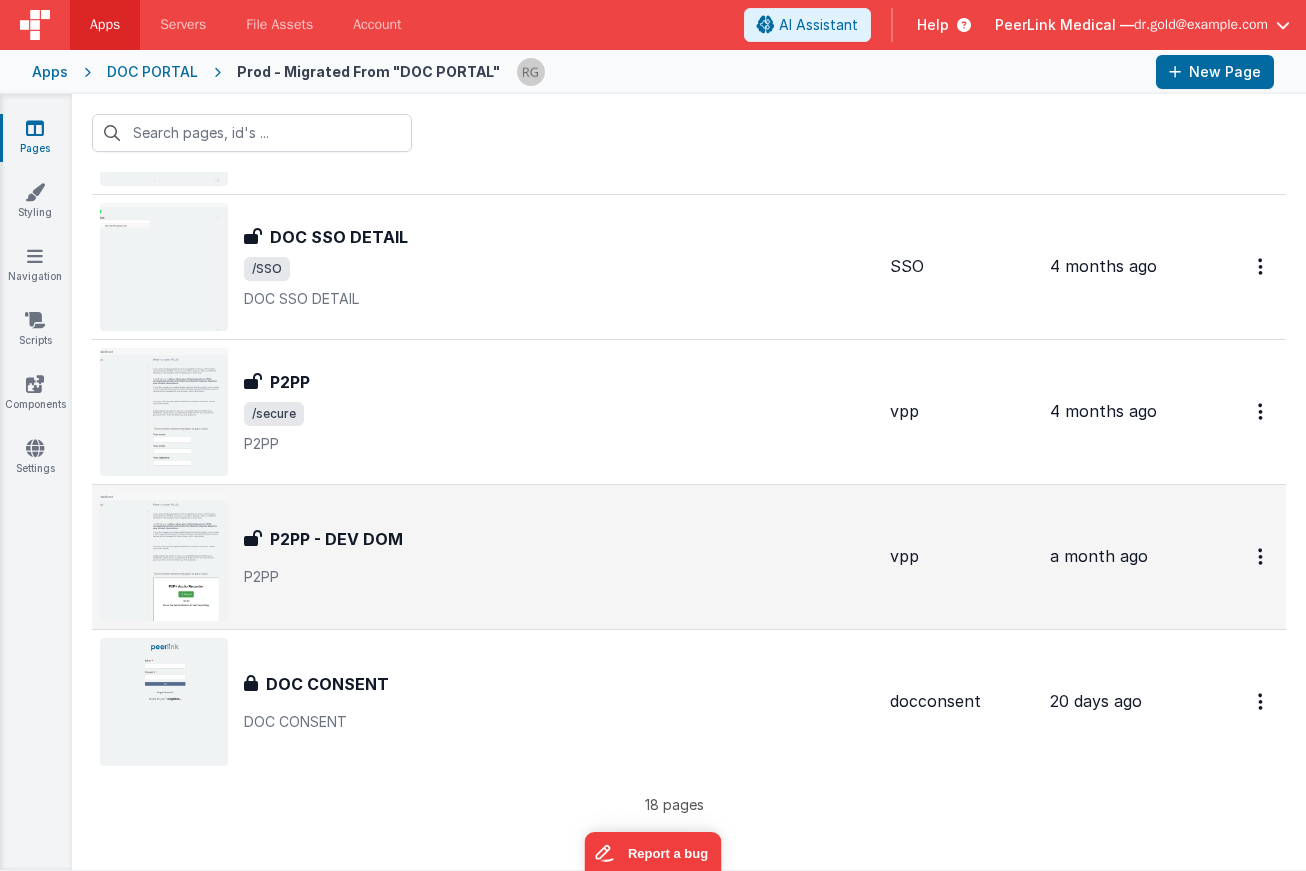 click on "P2PP - DEV DOM" at bounding box center [336, 539] 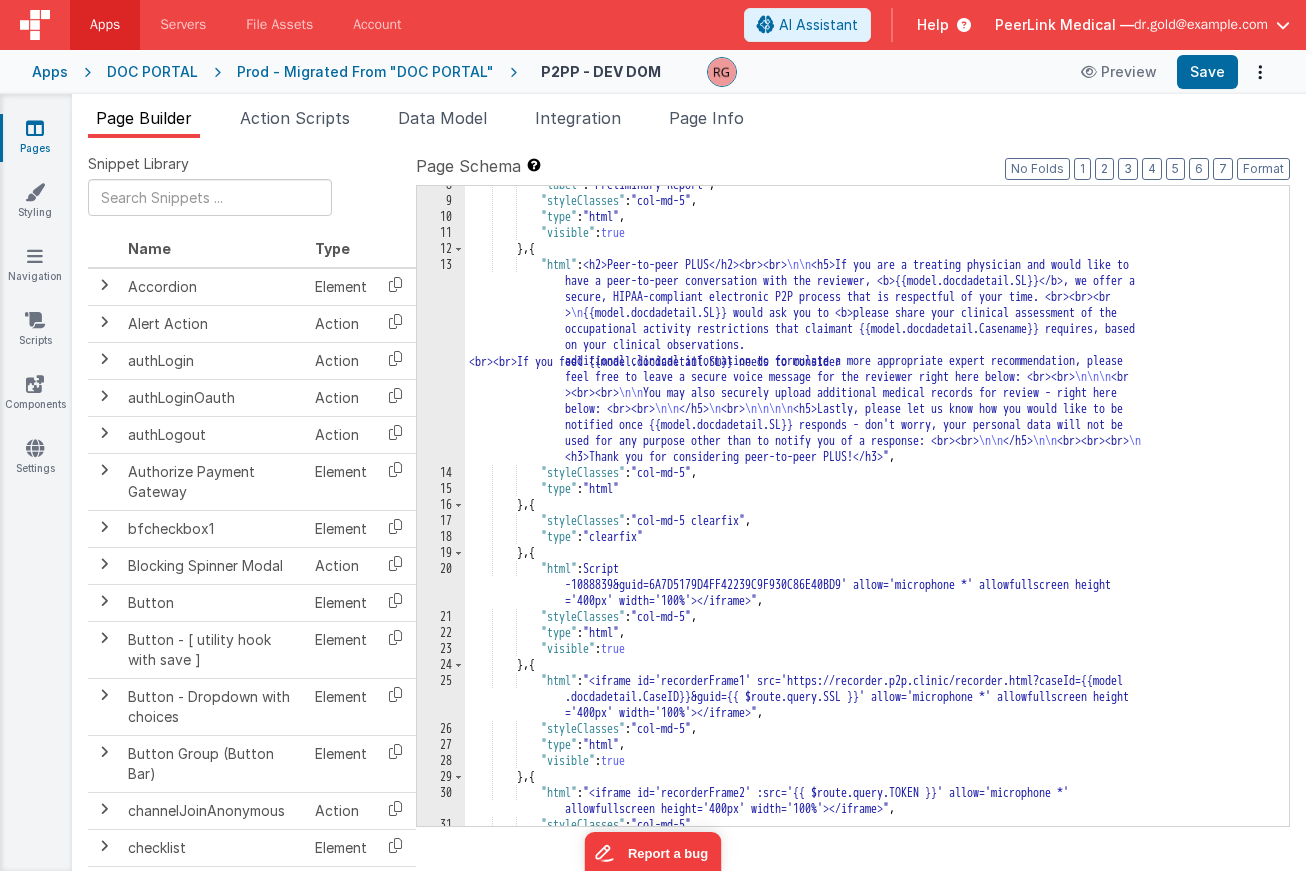 scroll, scrollTop: 49, scrollLeft: 0, axis: vertical 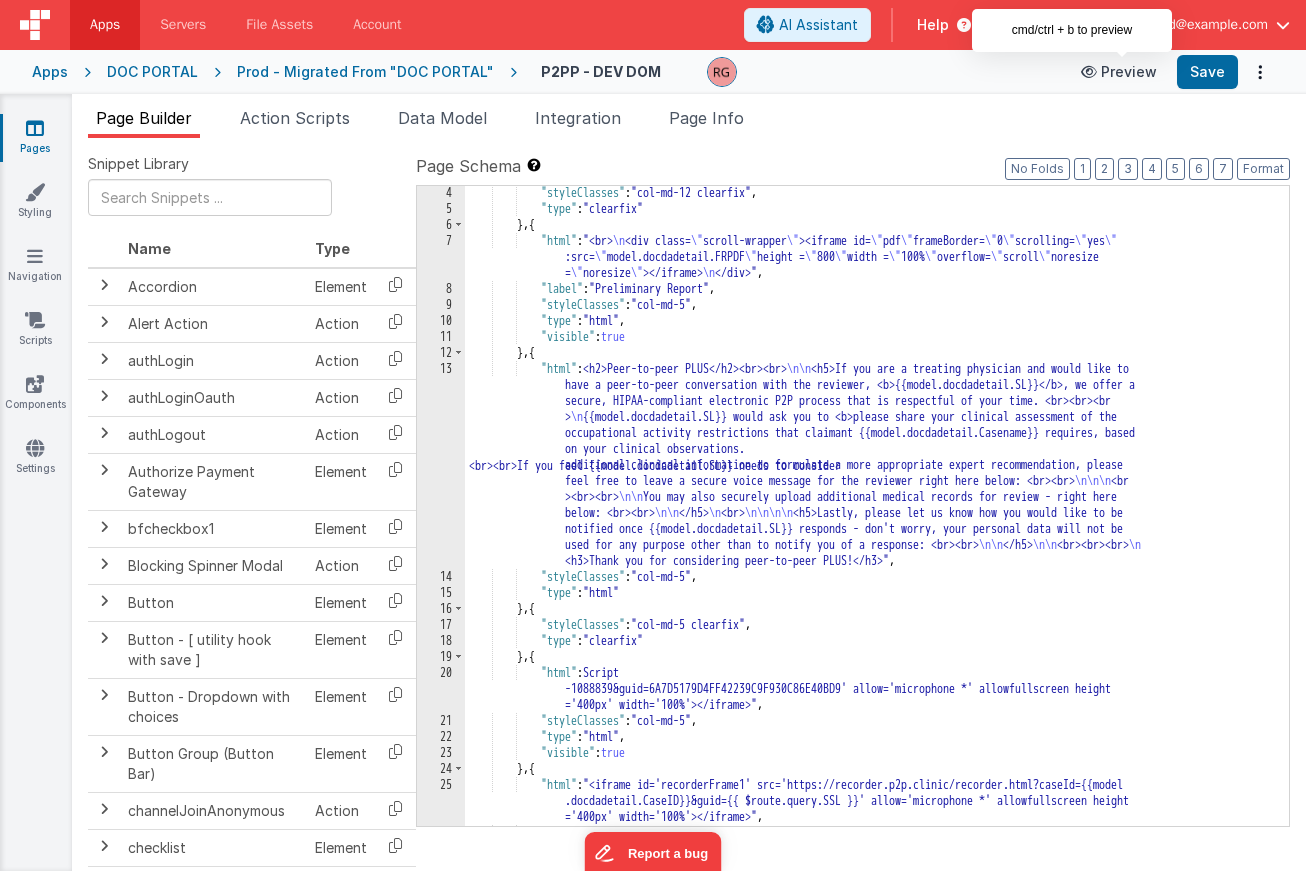 click on "Preview" at bounding box center (1119, 72) 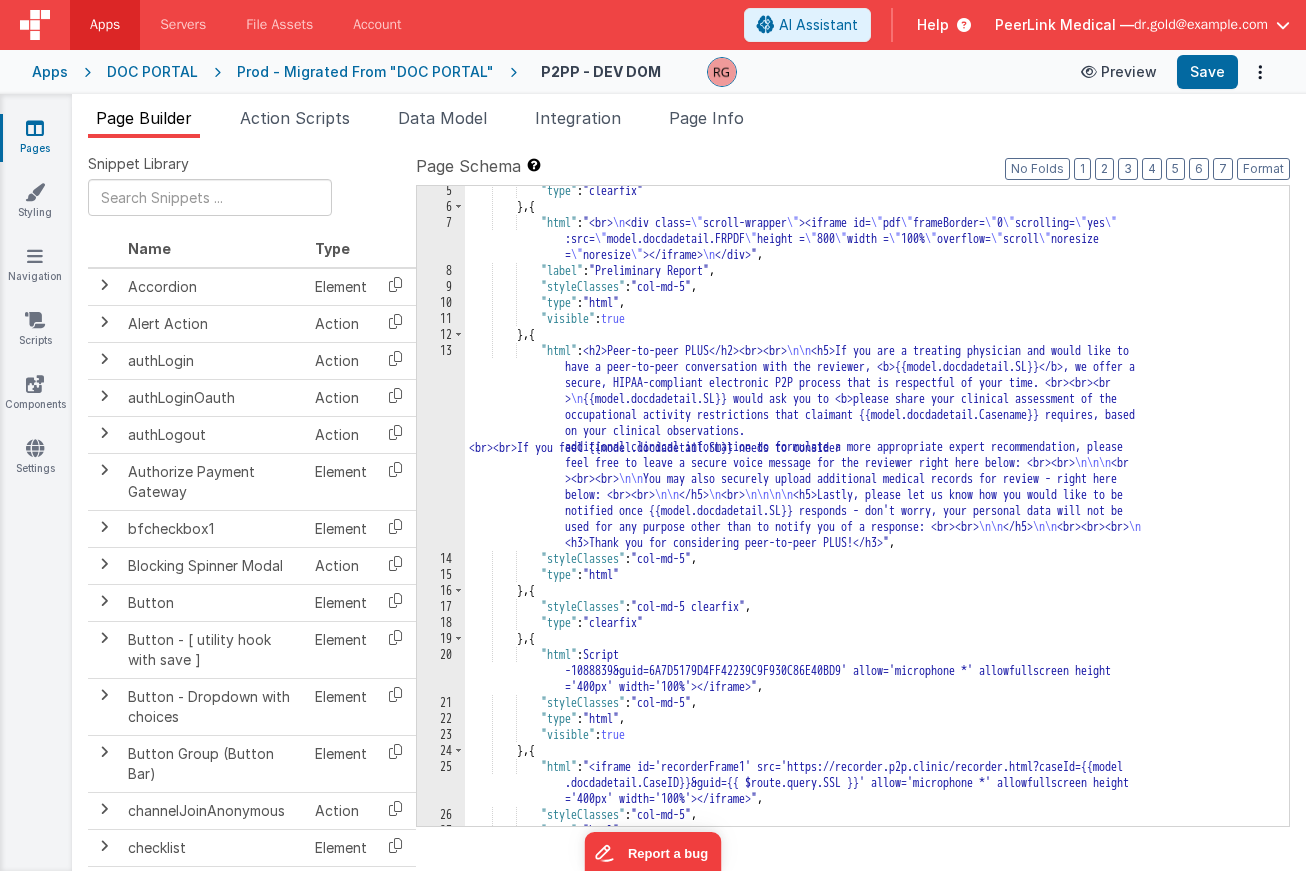 scroll, scrollTop: 82, scrollLeft: 0, axis: vertical 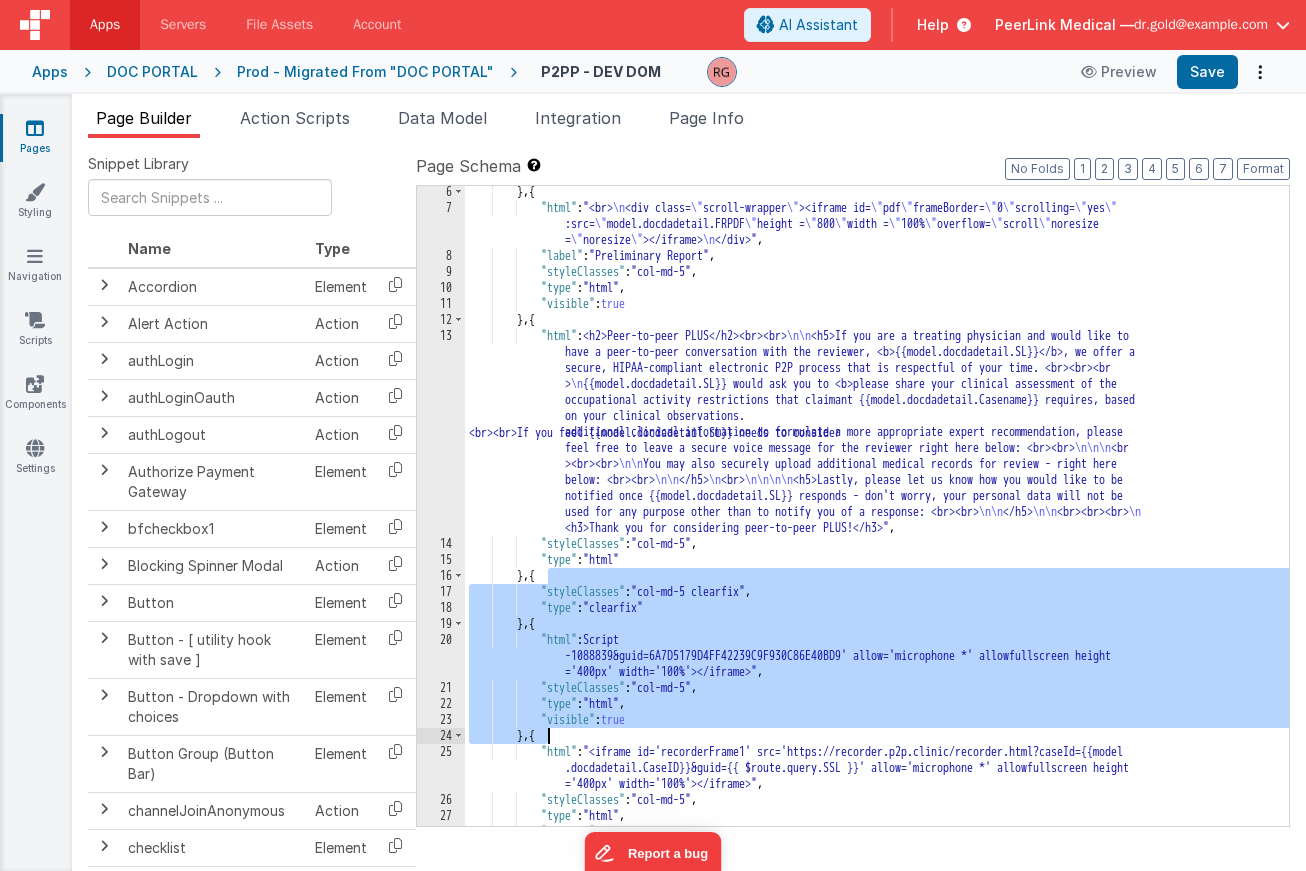 drag, startPoint x: 548, startPoint y: 576, endPoint x: 545, endPoint y: 733, distance: 157.02866 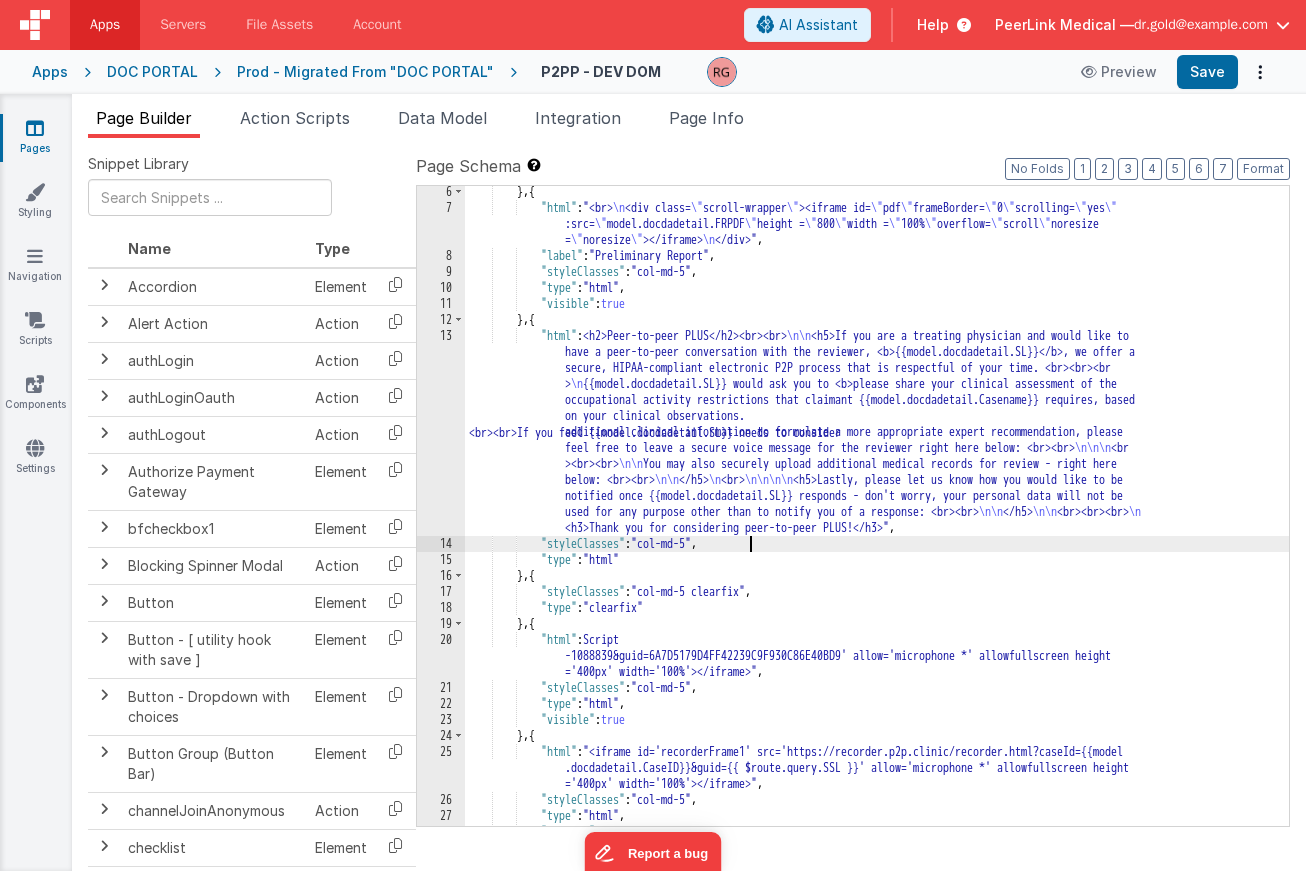 click on "} ,  {                "html" :  "<br> \n <div class= \" scroll-wrapper \" ><iframe id= \" pdf \"  frameBorder= \" 0 \"  scrolling= \" yes \"                    :src= \" model.docdadetail.FRPDF \"  height = \" 800 \"  width = \" 100% \"  overflow= \" scroll \"  noresize                  = \" noresize \" ></iframe> \n </div>" ,                "label" :  "Preliminary Report" ,                "styleClasses" :  "col-md-5" ,                "type" :  "html" ,                "visible" :  true           } ,  {                "html" :  "<h2>Peer-to-peer PLUS</h2><br><br> \n\n <h5>If you are a treating physician and would like to                   have a peer-to-peer conversation with the reviewer, <b>{{model.docdadetail.SL}}</b>, we offer a                   secure, HIPAA-compliant electronic P2P process that is respectful of your time. <br><br><br                  > \n                  \n\n\n <br ><br><br> \n\n \n" at bounding box center (877, 520) 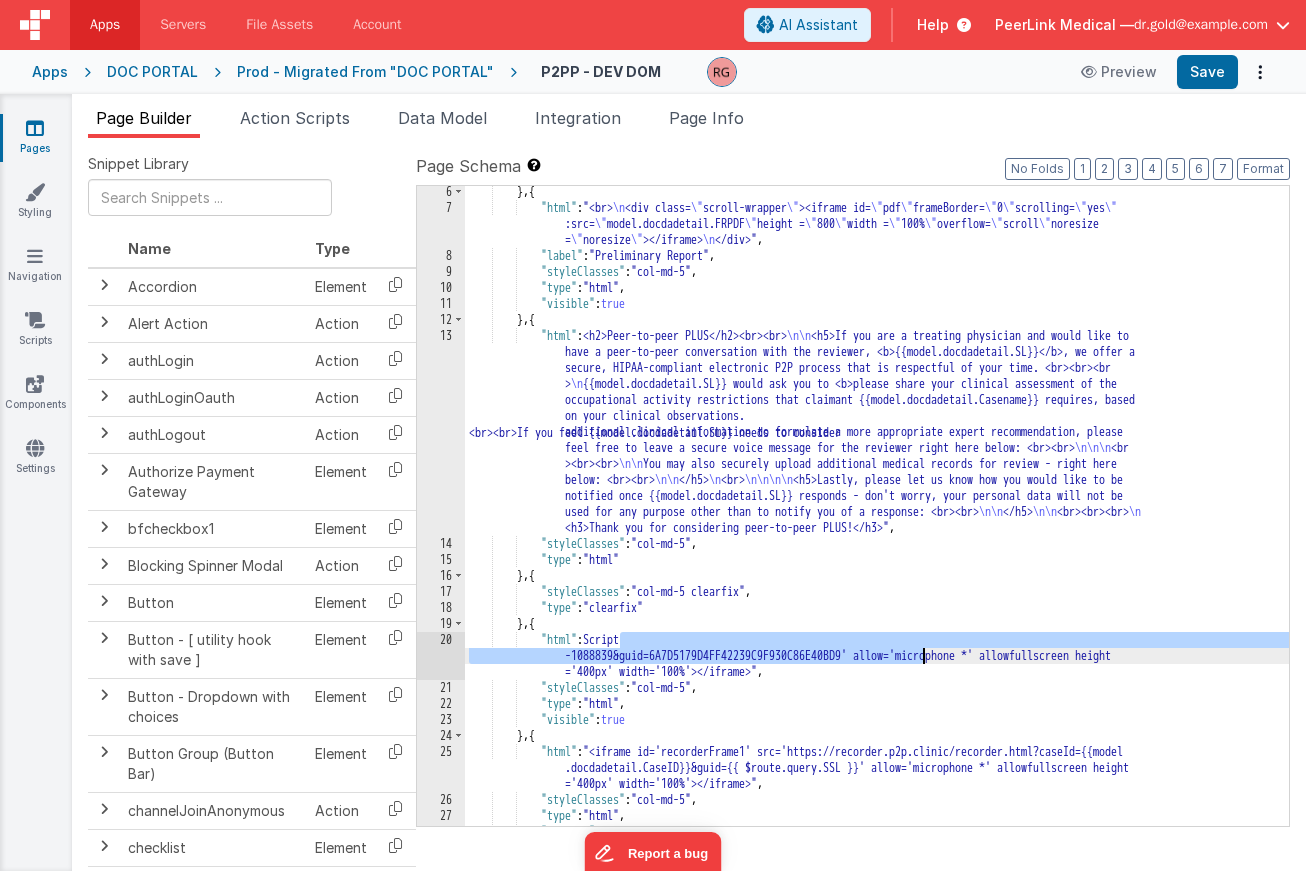 drag, startPoint x: 623, startPoint y: 642, endPoint x: 923, endPoint y: 655, distance: 300.28152 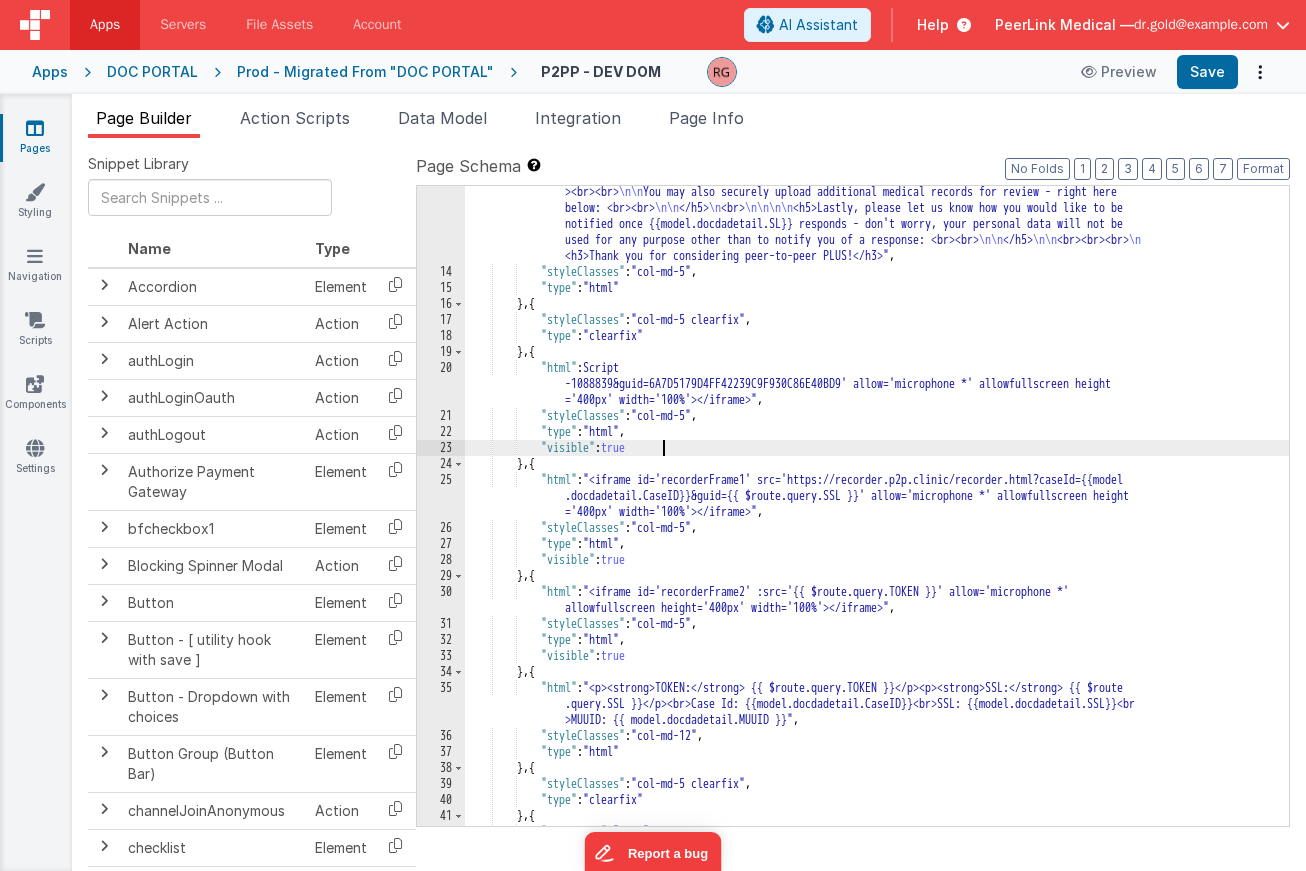 scroll, scrollTop: 379, scrollLeft: 0, axis: vertical 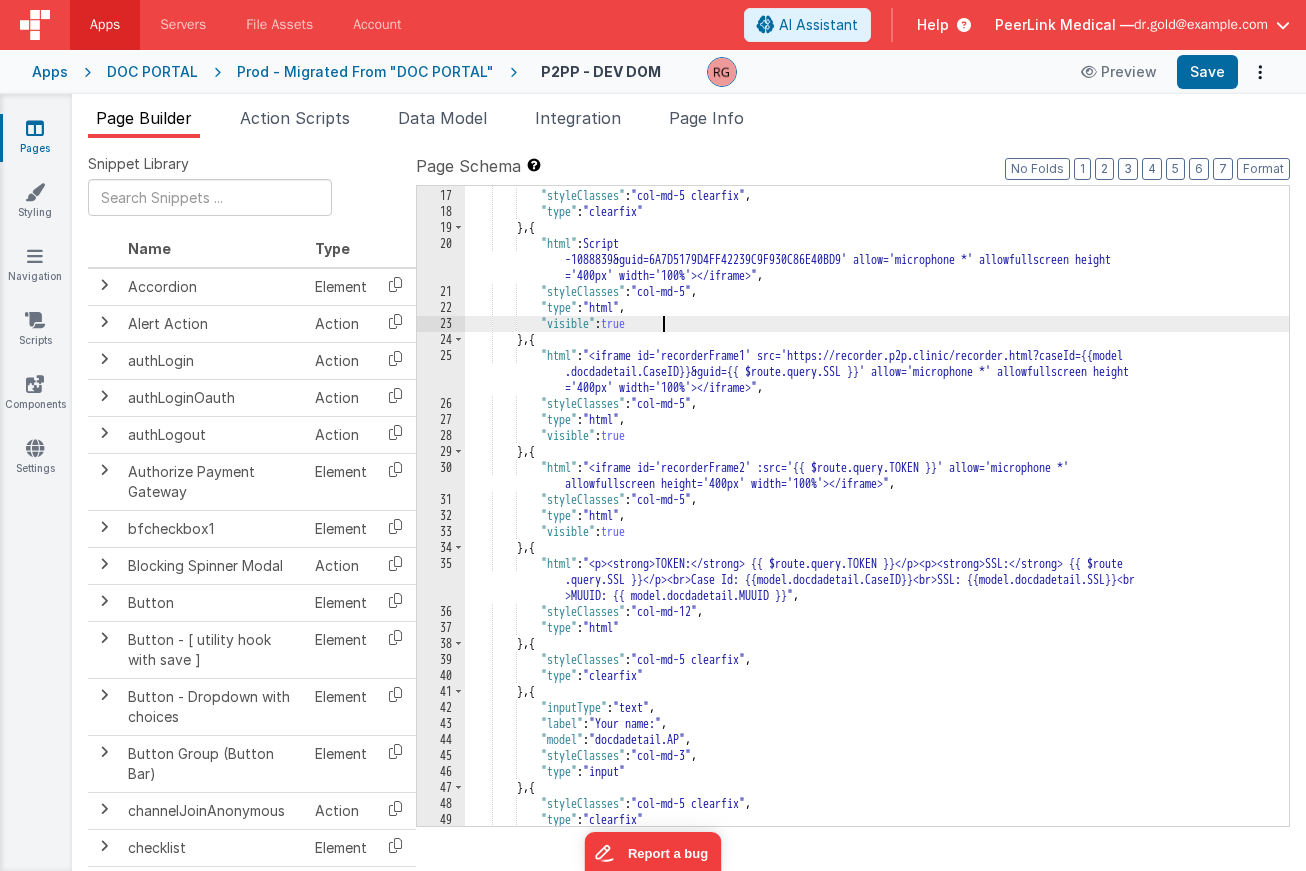 click on "} ,  {                "styleClasses" :  "col-md-5 clearfix" ,                "type" :  "clearfix"           } ,  {                "html" :  "<iframe id='recorderFrame' src='https://recorder.p2p.clinic/recorder.html?caseId=5                  -1088839&guid=6A7D5179D4FF42239C9F930C86E40BD9' allow='microphone *' allowfullscreen height                  ='400px' width='100%'></iframe>" ,                "styleClasses" :  "col-md-5" ,                "type" :  "html" ,                "visible" :  true           } ,  {                "html" :  "<iframe id='recorderFrame1' src='https://recorder.p2p.clinic/recorder.html?caseId={{model                  .docdadetail.CaseID}}&guid={{ $route.query.SSL }}' allow='microphone *' allowfullscreen height                  ='400px' width='100%'></iframe>" ,                "styleClasses" :  "col-md-5" ,                "type" :  "html" ,                "visible" :  true           } ,  {                "html" :" at bounding box center [877, 508] 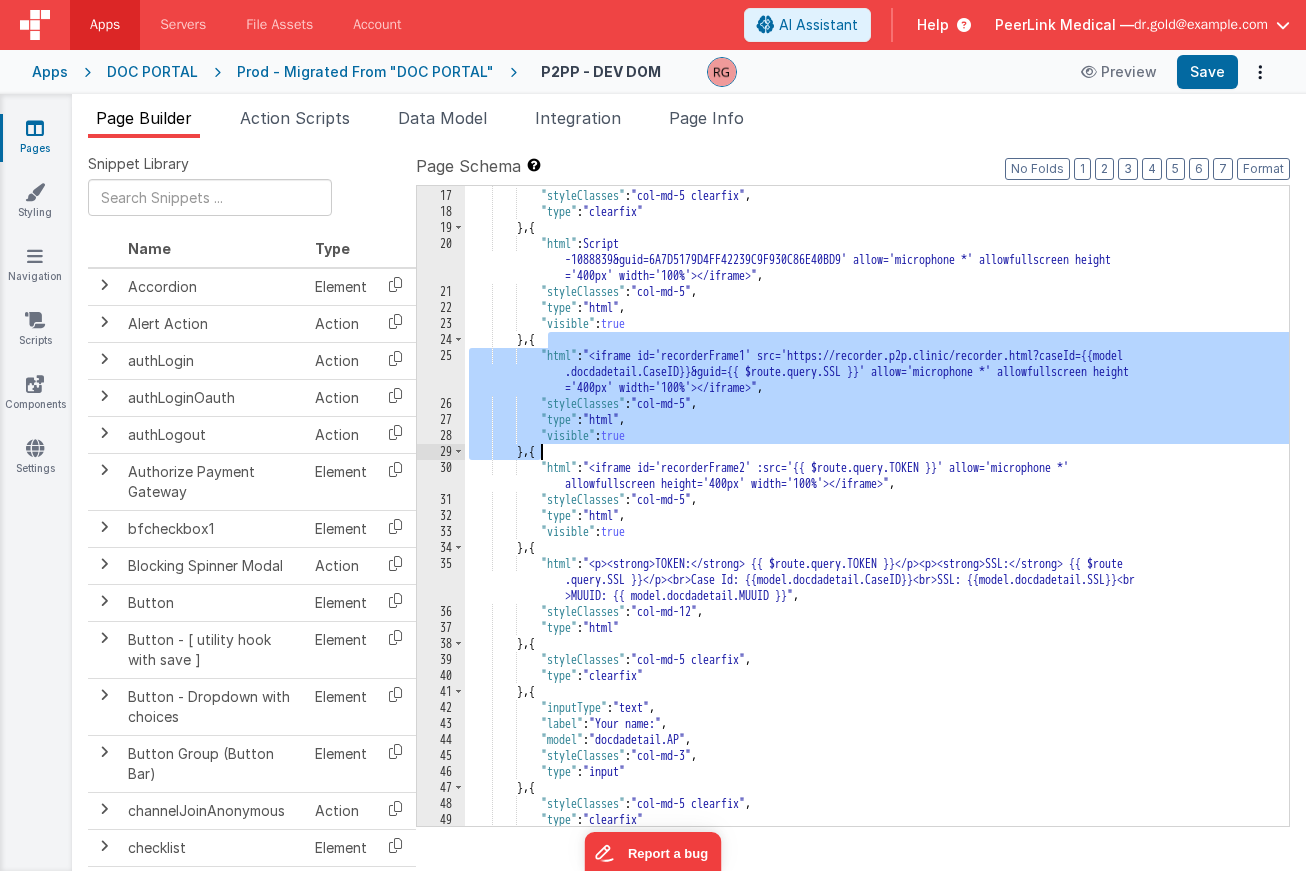 drag, startPoint x: 546, startPoint y: 342, endPoint x: 543, endPoint y: 453, distance: 111.040535 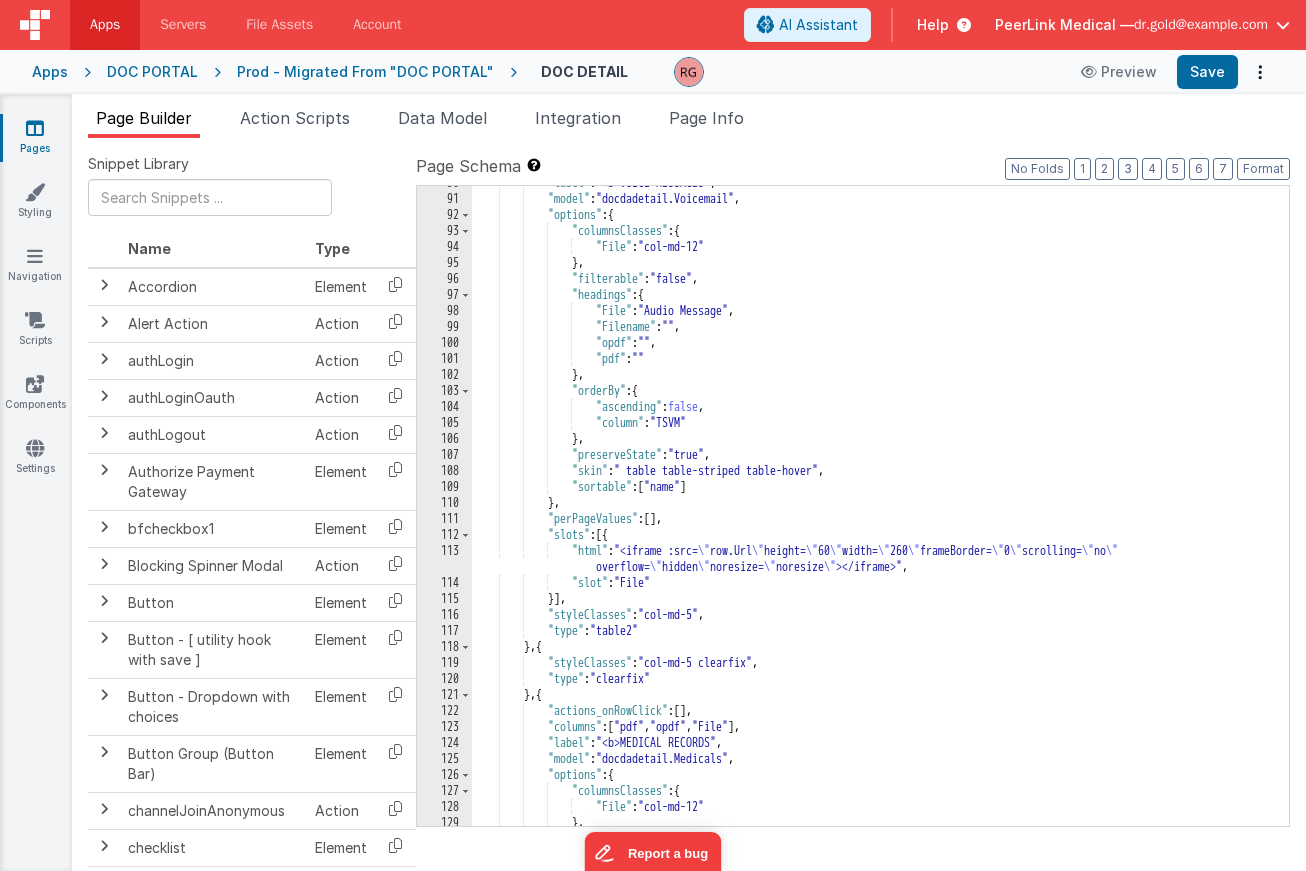 scroll, scrollTop: 1509, scrollLeft: 0, axis: vertical 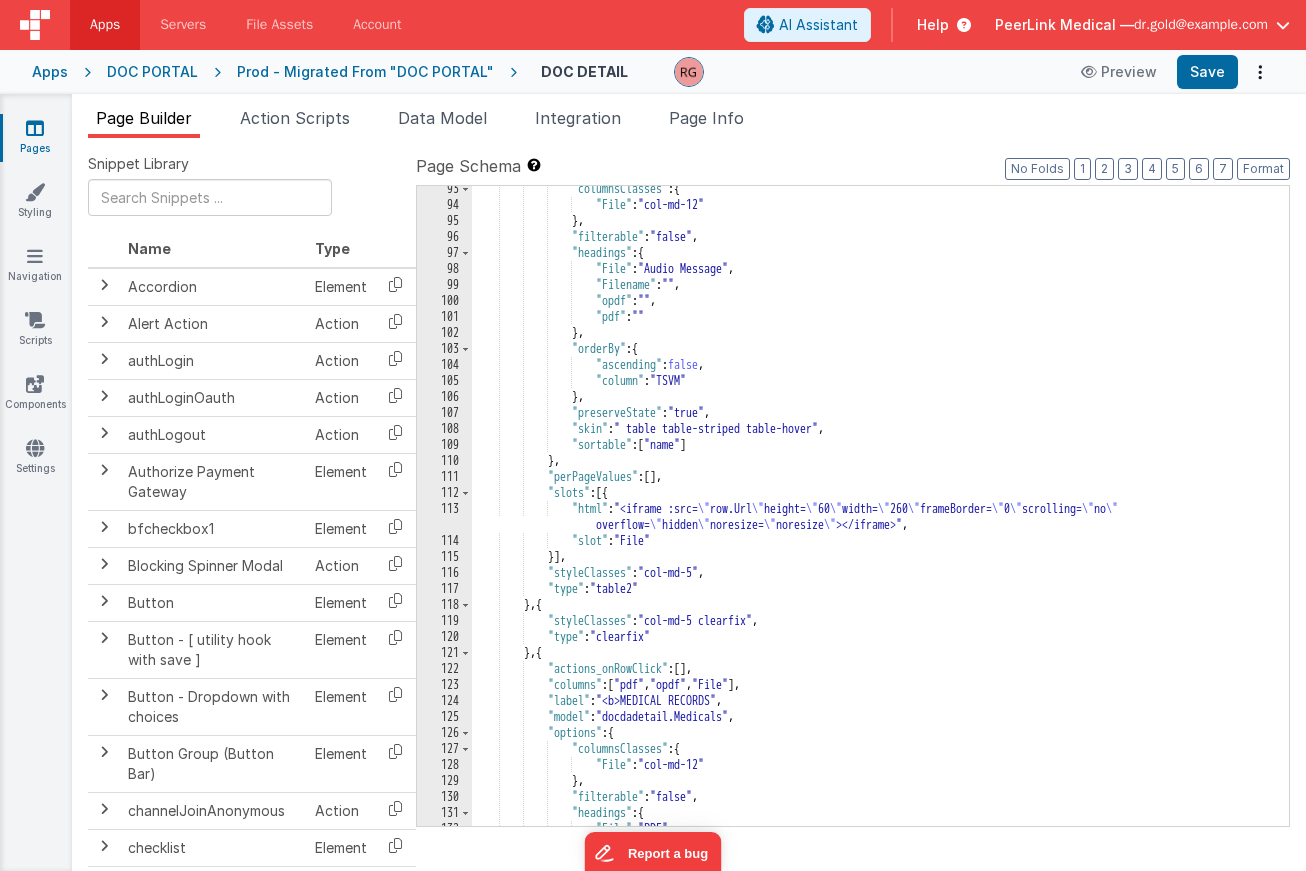 click on ""columnsClasses" :  {                          "File" :  "col-md-12"                     } ,                     "filterable" :  "false" ,                     "headings" :  {                          "File" :  "Audio Message" ,                          "Filename" :  "" ,                          "opdf" :  "" ,                          "pdf" :  ""                     } ,                     "orderBy" :  {                          "ascending" :  false ,                          "column" :  "TSVM"                     } ,                     "preserveState" :  "true" ,                     "skin" :  " table table-striped table-hover" ,                     "sortable" :  [ "name" ]                } ,                "perPageValues" :  [ ] ,                "slots" :  [{                     "html" :  "<iframe :src= \" row.Url \"  height= \" 60 \"  width= \" 260 \"  frameBorder= \" 0 \"  scrolling= \" no \"                        overflow= \" hidden \"  noresize= \" noresize \" ," at bounding box center (880, 517) 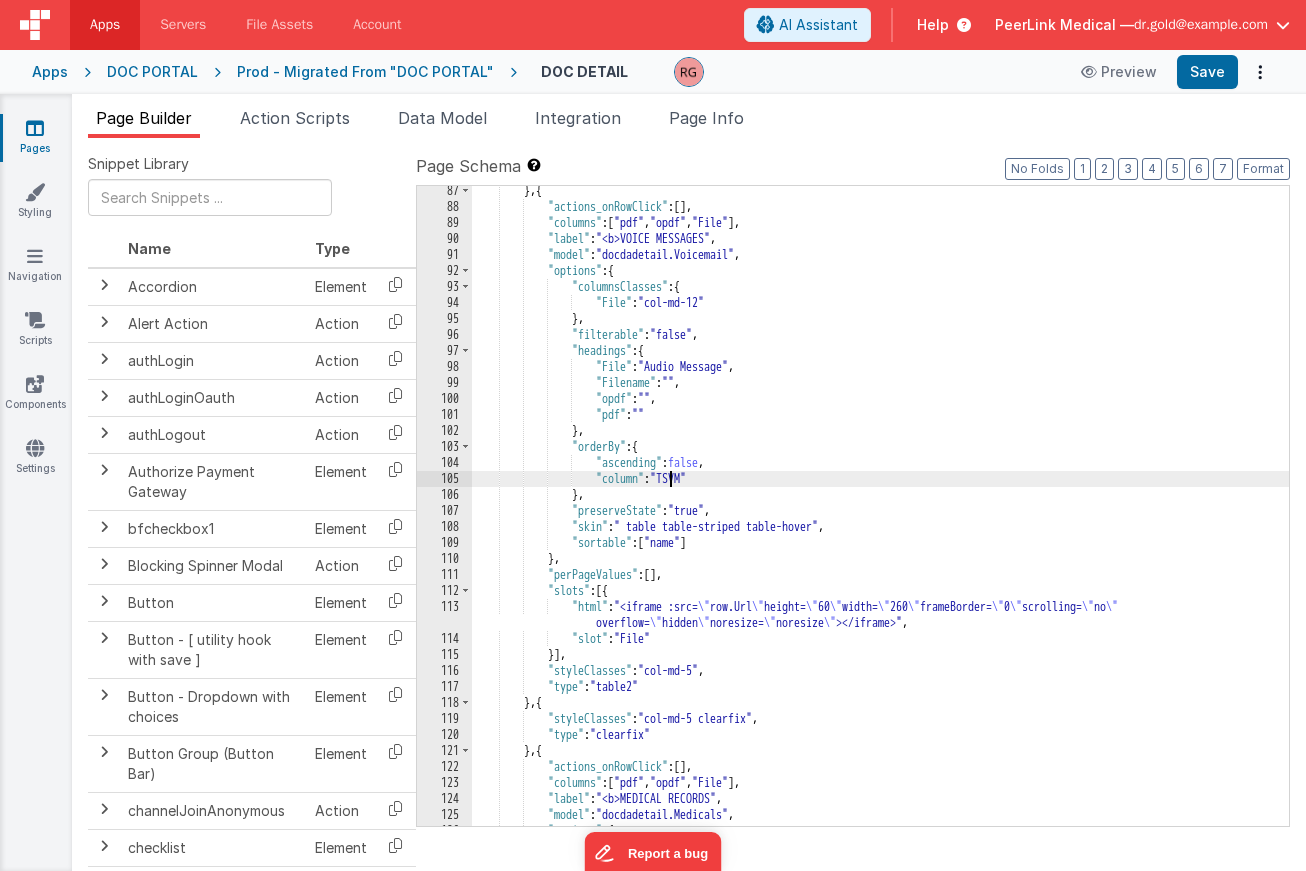 scroll, scrollTop: 1365, scrollLeft: 0, axis: vertical 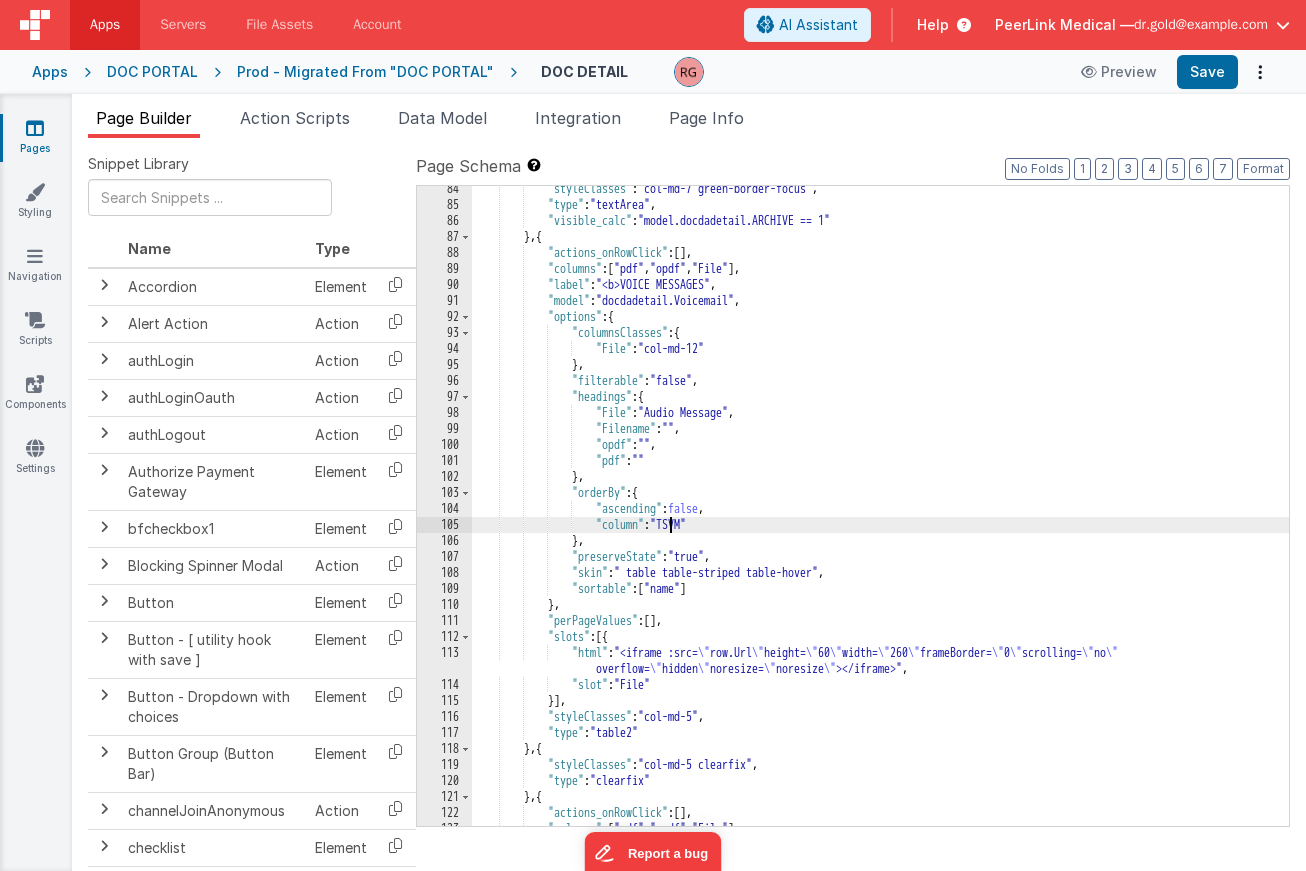 click on ""styleClasses" :  "col-md-7 green-border-focus" ,                "type" :  "textArea" ,                "visible_calc" :  "model.docdadetail.ARCHIVE == 1"           } ,  {                "actions_onRowClick" :  [ ] ,                "columns" :  [ "pdf" ,  "opdf" ,  "File" ] ,                "label" :  "<b>VOICE MESSAGES" ,                "model" :  "docdadetail.Voicemail" ,                "options" :  {                     "columnsClasses" :  {                          "File" :  "col-md-12"                     } ,                     "filterable" :  "false" ,                     "headings" :  {                          "File" :  "Audio Message" ,                          "Filename" :  "" ,                          "opdf" :  "" ,                          "pdf" :  ""                     } ,                     "orderBy" :  {                          "ascending" :  false ,                          "column" :  "TSVM"                     } ,                     "preserveState" :  "true" ,           ," at bounding box center (880, 517) 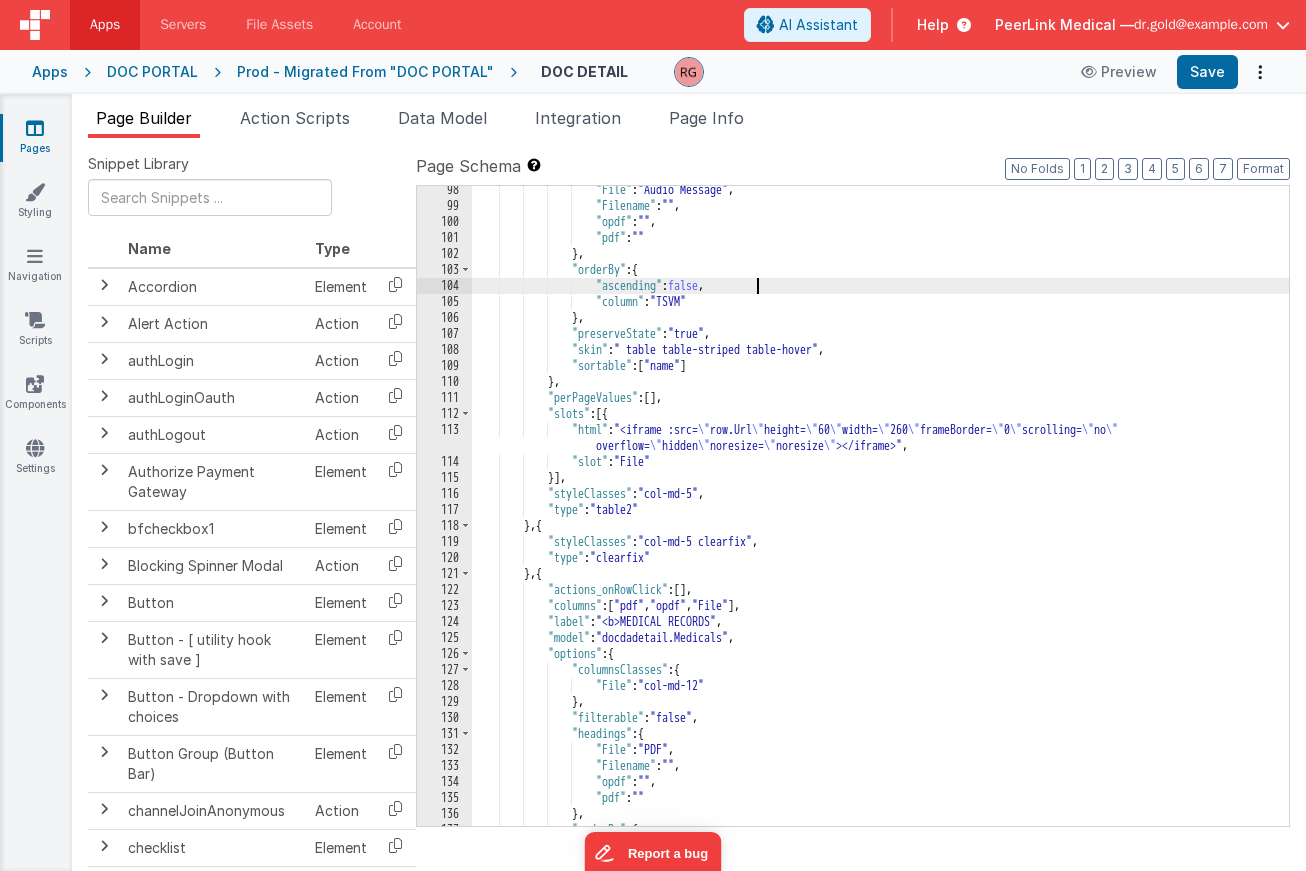 scroll, scrollTop: 1603, scrollLeft: 0, axis: vertical 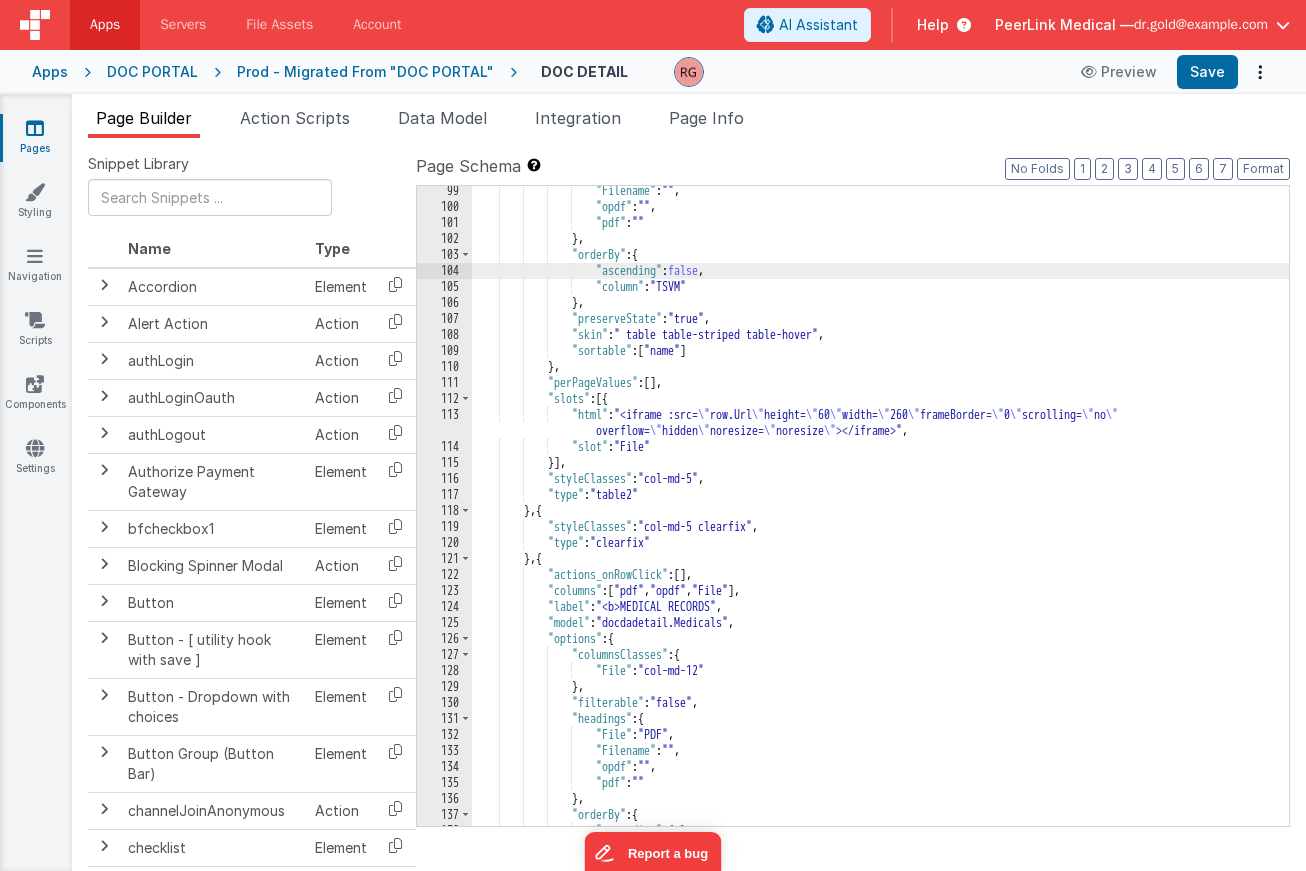 click on ""Filename" :  "" ,                          "opdf" :  "" ,                          "pdf" :  ""                     } ,                     "orderBy" :  {                          "ascending" :  false ,                          "column" :  "TSVM"                     } ,                     "preserveState" :  "true" ,                     "skin" :  " table table-striped table-hover" ,                     "sortable" :  [ "name" ]                } ,                "perPageValues" :  [ ] ,                "slots" :  [{                     "html" :  "<iframe :src= \" row.Url \"  height= \" 60 \"  width= \" 260 \"  frameBorder= \" 0 \"  scrolling= \" no \"                        overflow= \" hidden \"  noresize= \" noresize \" ></iframe>" ,                     "slot" :  "File"                }] ,                "styleClasses" :  "col-md-5" ,                "type" :  "table2"           } ,  {                "styleClasses" :  "col-md-5 clearfix" ,                "type" :  }" at bounding box center [880, 519] 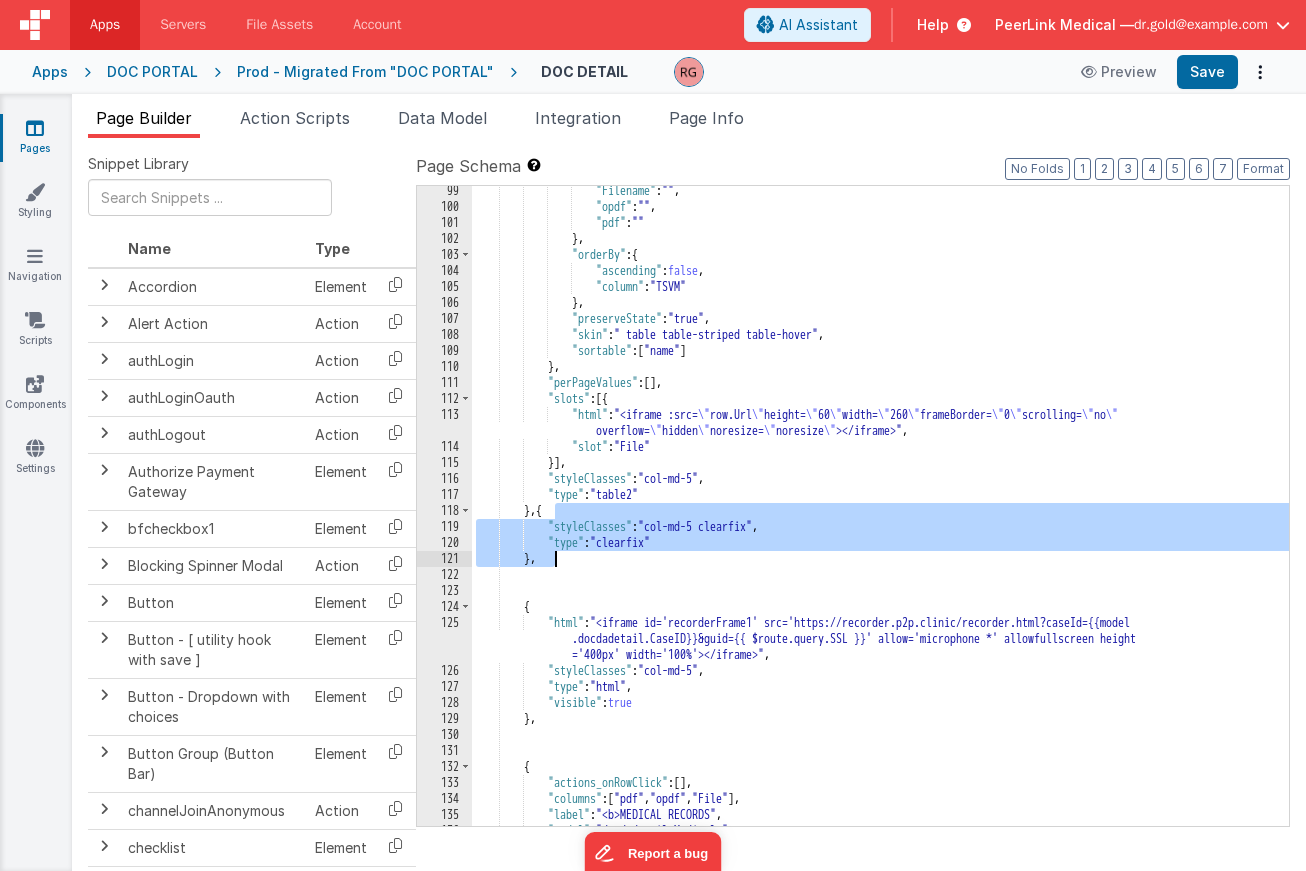 drag, startPoint x: 553, startPoint y: 509, endPoint x: 554, endPoint y: 555, distance: 46.010868 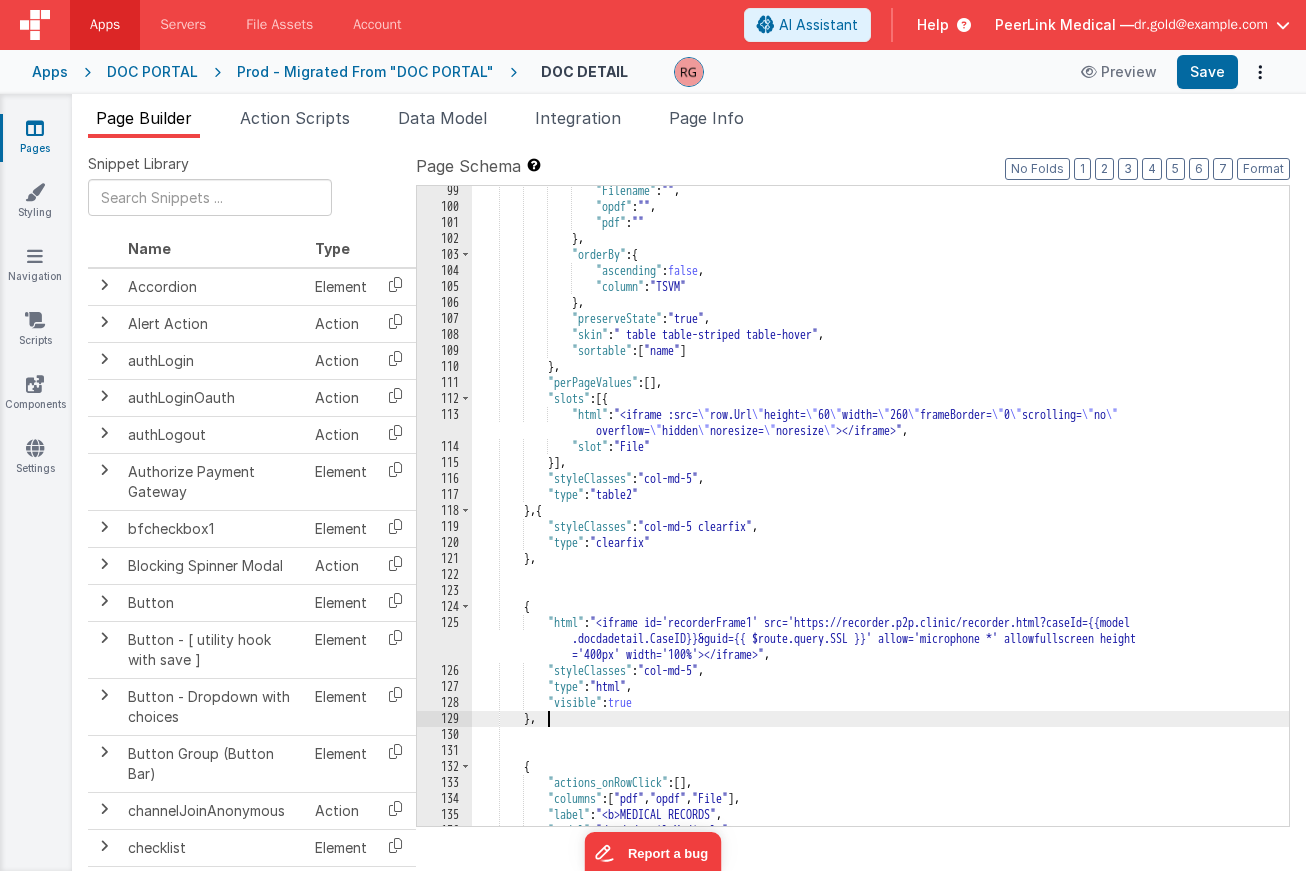 click on ""Filename" :  "" ,                          "opdf" :  "" ,                          "pdf" :  ""                     } ,                     "orderBy" :  {                          "ascending" :  false ,                          "column" :  "TSVM"                     } ,                     "preserveState" :  "true" ,                     "skin" :  " table table-striped table-hover" ,                     "sortable" :  [ "name" ]                } ,                "perPageValues" :  [ ] ,                "slots" :  [{                     "html" :  "<iframe :src= \" row.Url \"  height= \" 60 \"  width= \" 260 \"  frameBorder= \" 0 \"  scrolling= \" no \"                        overflow= \" hidden \"  noresize= \" noresize \" ></iframe>" ,                     "slot" :  "File"                }] ,                "styleClasses" :  "col-md-5" ,                "type" :  "table2"           } ,  {                "styleClasses" :  "col-md-5 clearfix" ,                "type" :  }" at bounding box center (880, 519) 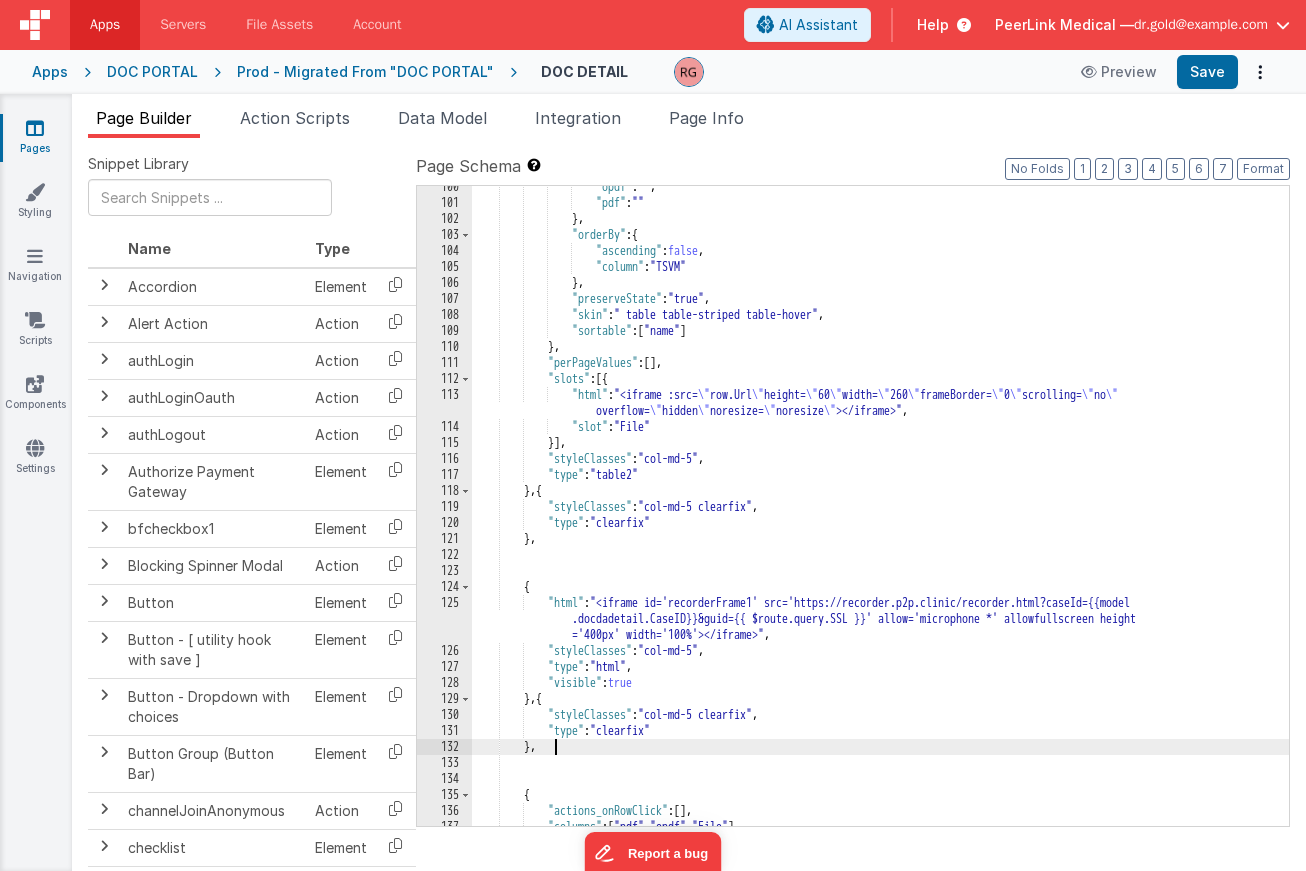 scroll, scrollTop: 1630, scrollLeft: 0, axis: vertical 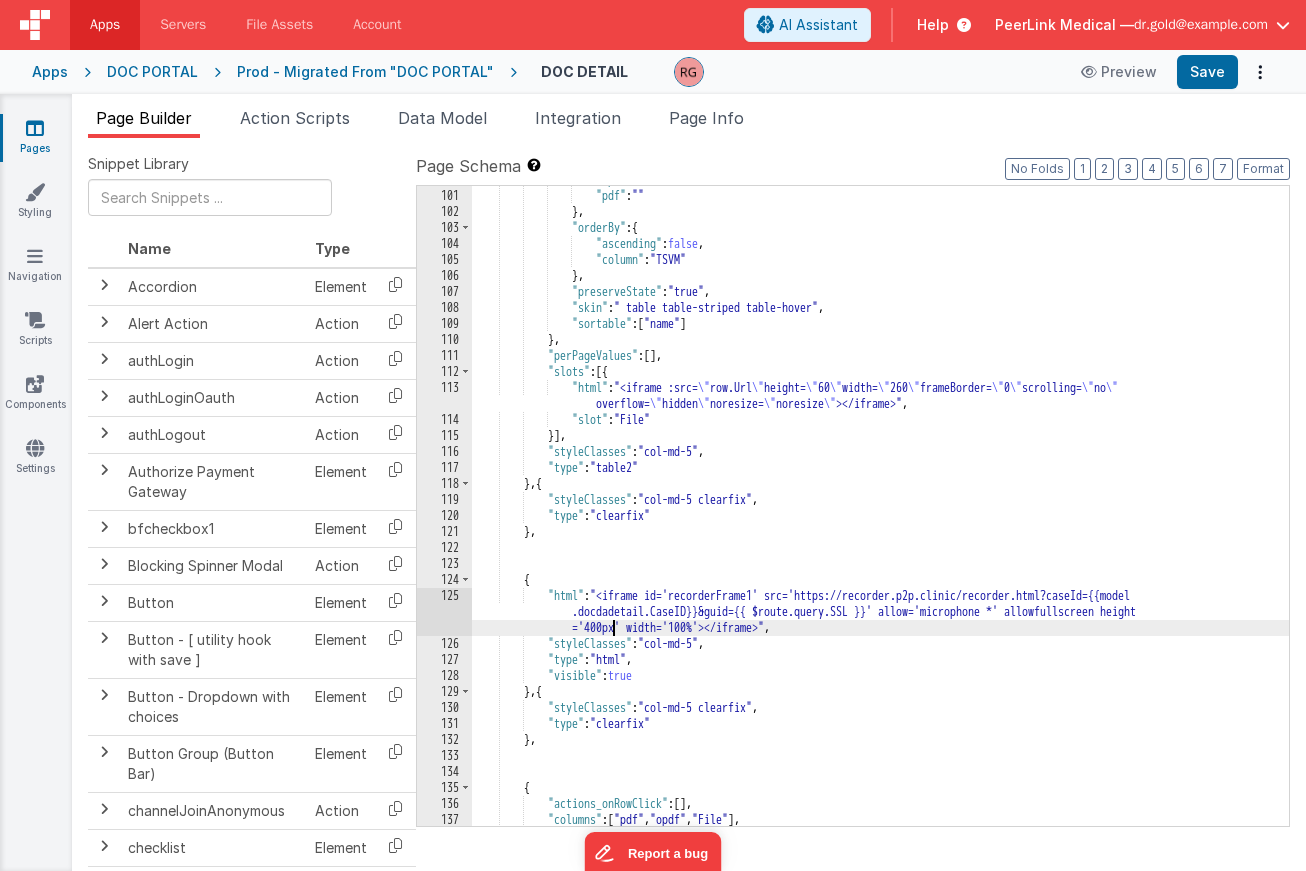 click on ""opdf" :  "" ,                          "pdf" :  ""                     } ,                     "orderBy" :  {                          "ascending" :  false ,                          "column" :  "TSVM"                     } ,                     "preserveState" :  "true" ,                     "skin" :  " table table-striped table-hover" ,                     "sortable" :  [ "name" ]                } ,                "perPageValues" :  [ ] ,                "slots" :  [{                     "html" :  "<iframe :src= \" row.Url \"  height= \" 60 \"  width= \" 260 \"  frameBorder= \" 0 \"  scrolling= \" no \"                        overflow= \" hidden \"  noresize= \" noresize \" ></iframe>" ,                     "slot" :  "File"                }] ,                "styleClasses" :  "col-md-5" ,                "type" :  "table2"           } ,  {                "styleClasses" :  "col-md-5 clearfix" ,                "type" :  "clearfix"           } ," at bounding box center [880, 508] 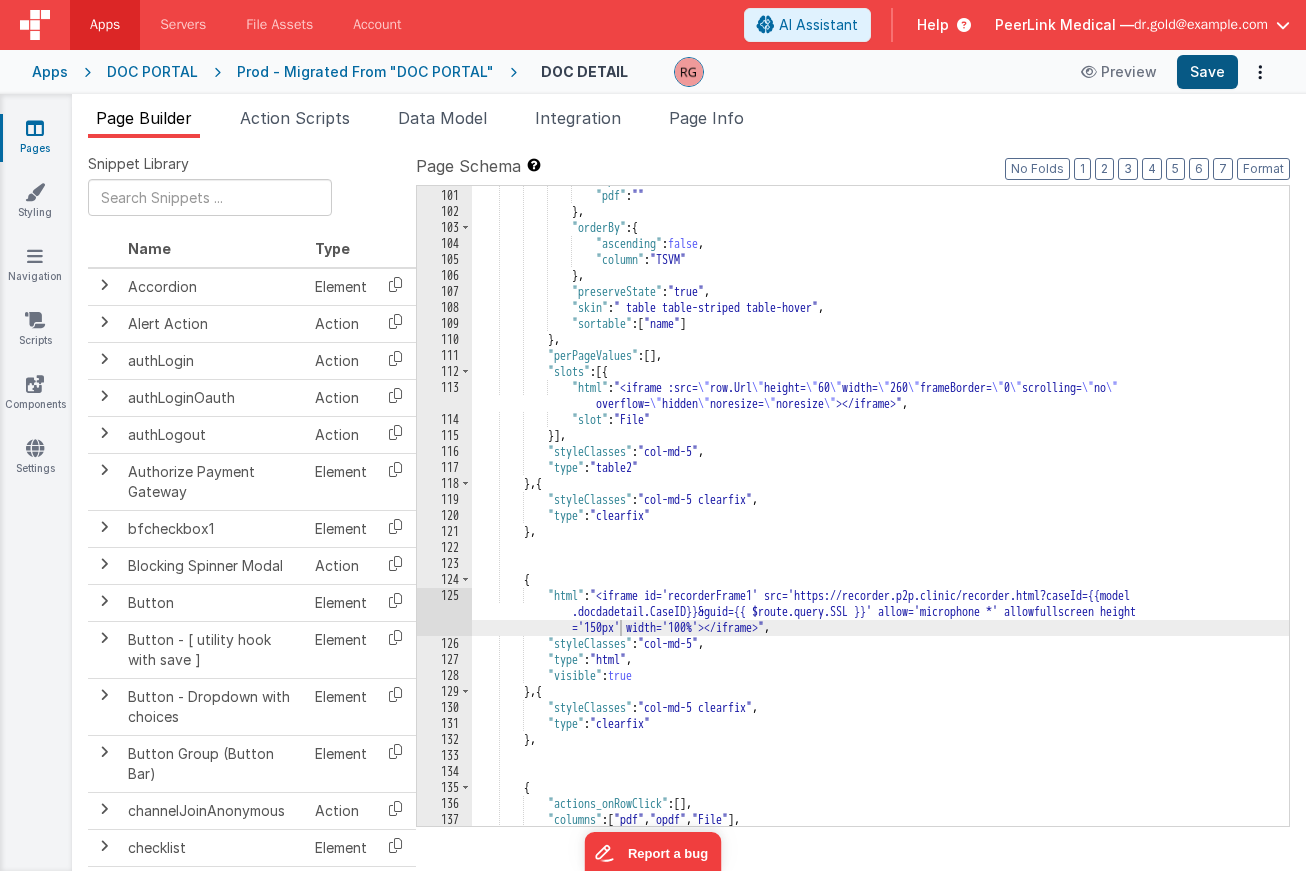 click on "Save" at bounding box center [1207, 72] 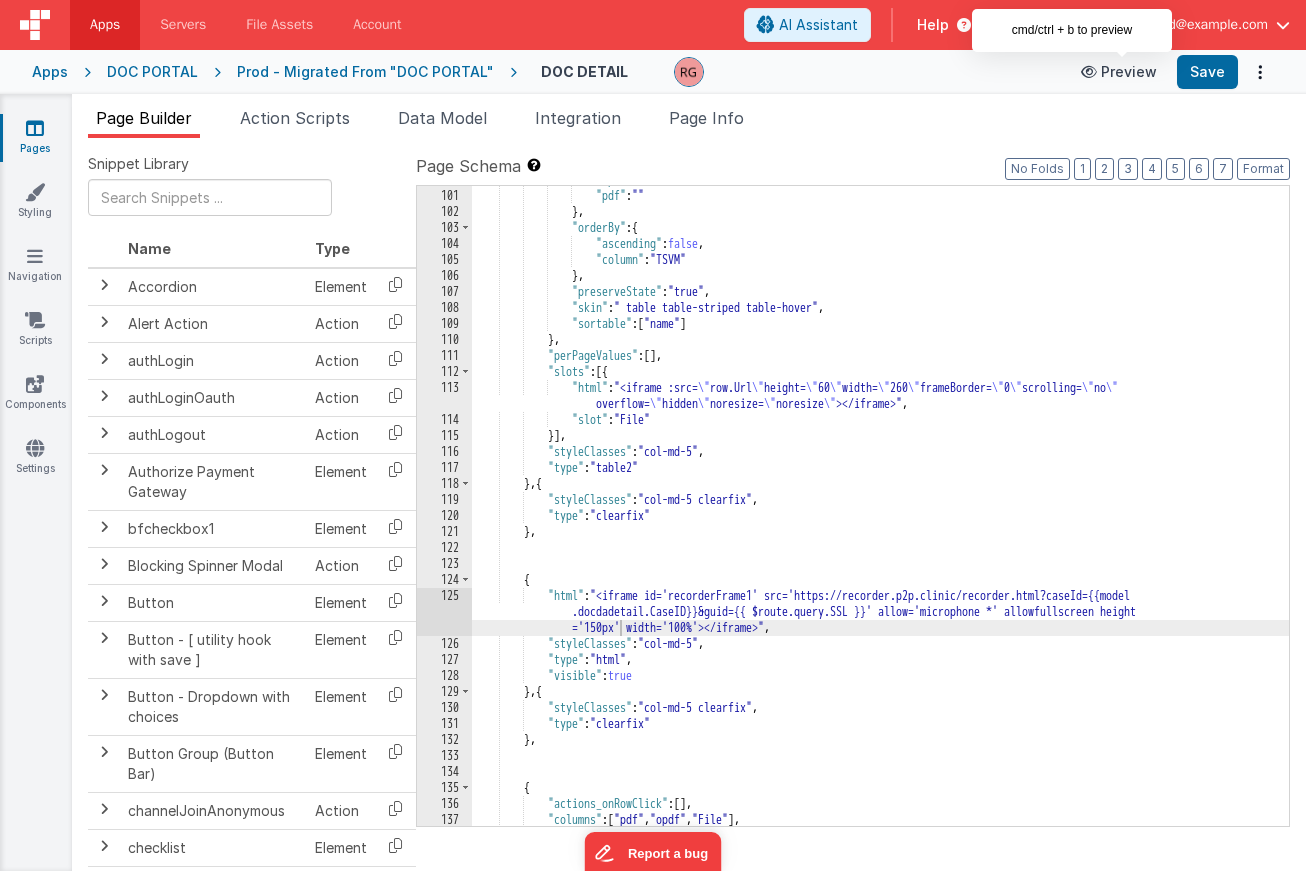 click on "Preview" at bounding box center [1119, 72] 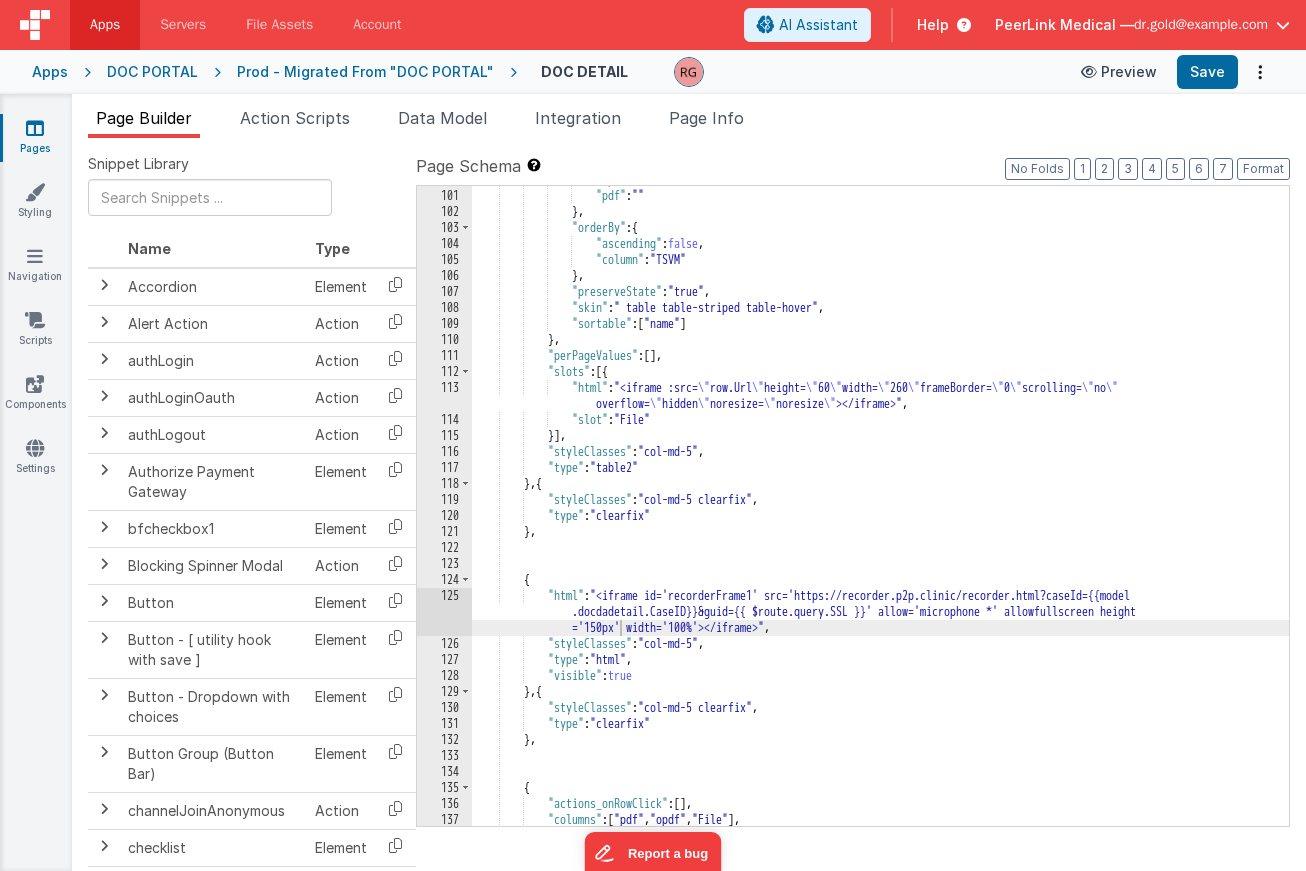 click on "Preview" at bounding box center (1119, 72) 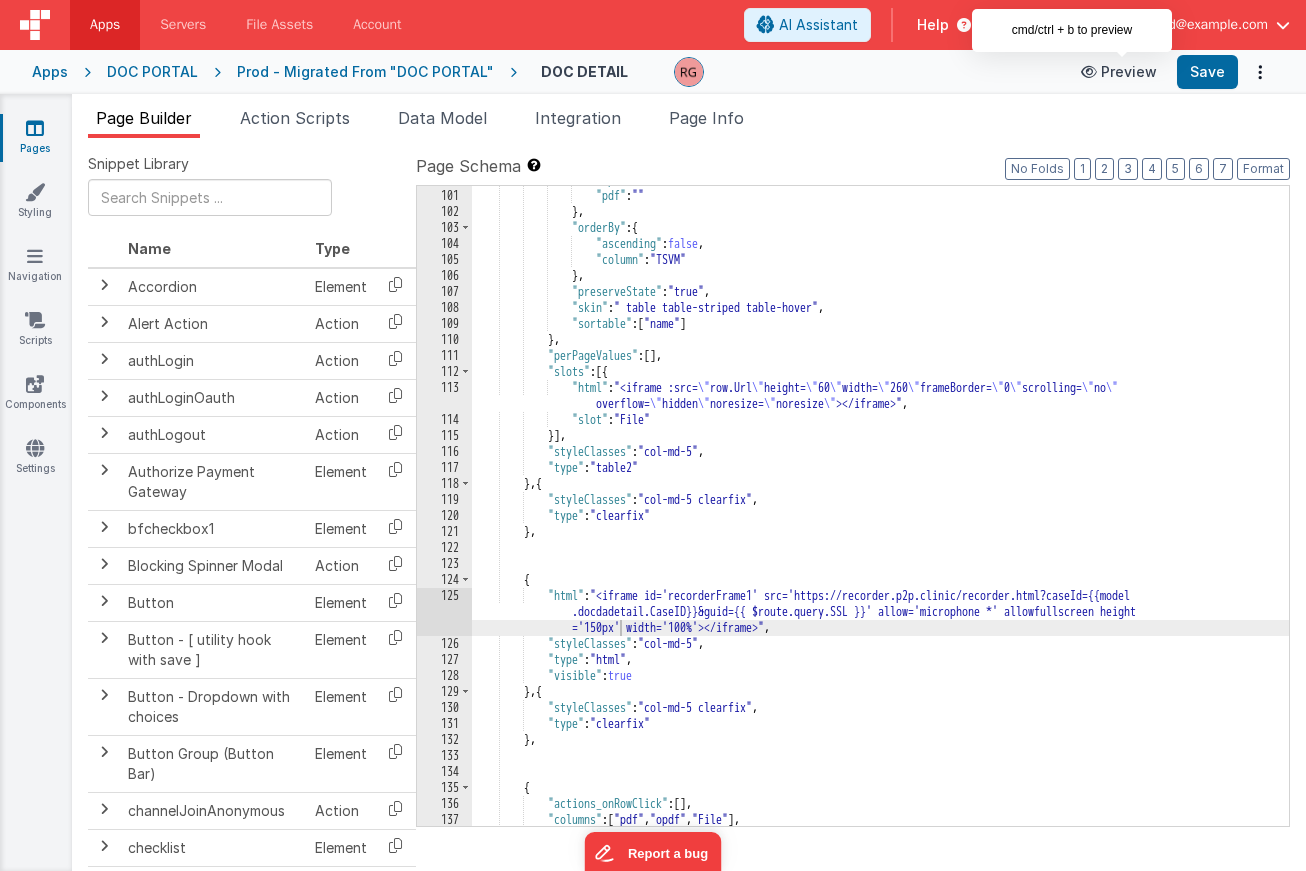 click on "Preview" at bounding box center (1119, 72) 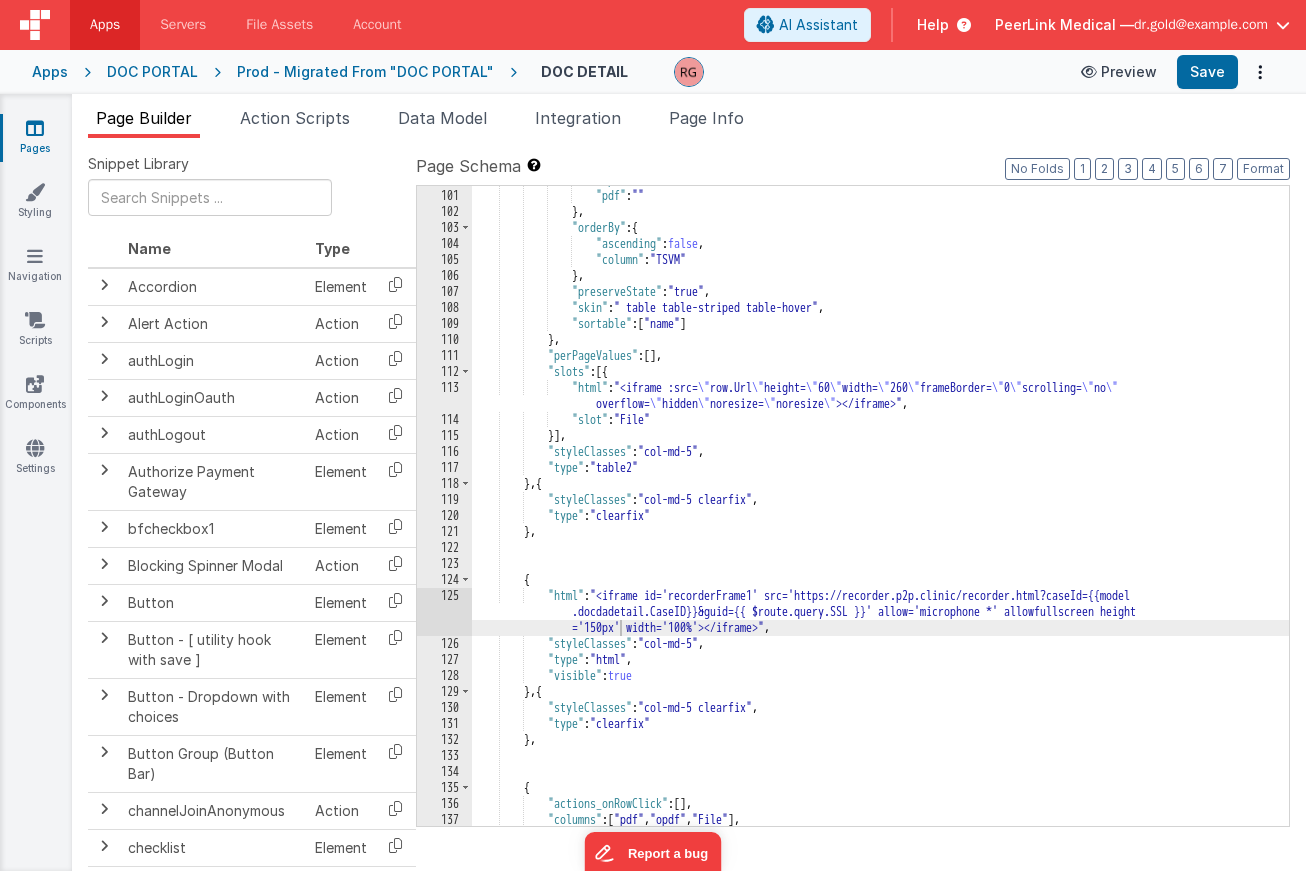 click on "Preview" at bounding box center [1119, 72] 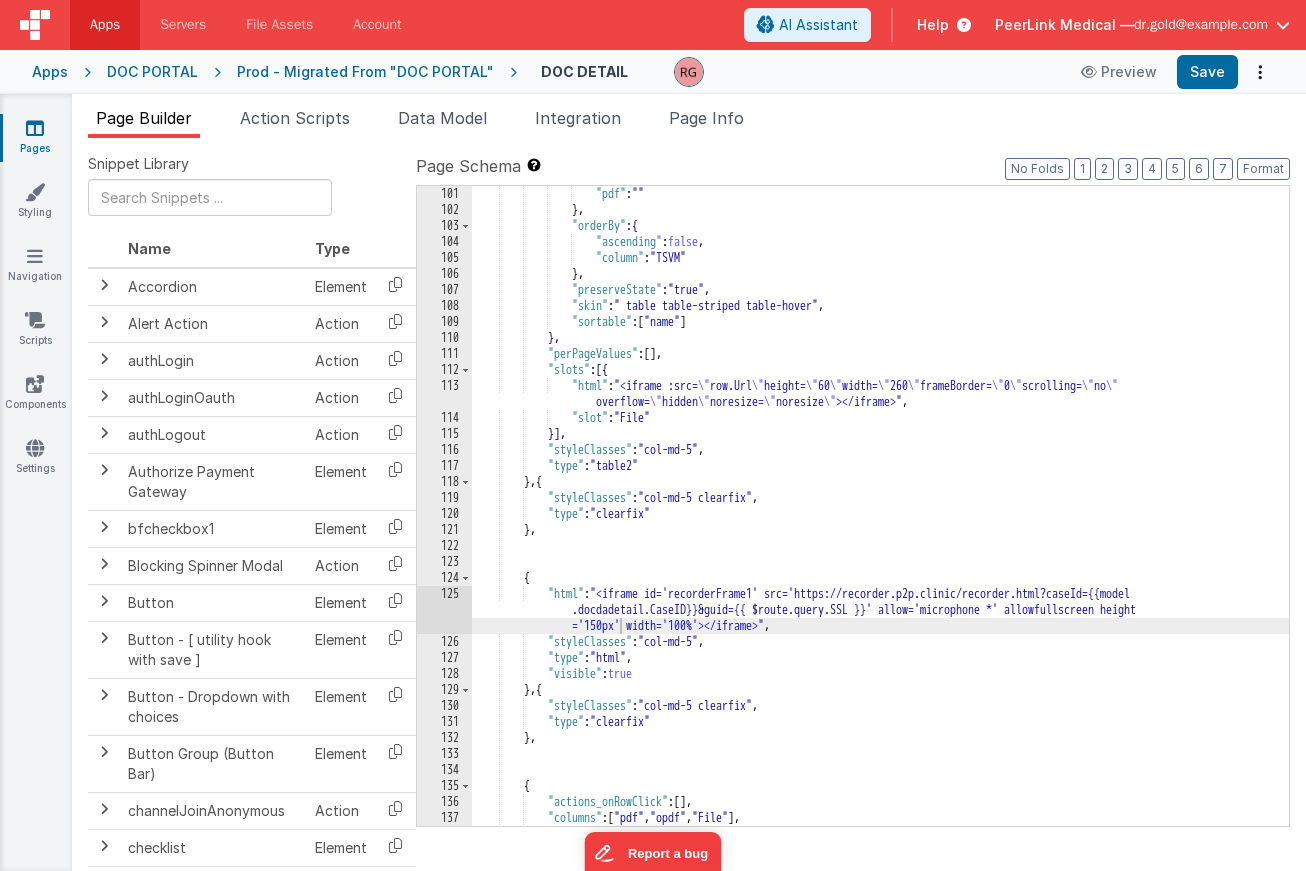 scroll, scrollTop: 1632, scrollLeft: 0, axis: vertical 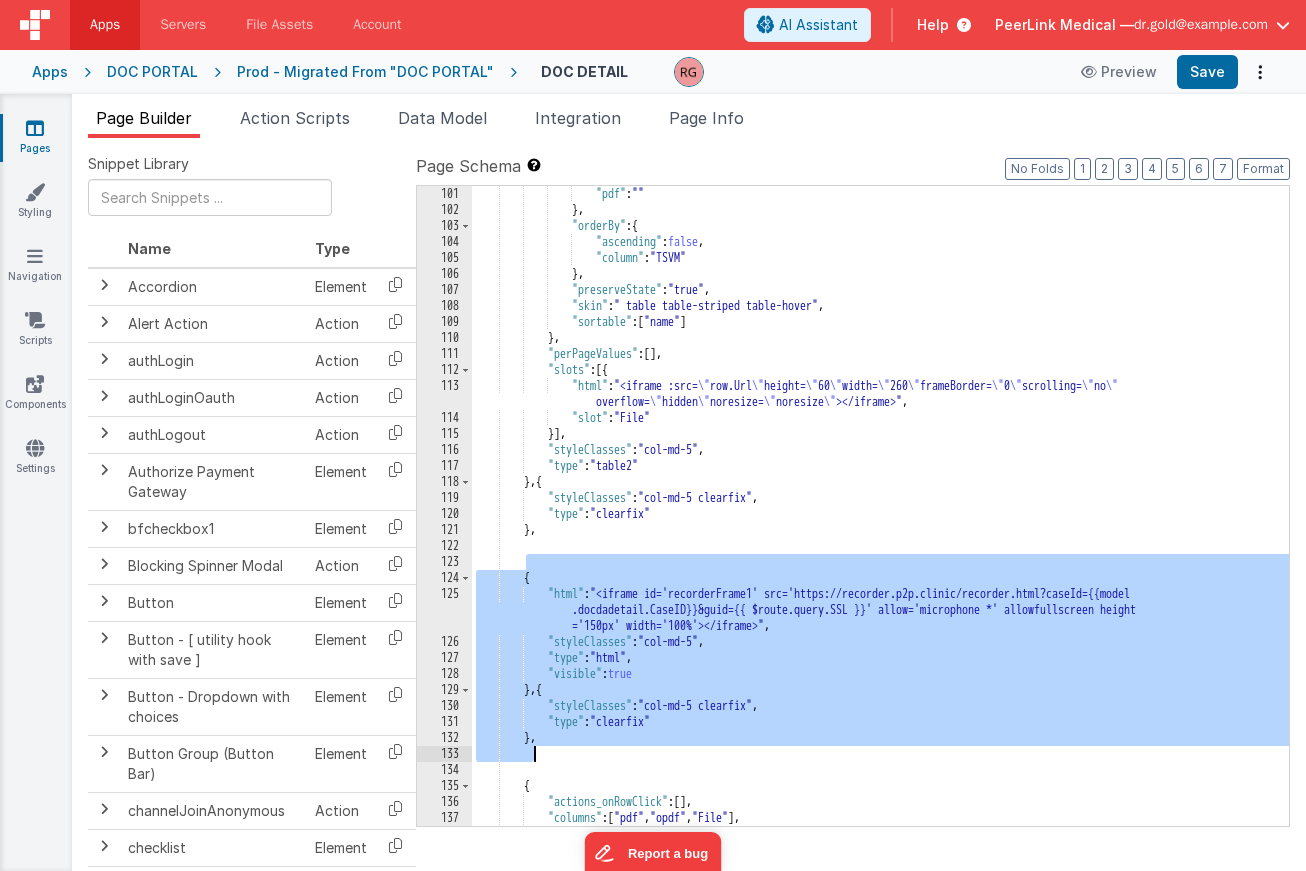drag, startPoint x: 529, startPoint y: 561, endPoint x: 551, endPoint y: 758, distance: 198.22462 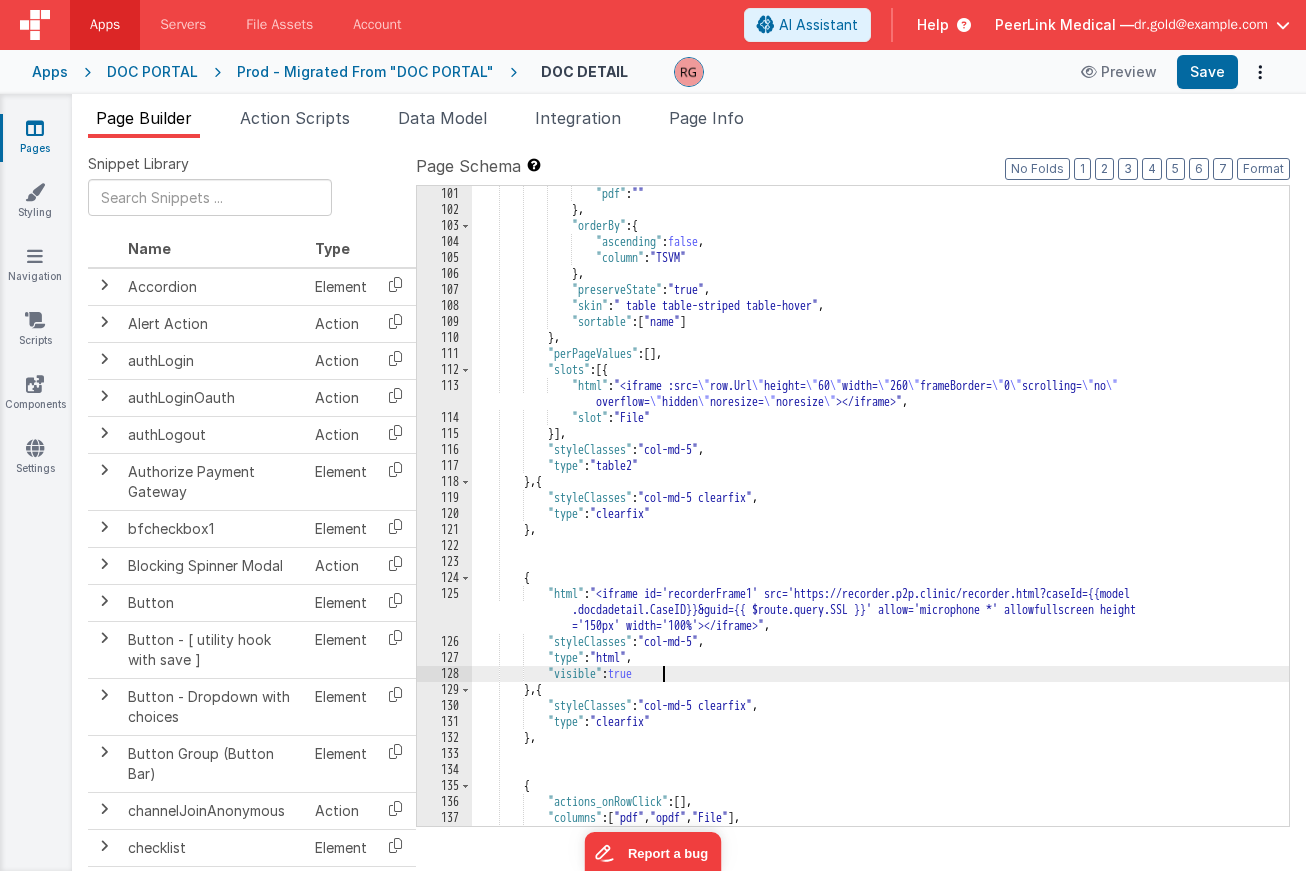click on ""pdf" :  ""                     } ,                     "orderBy" :  {                          "ascending" :  false ,                          "column" :  "TSVM"                     } ,                     "preserveState" :  "true" ,                     "skin" :  " table table-striped table-hover" ,                     "sortable" :  [ "name" ]                } ,                "perPageValues" :  [ ] ,                "slots" :  [{                     "html" :  "<iframe :src= \" row.Url \"  height= \" 60 \"  width= \" 260 \"  frameBorder= \" 0 \"  scrolling= \" no \"                        overflow= \" hidden \"  noresize= \" noresize \" ></iframe>" ,                     "slot" :  "File"                }] ,                "styleClasses" :  "col-md-5" ,                "type" :  "table2"           } ,  {                "styleClasses" :  "col-md-5 clearfix" ,                "type" :  "clearfix"           } ,                                {                "html" :  , ," at bounding box center [880, 522] 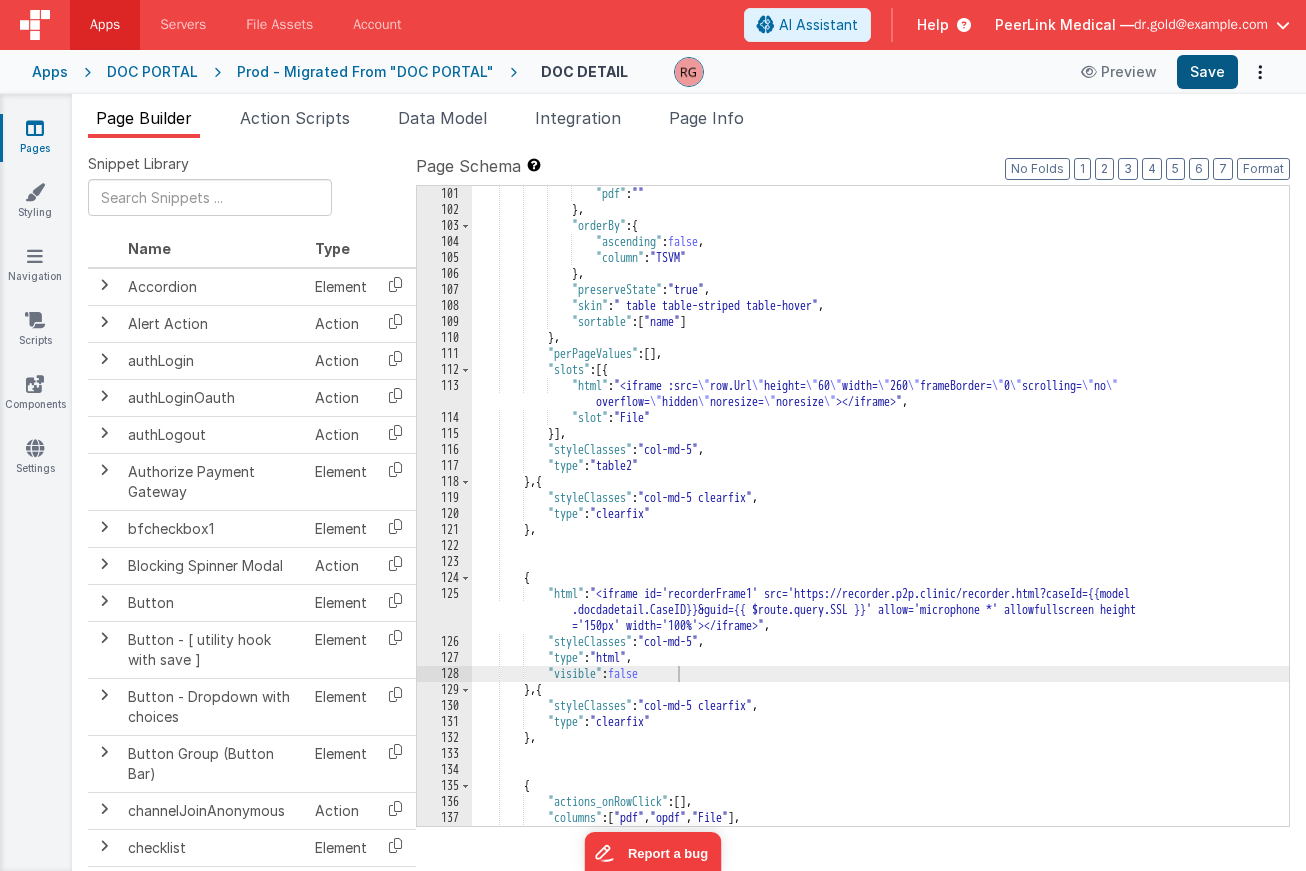 click on "Save" at bounding box center [1207, 72] 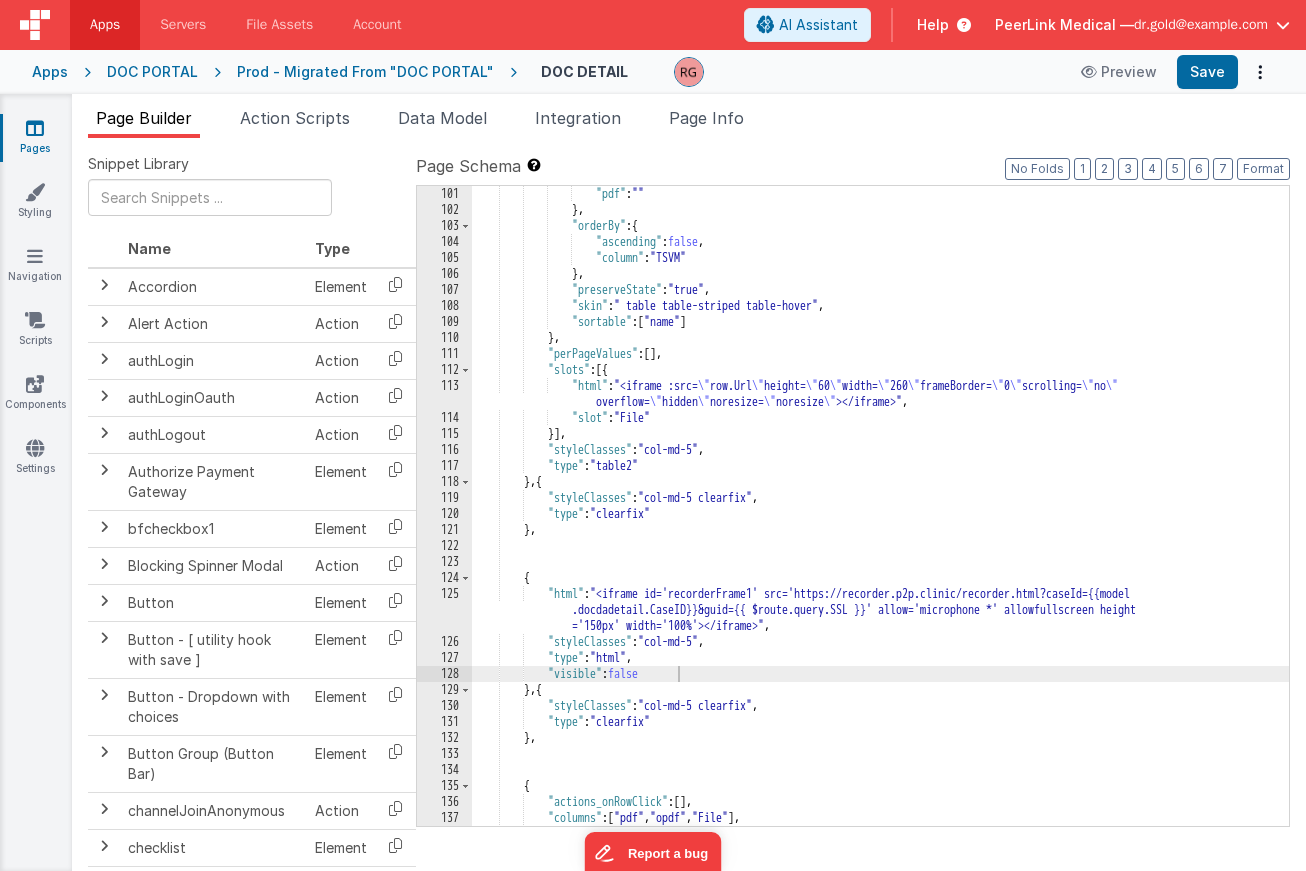 click on ""pdf" :  ""                     } ,                     "orderBy" :  {                          "ascending" :  false ,                          "column" :  "TSVM"                     } ,                     "preserveState" :  "true" ,                     "skin" :  " table table-striped table-hover" ,                     "sortable" :  [ "name" ]                } ,                "perPageValues" :  [ ] ,                "slots" :  [{                     "html" :  "<iframe :src= \" row.Url \"  height= \" 60 \"  width= \" 260 \"  frameBorder= \" 0 \"  scrolling= \" no \"                        overflow= \" hidden \"  noresize= \" noresize \" ></iframe>" ,                     "slot" :  "File"                }] ,                "styleClasses" :  "col-md-5" ,                "type" :  "table2"           } ,  {                "styleClasses" :  "col-md-5 clearfix" ,                "type" :  "clearfix"           } ,                                {                "html" :  , ," at bounding box center [880, 522] 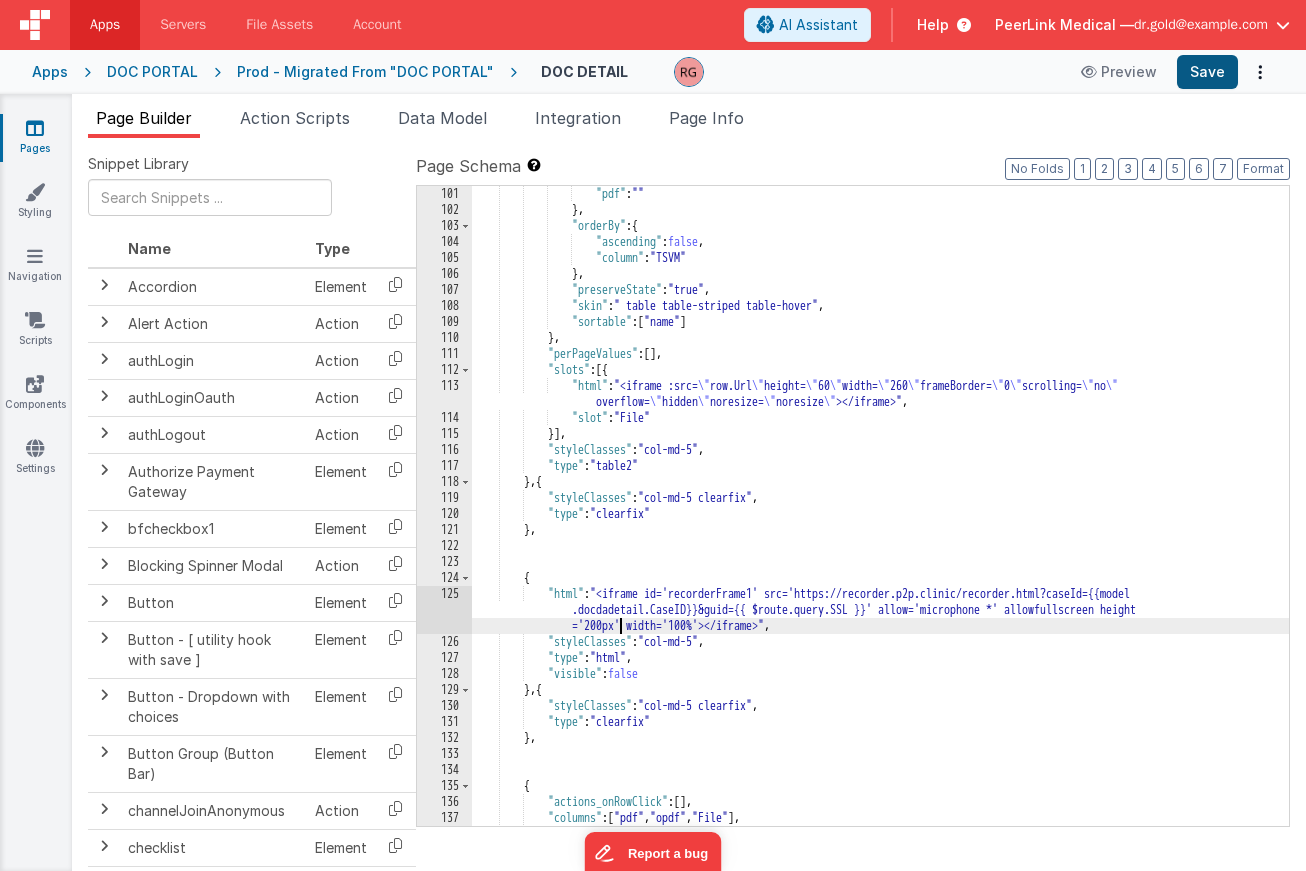 click on "Save" at bounding box center [1207, 72] 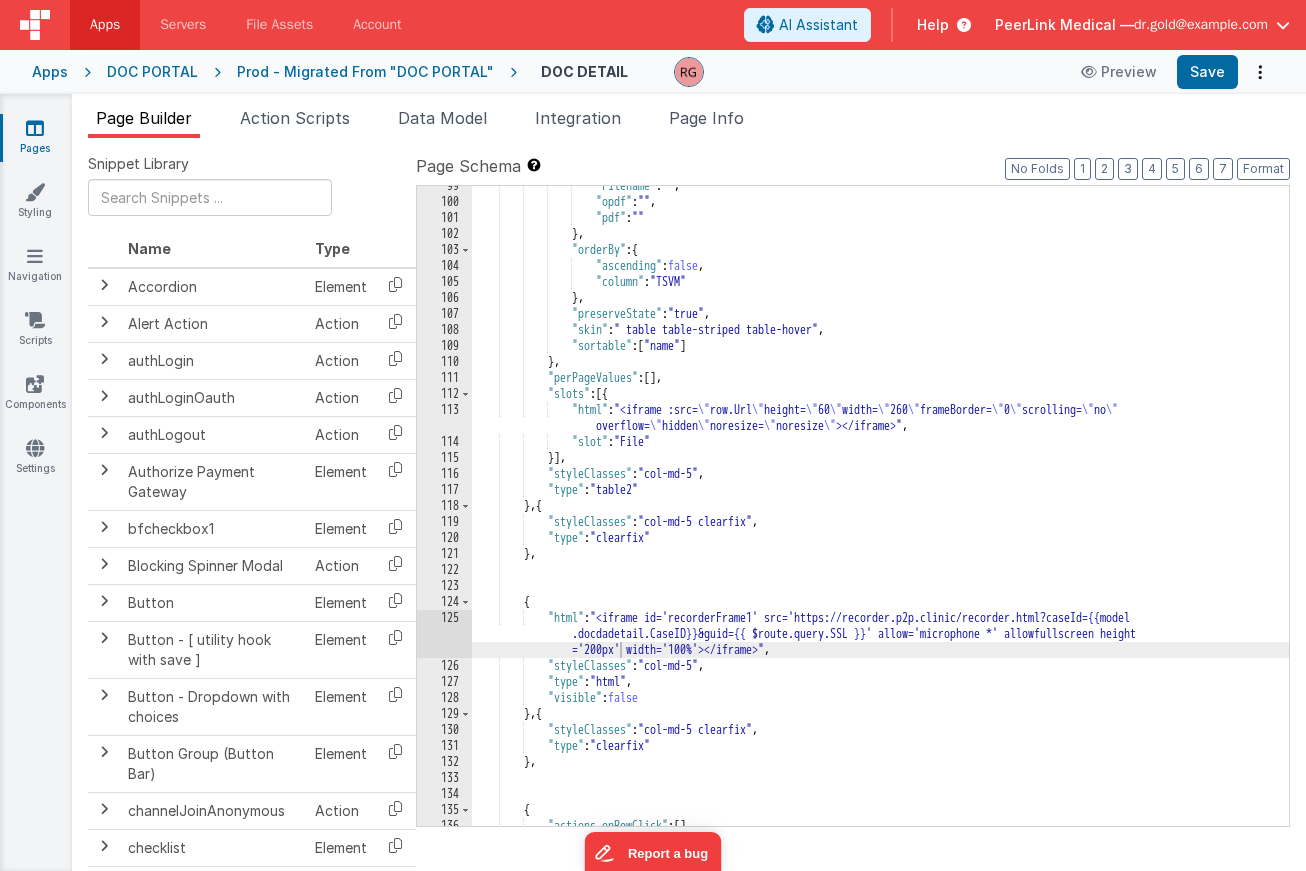 scroll, scrollTop: 1627, scrollLeft: 0, axis: vertical 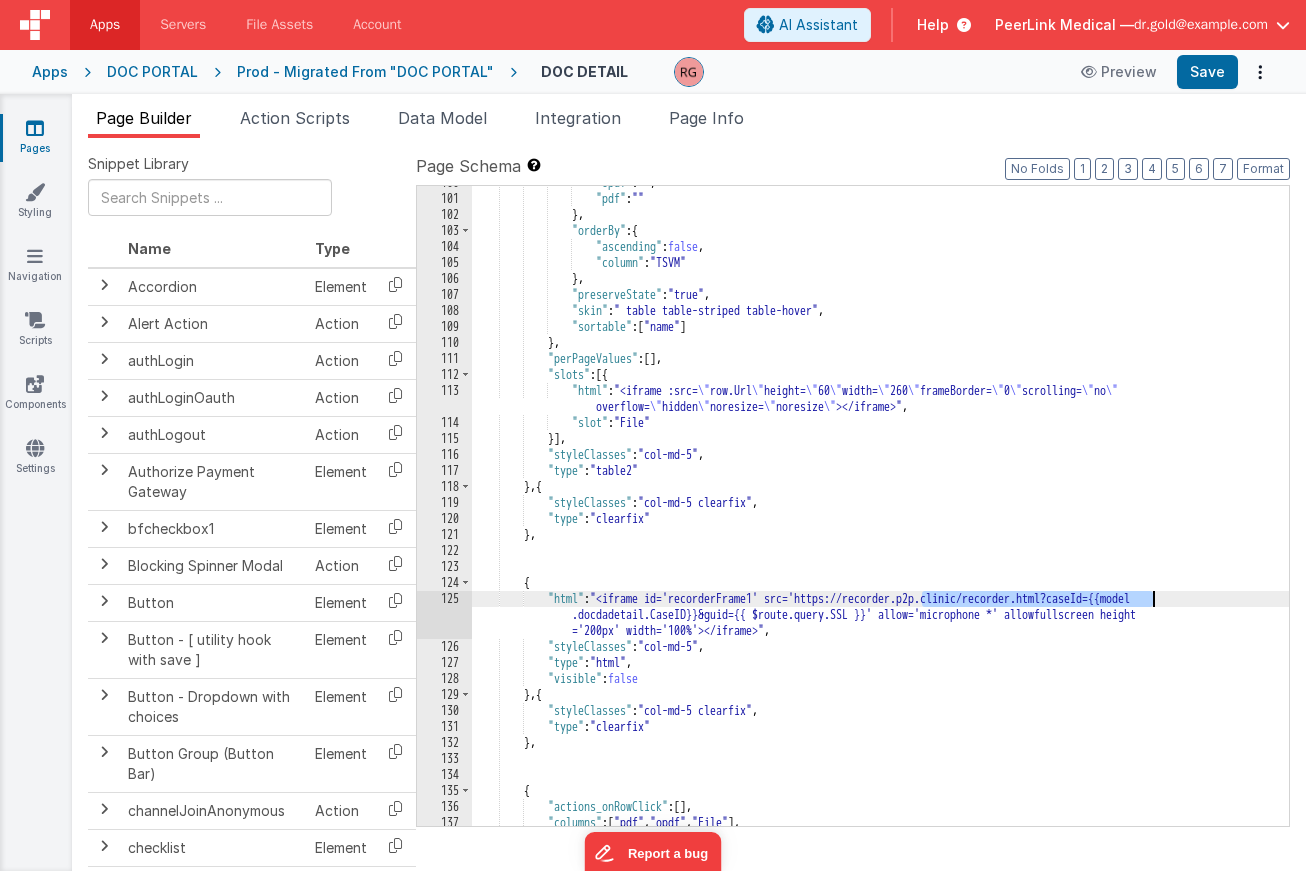 drag, startPoint x: 923, startPoint y: 595, endPoint x: 1154, endPoint y: 597, distance: 231.00865 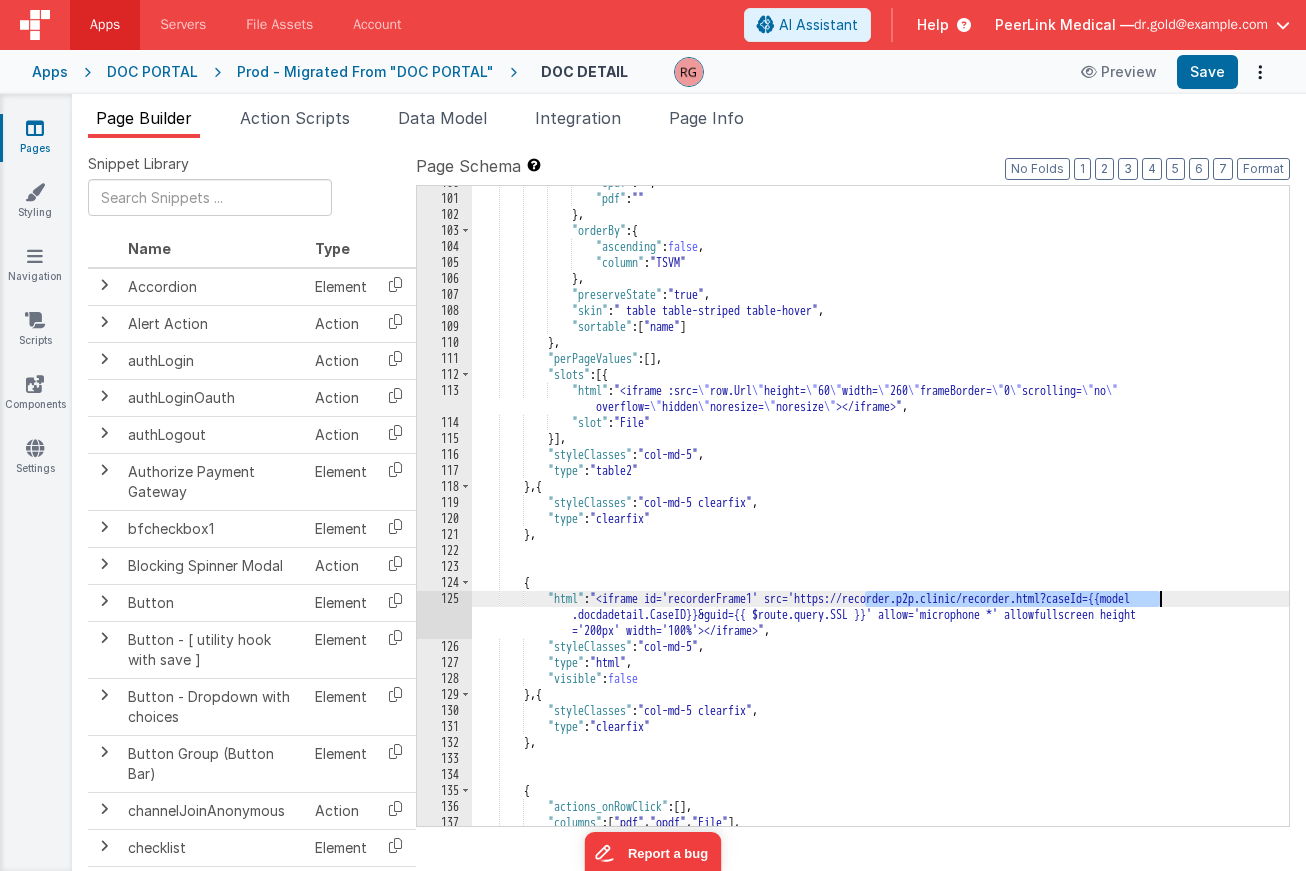 drag, startPoint x: 866, startPoint y: 598, endPoint x: 1159, endPoint y: 599, distance: 293.0017 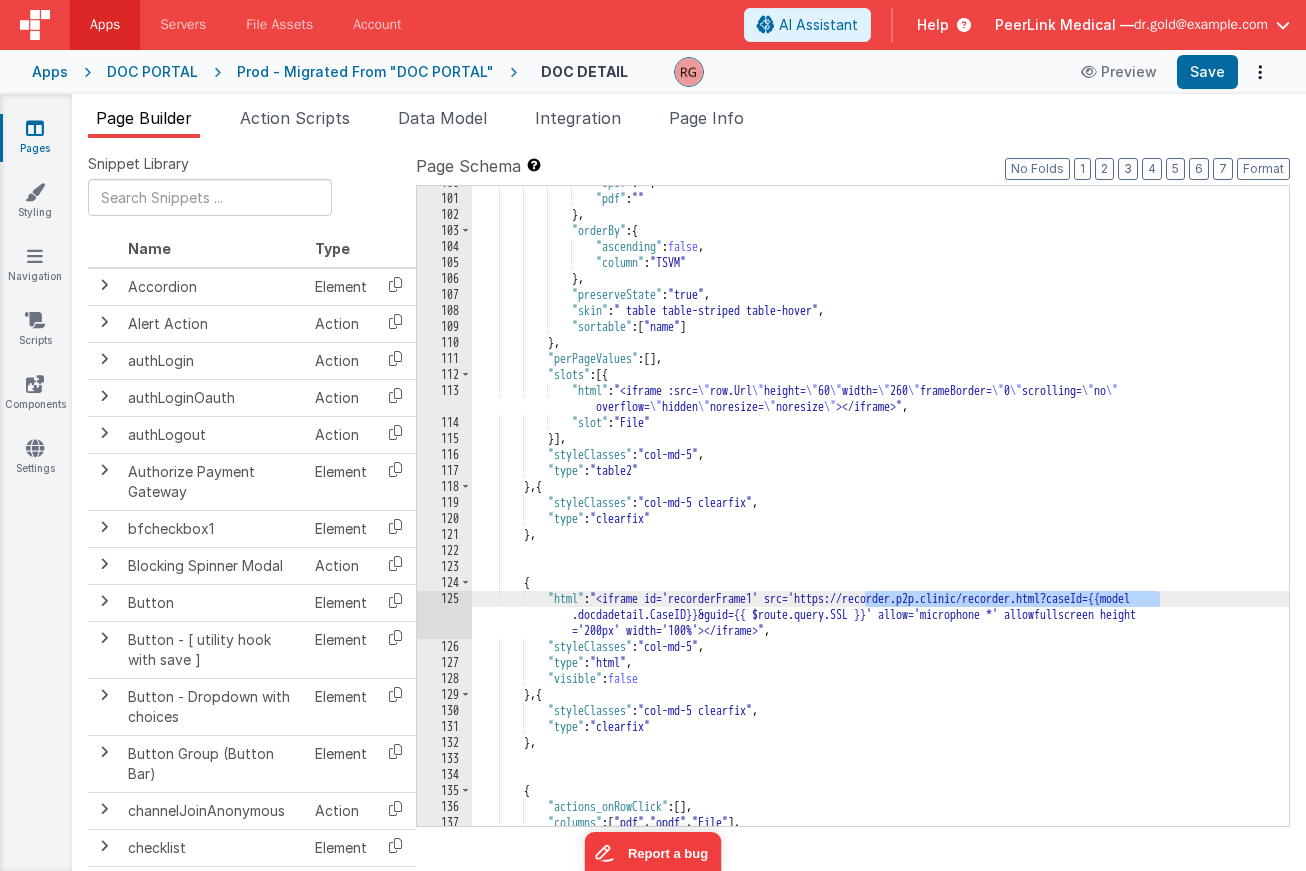 click on ""opdf" :  "" ,                          "pdf" :  ""                     } ,                     "orderBy" :  {                          "ascending" :  false ,                          "column" :  "TSVM"                     } ,                     "preserveState" :  "true" ,                     "skin" :  " table table-striped table-hover" ,                     "sortable" :  [ "name" ]                } ,                "perPageValues" :  [ ] ,                "slots" :  [{                     "html" :  "<iframe :src= \" row.Url \"  height= \" 60 \"  width= \" 260 \"  frameBorder= \" 0 \"  scrolling= \" no \"                        overflow= \" hidden \"  noresize= \" noresize \" ></iframe>" ,                     "slot" :  "File"                }] ,                "styleClasses" :  "col-md-5" ,                "type" :  "table2"           } ,  {                "styleClasses" :  "col-md-5 clearfix" ,                "type" :  "clearfix"           } ," at bounding box center [880, 511] 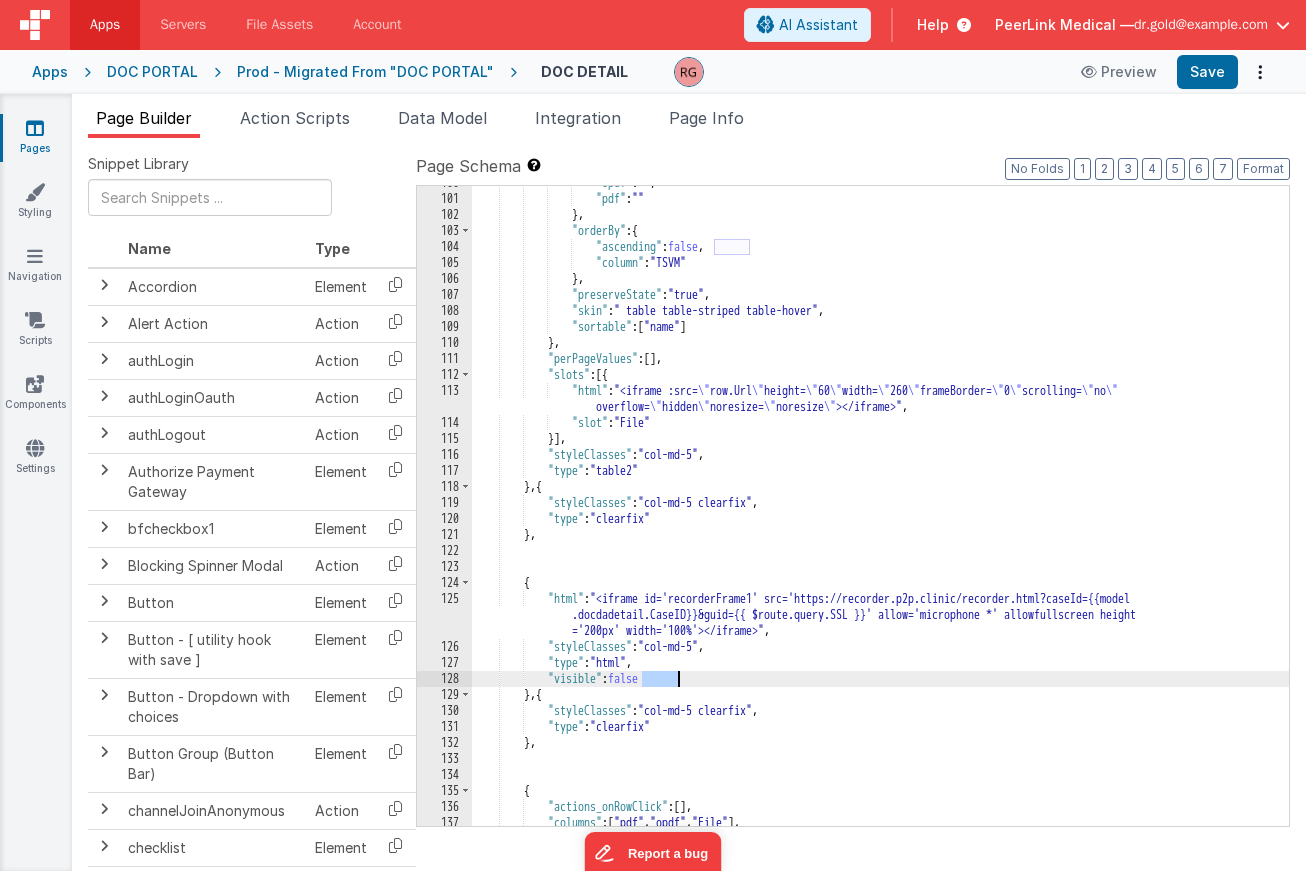 click on ""opdf" :  "" ,                          "pdf" :  ""                     } ,                     "orderBy" :  {                          "ascending" :  false ,                          "column" :  "TSVM"                     } ,                     "preserveState" :  "true" ,                     "skin" :  " table table-striped table-hover" ,                     "sortable" :  [ "name" ]                } ,                "perPageValues" :  [ ] ,                "slots" :  [{                     "html" :  "<iframe :src= \" row.Url \"  height= \" 60 \"  width= \" 260 \"  frameBorder= \" 0 \"  scrolling= \" no \"                        overflow= \" hidden \"  noresize= \" noresize \" ></iframe>" ,                     "slot" :  "File"                }] ,                "styleClasses" :  "col-md-5" ,                "type" :  "table2"           } ,  {                "styleClasses" :  "col-md-5 clearfix" ,                "type" :  "clearfix"           } ," at bounding box center (880, 511) 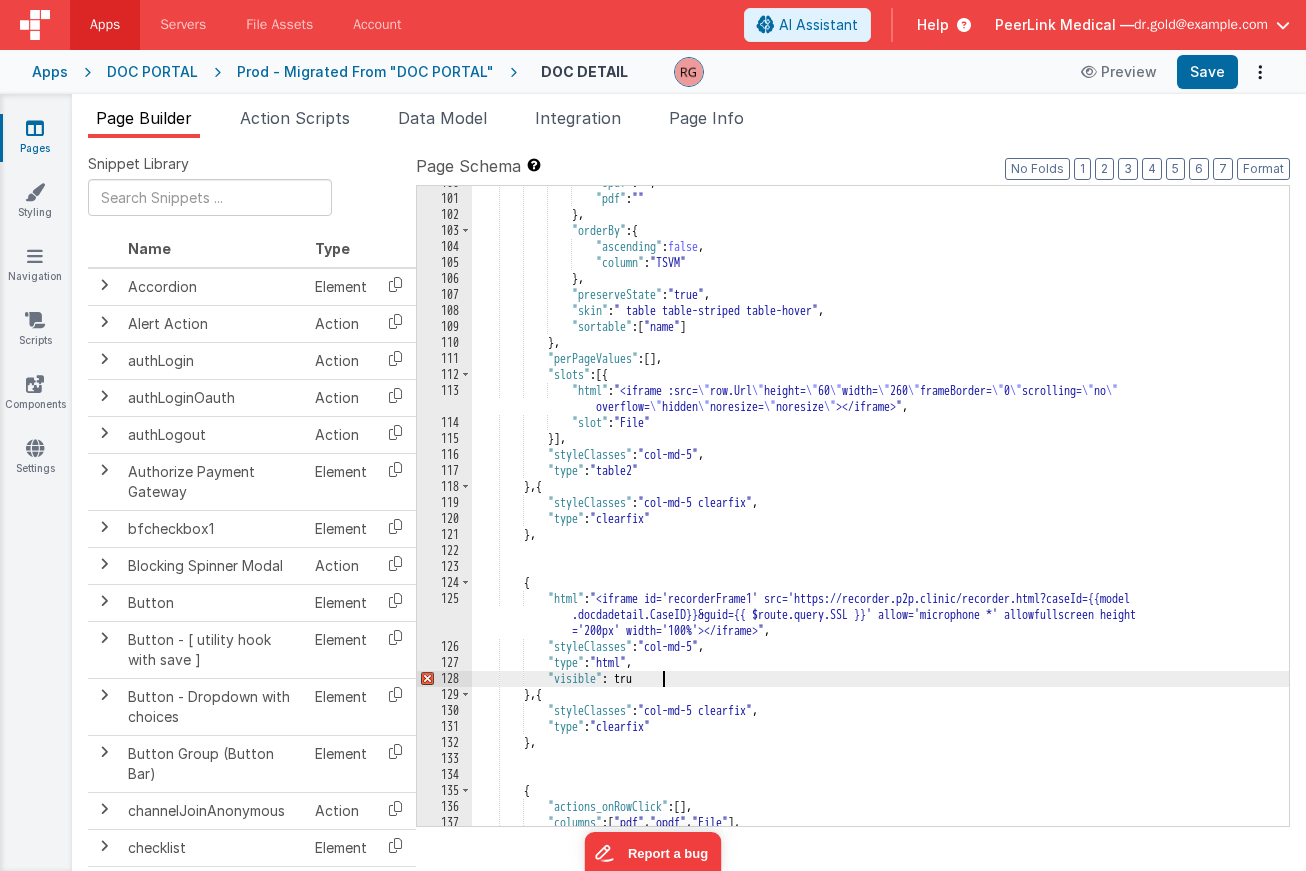 type 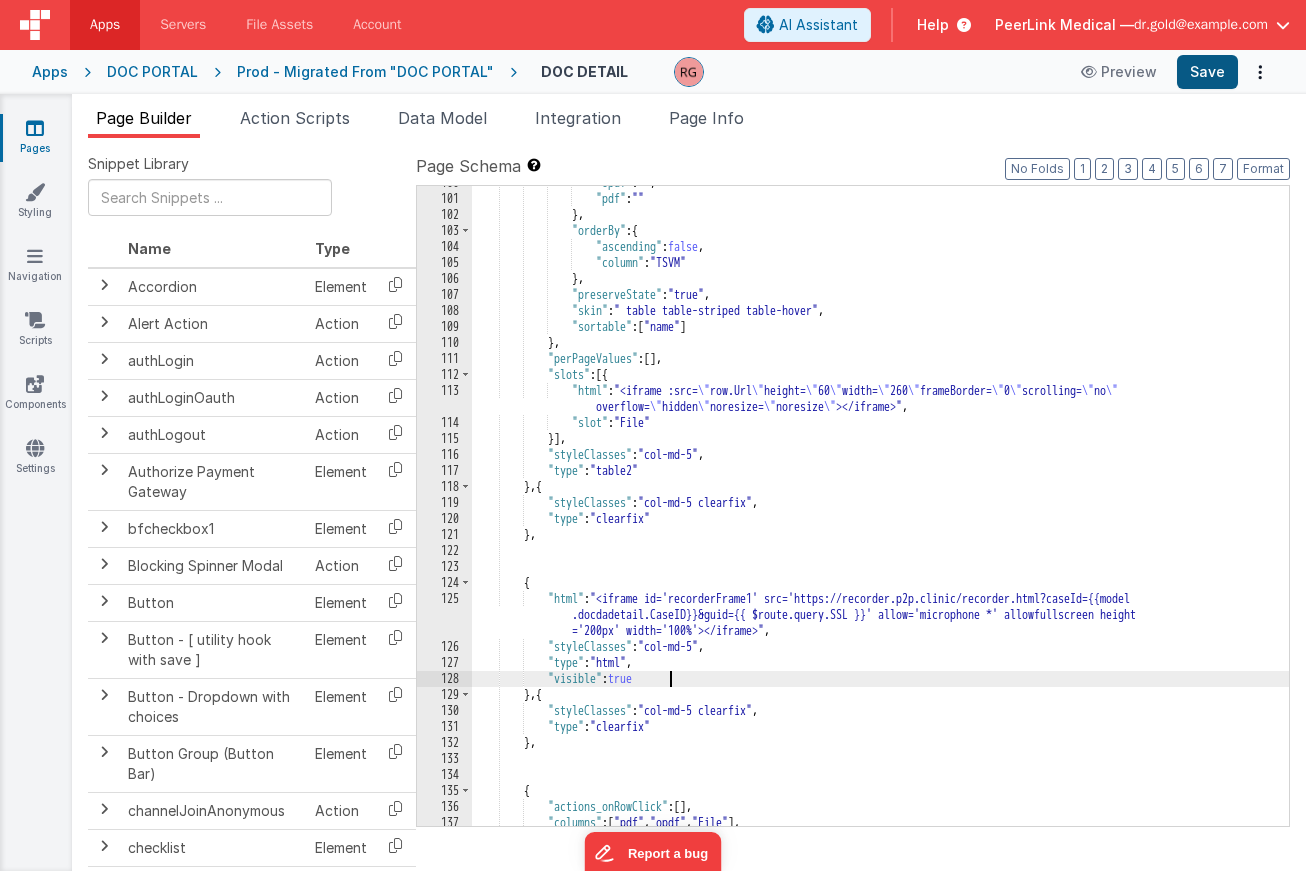 click on "Save" at bounding box center (1207, 72) 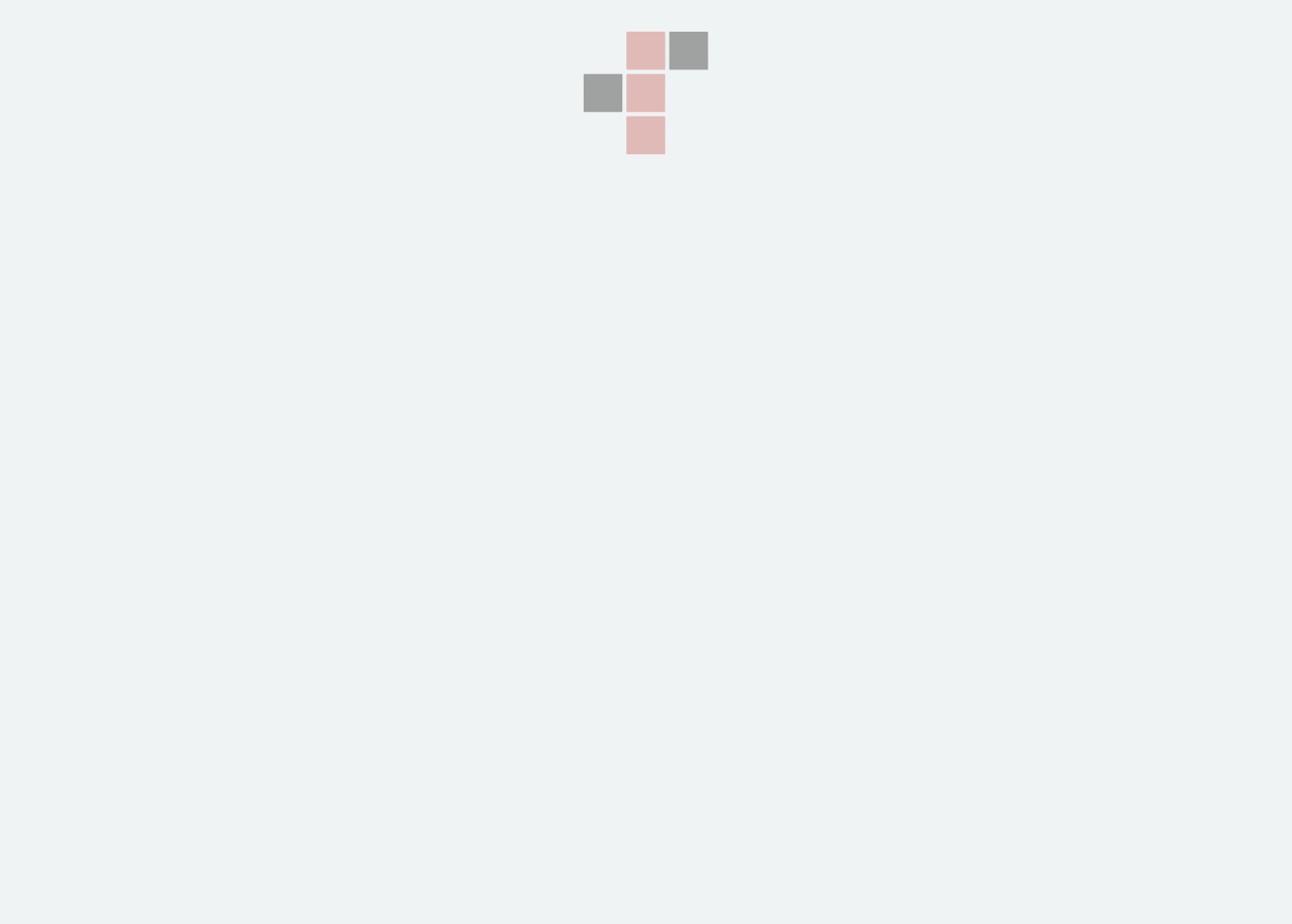 scroll, scrollTop: 0, scrollLeft: 0, axis: both 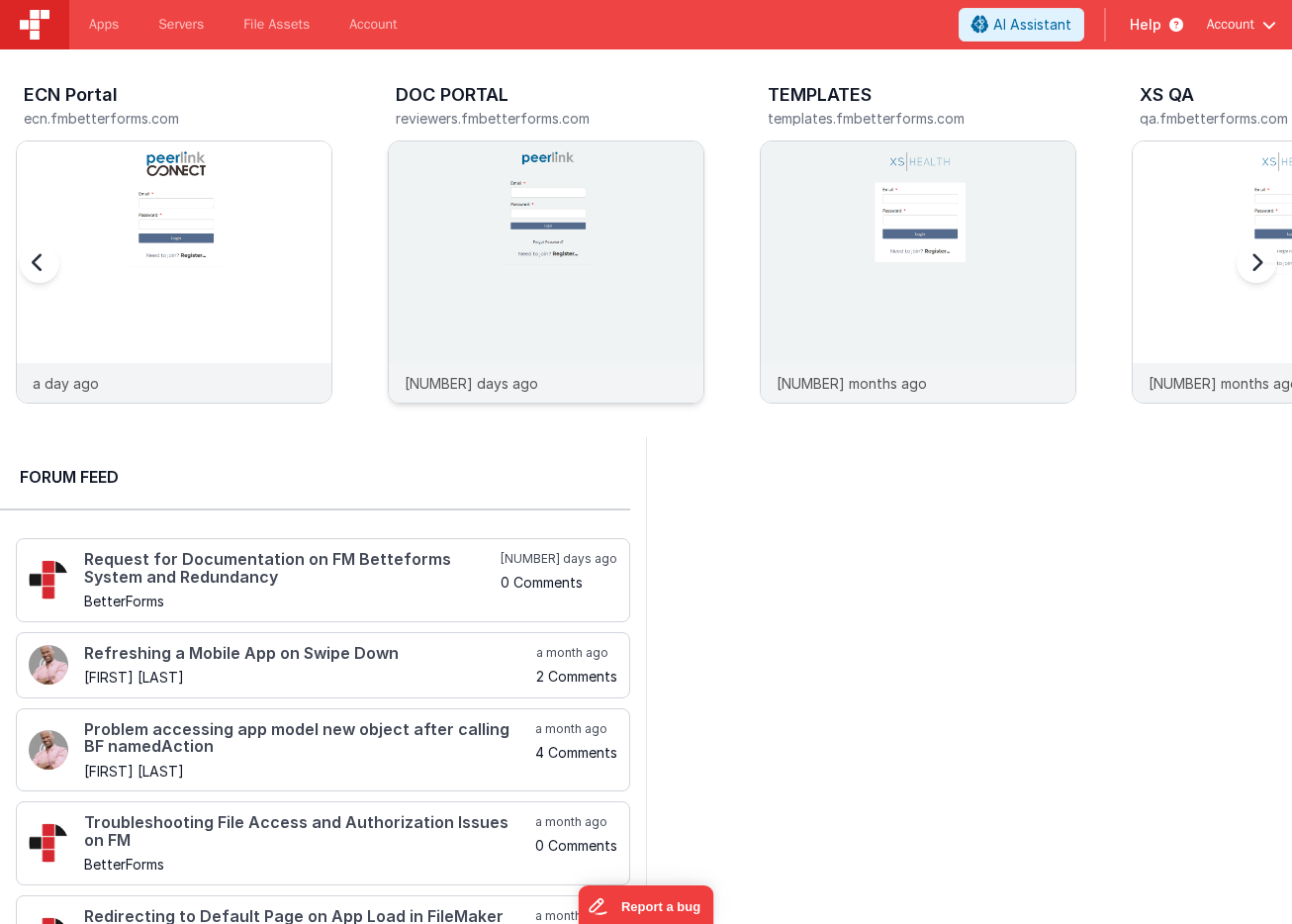 click at bounding box center (546, 299) 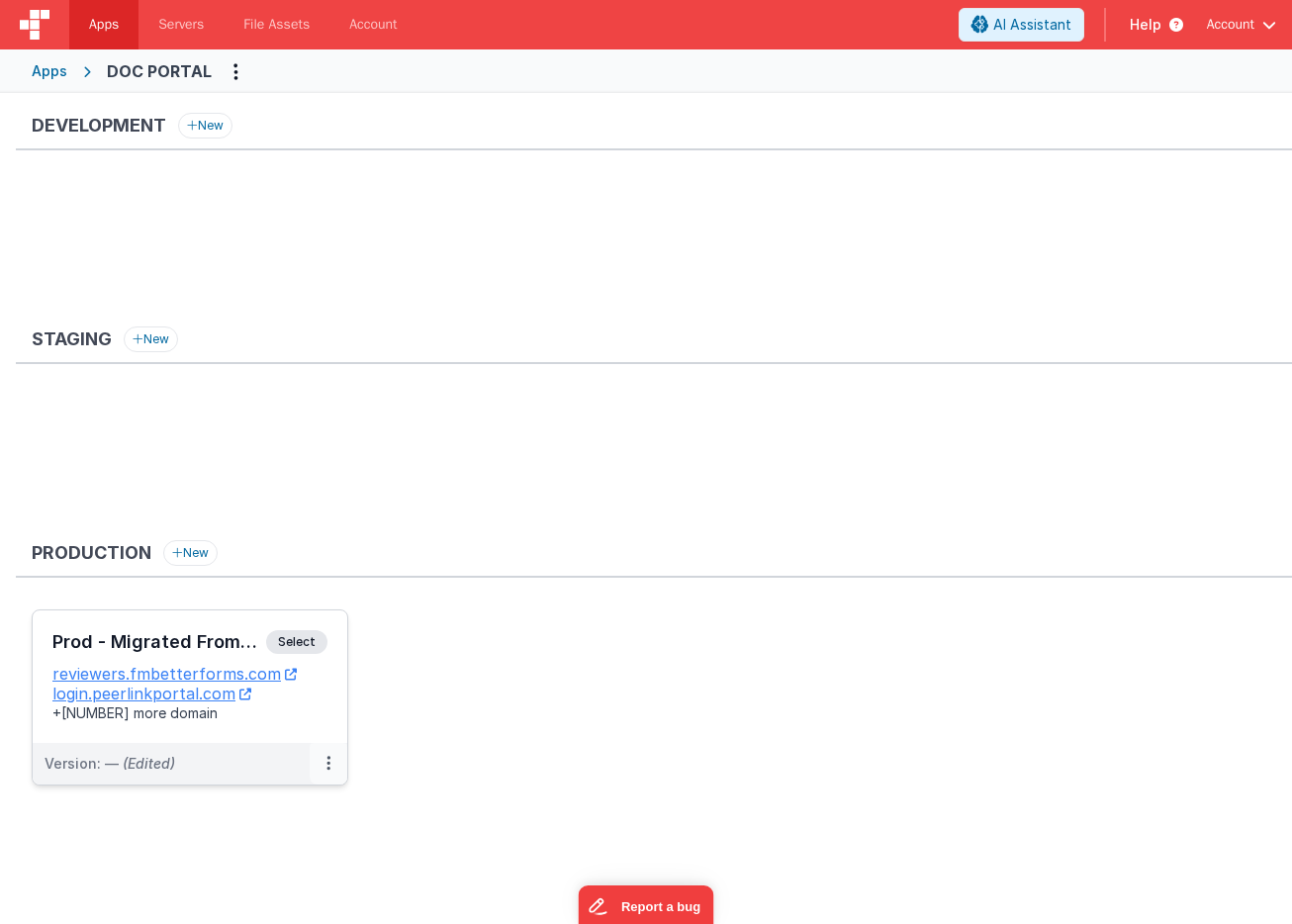 click at bounding box center (328, 764) 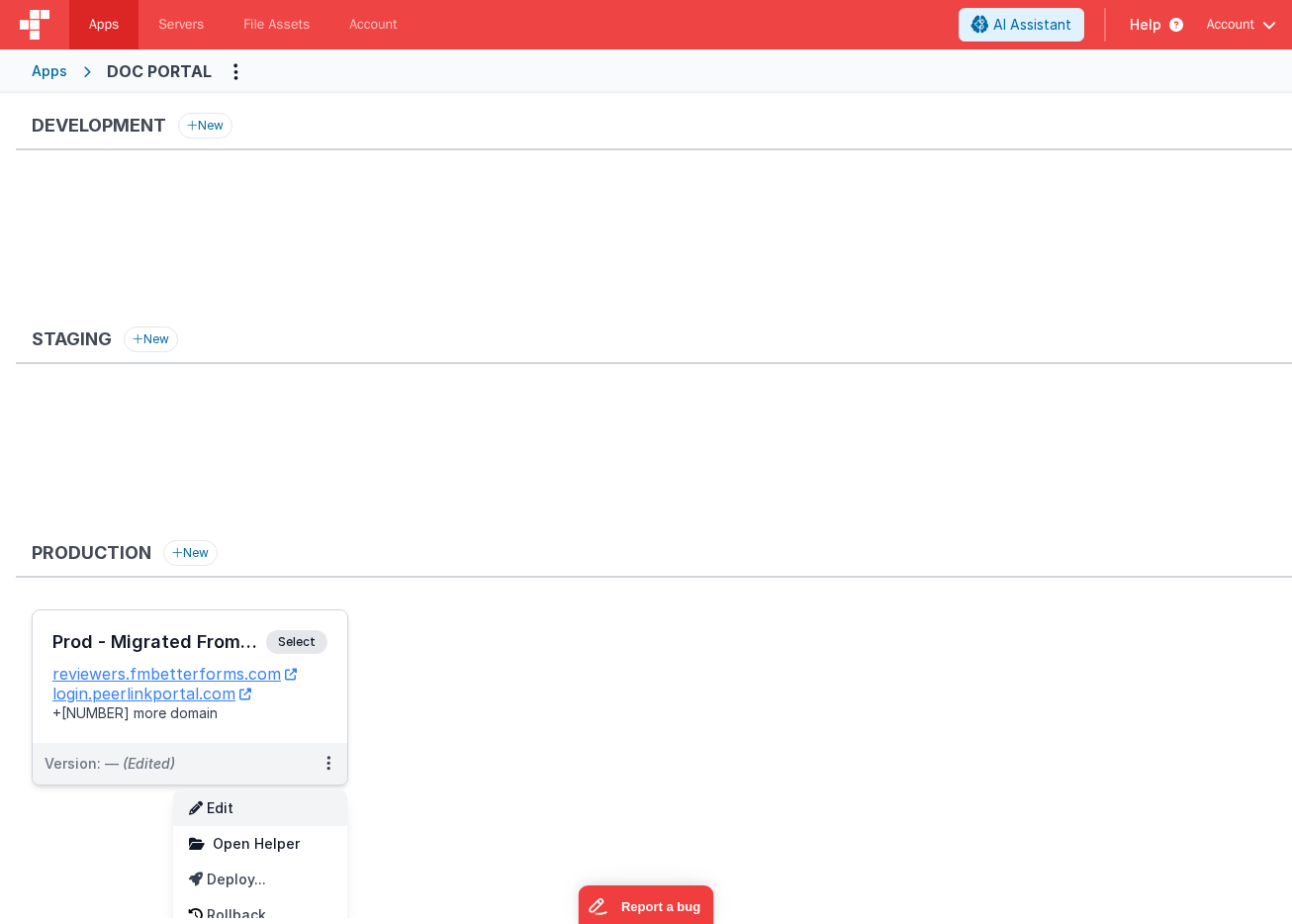 click on "Edit" at bounding box center [260, 808] 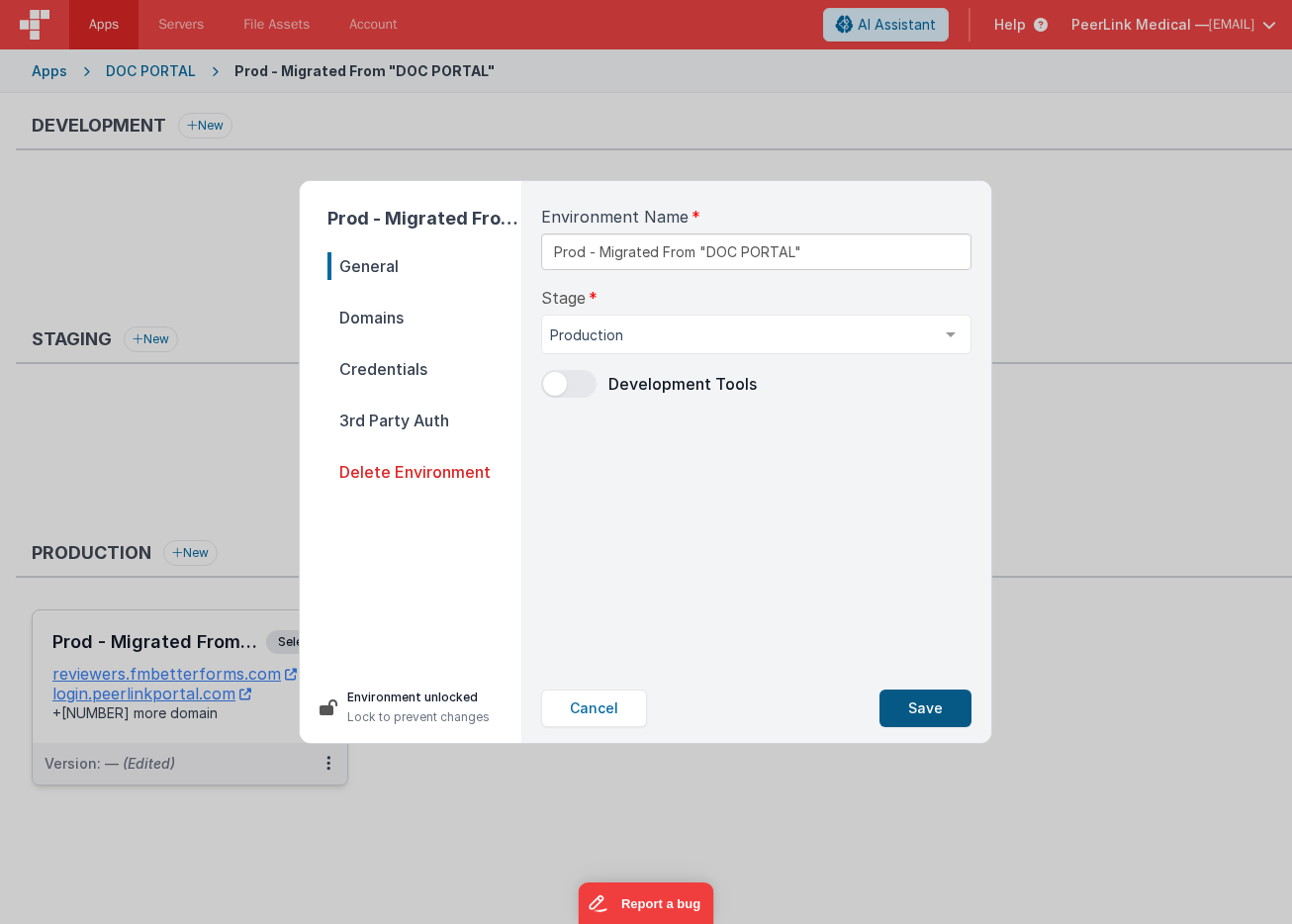 click on "Save" at bounding box center (925, 708) 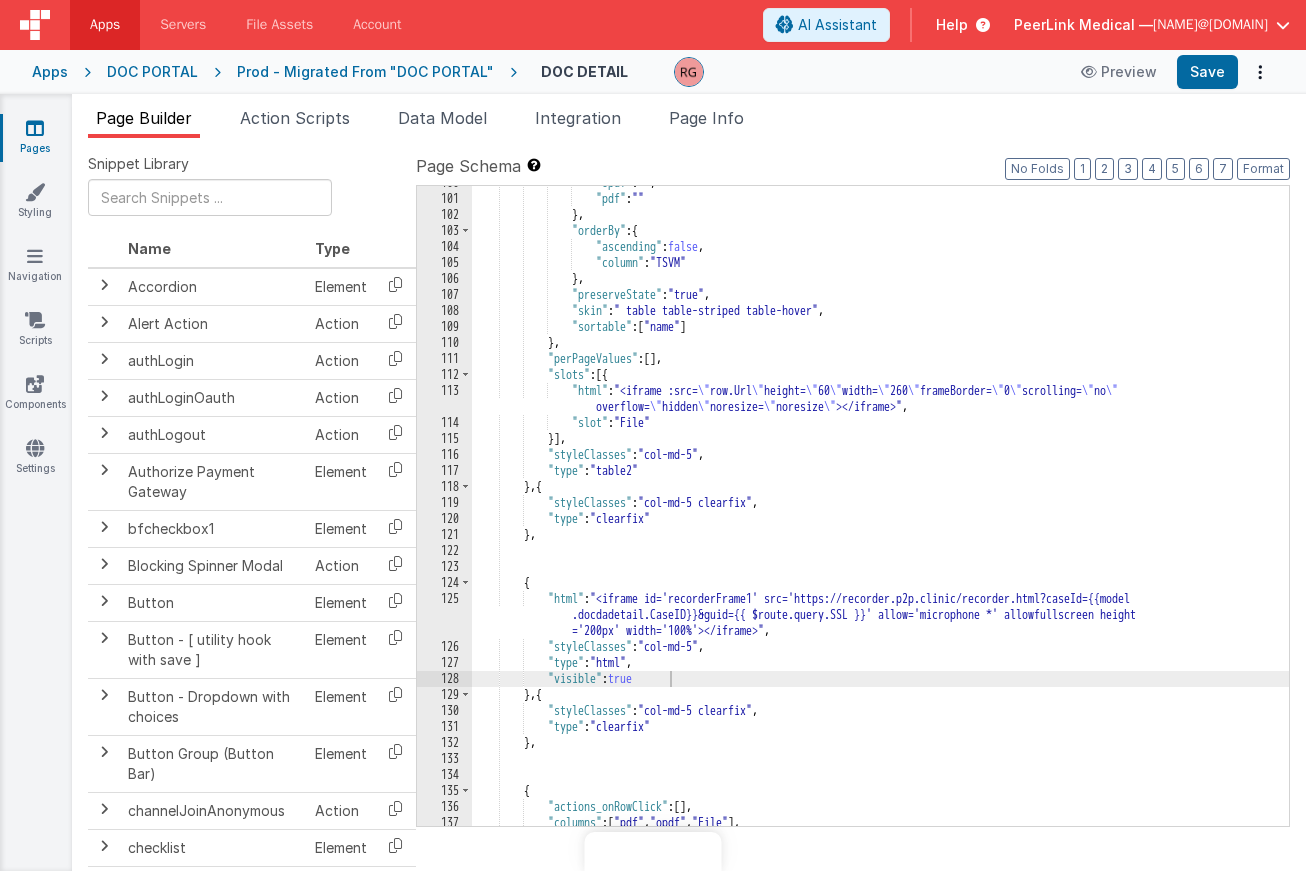 scroll, scrollTop: 0, scrollLeft: 0, axis: both 